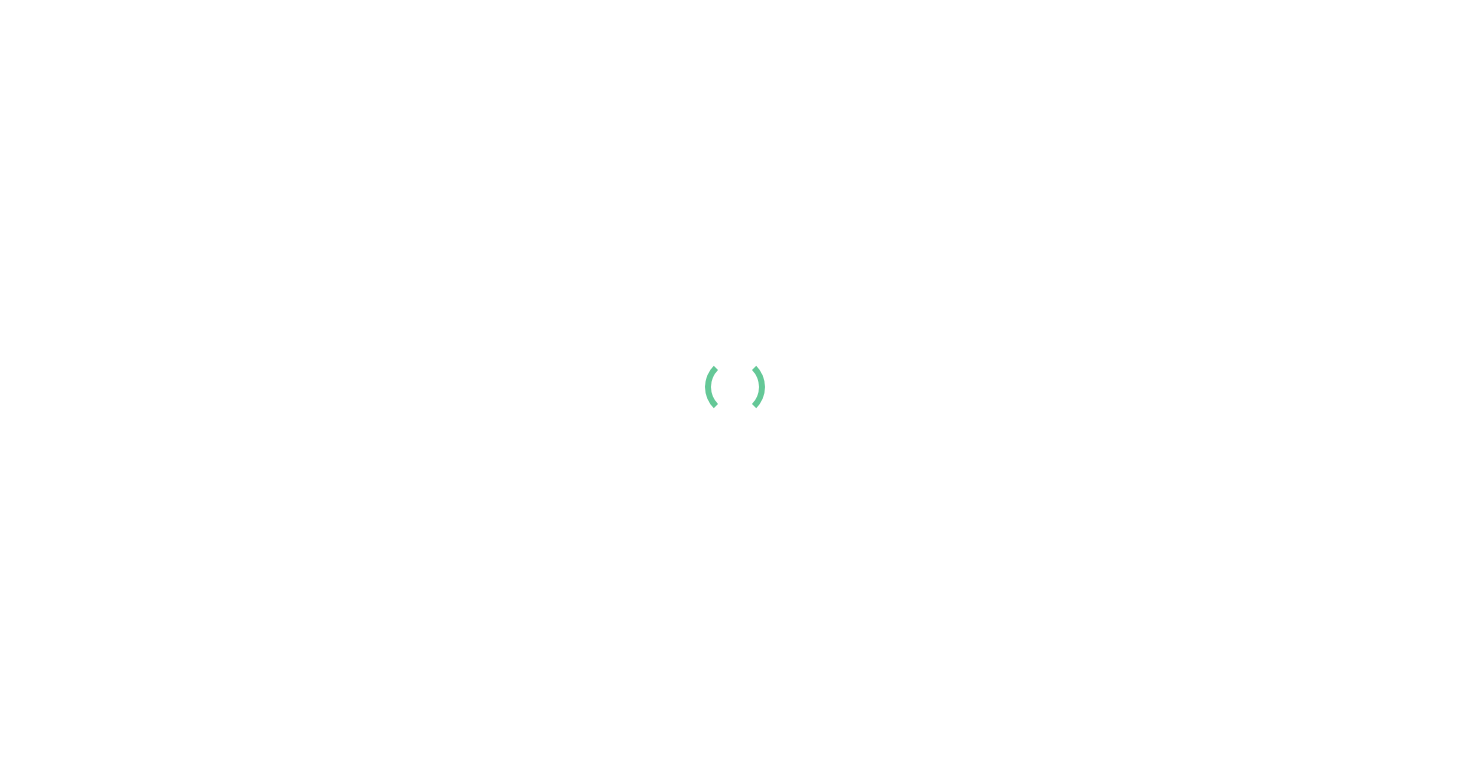 scroll, scrollTop: 0, scrollLeft: 0, axis: both 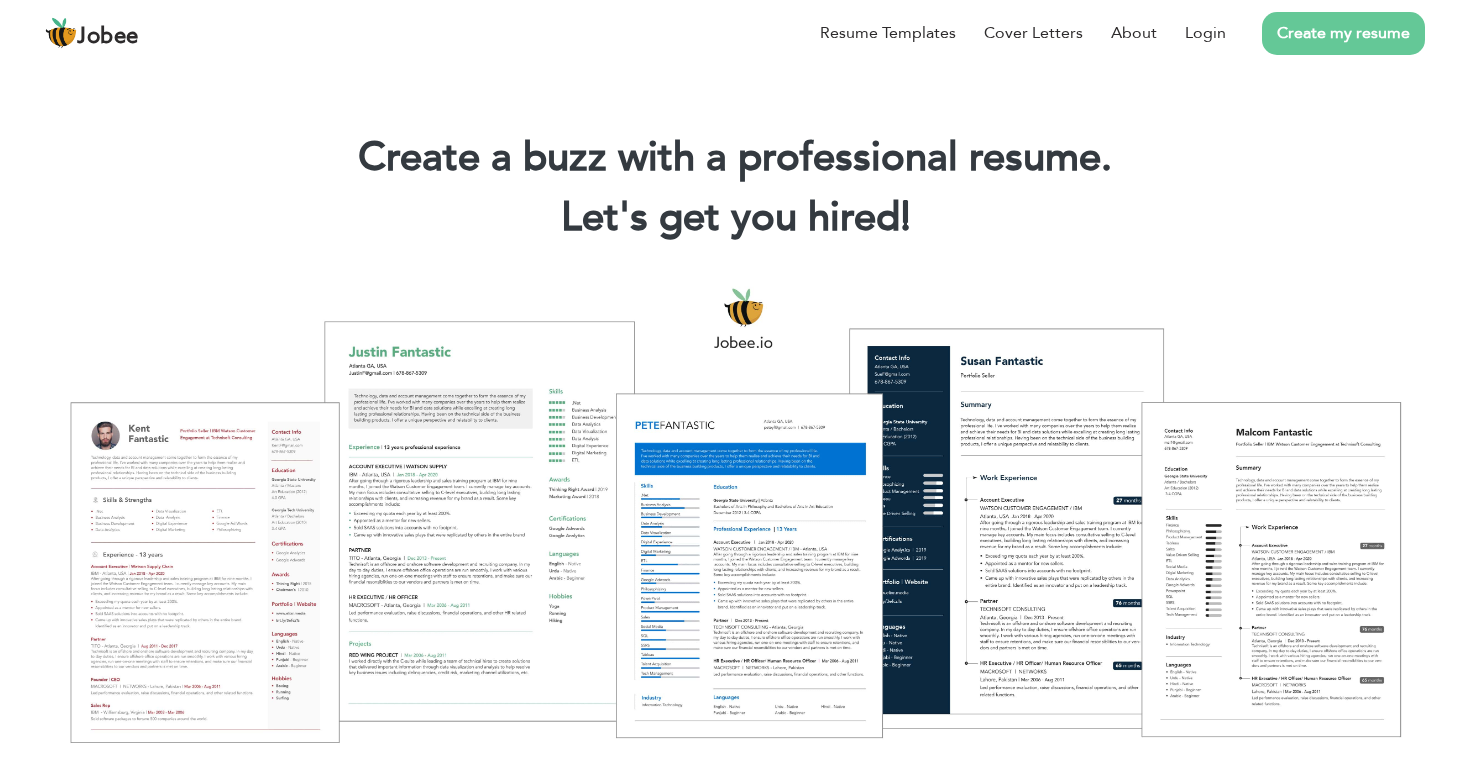 click on "Create my resume" at bounding box center [1343, 33] 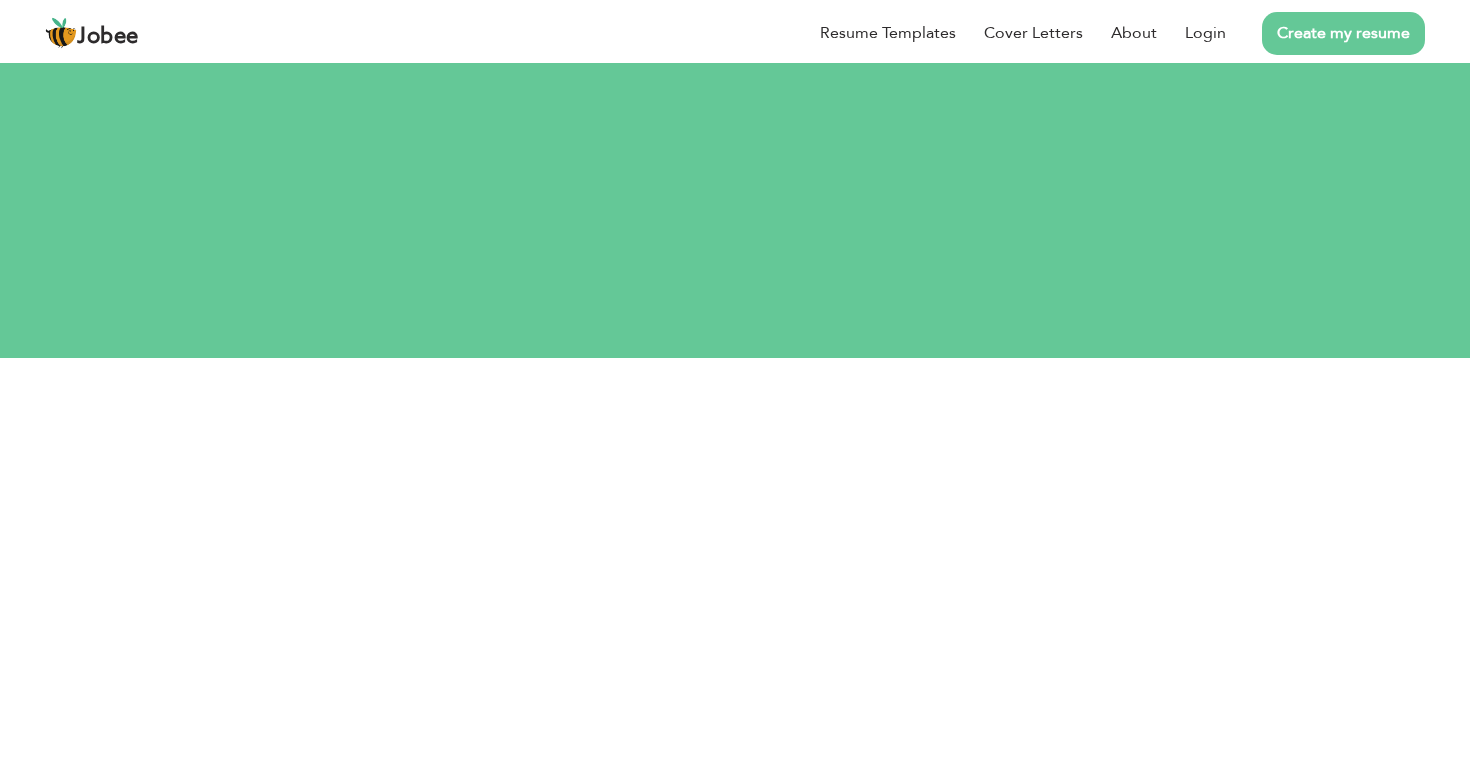 scroll, scrollTop: 0, scrollLeft: 0, axis: both 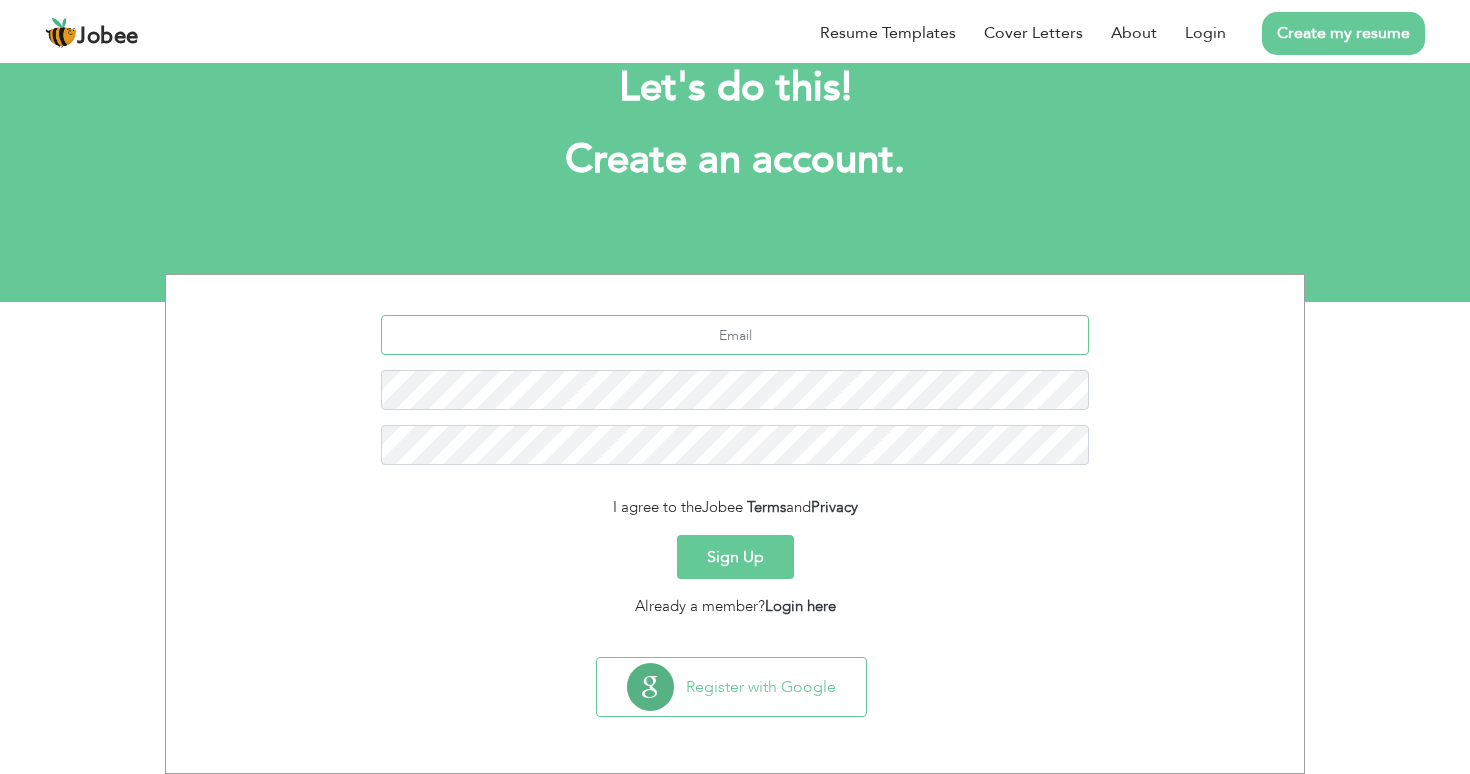 click at bounding box center [735, 335] 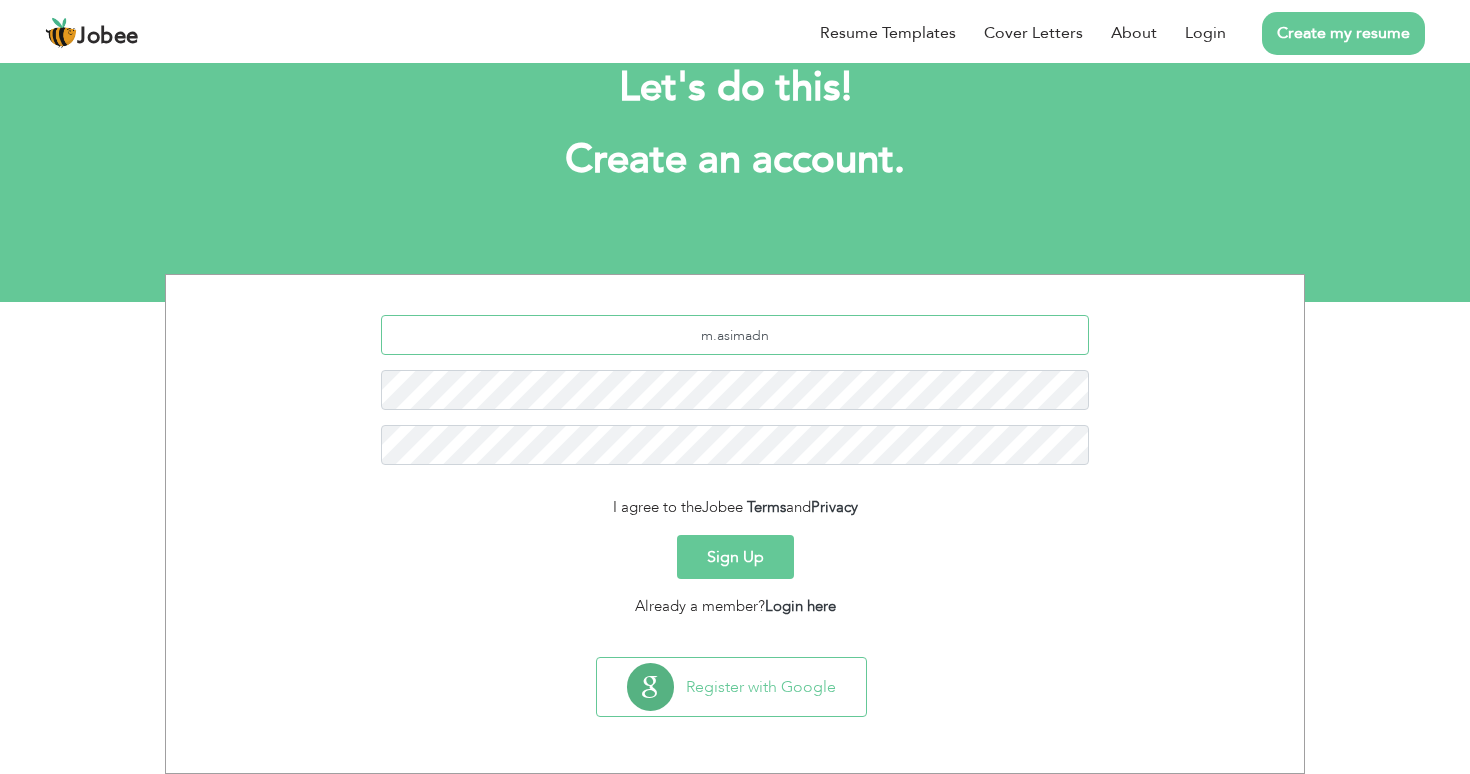 type on "m.asimadna" 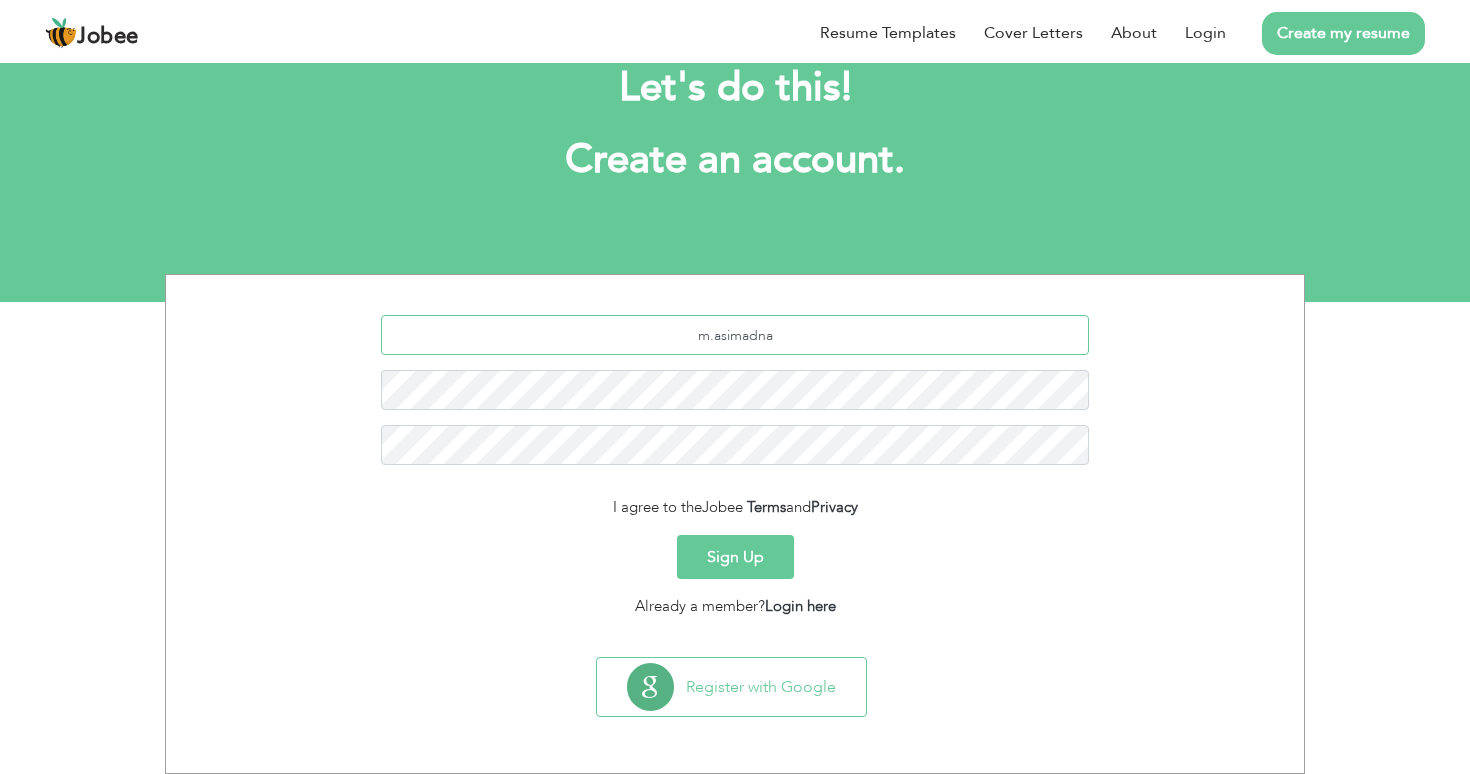 type 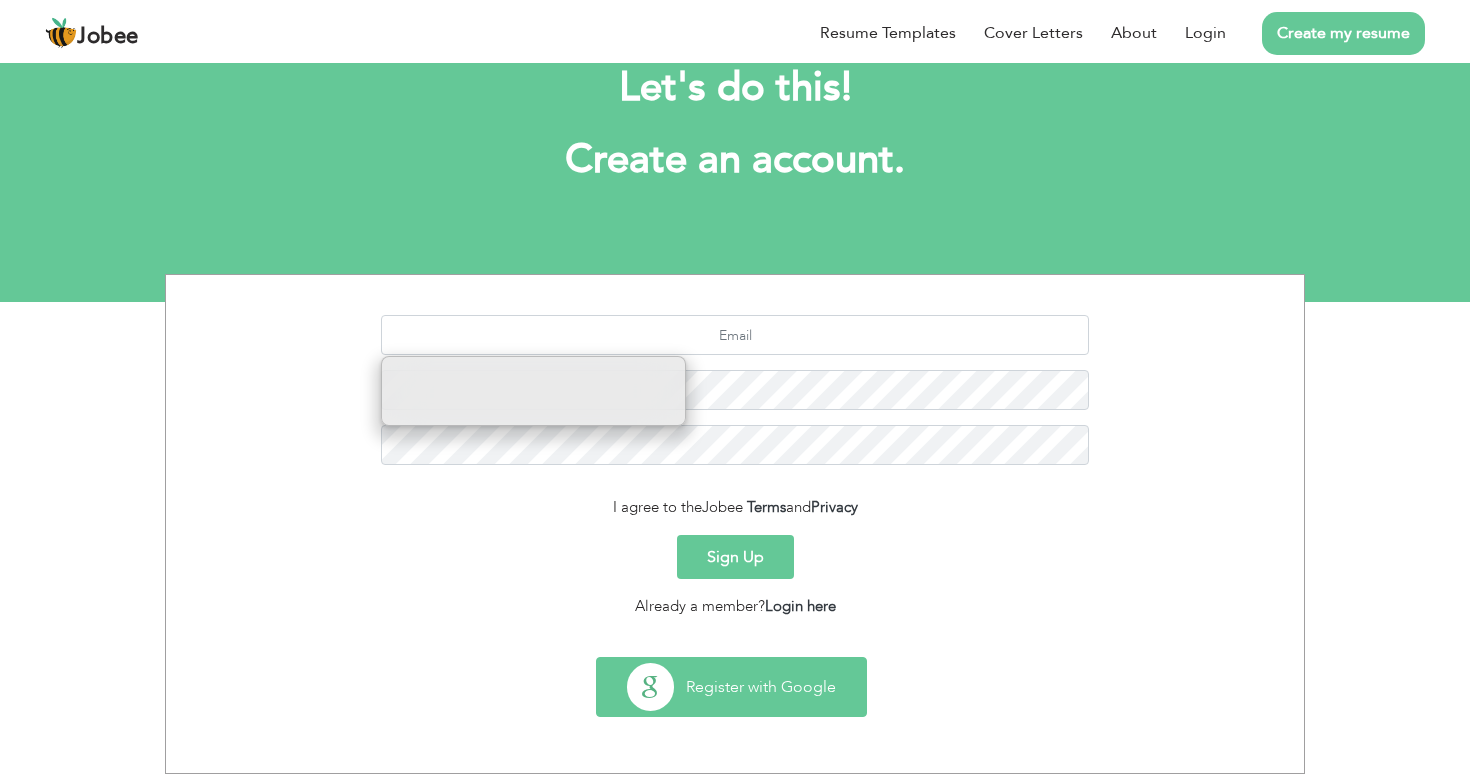 click on "Register with Google" at bounding box center (731, 687) 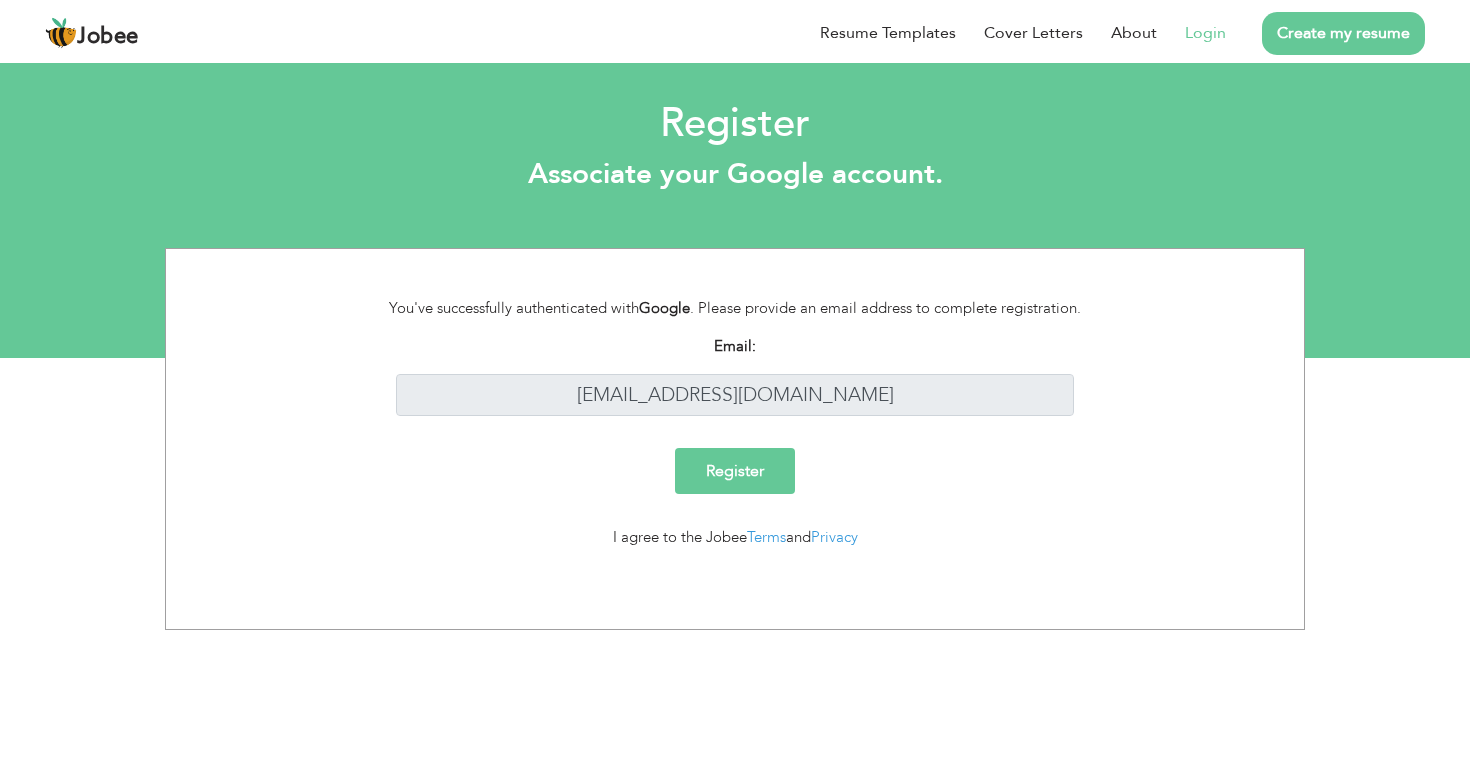 scroll, scrollTop: 0, scrollLeft: 0, axis: both 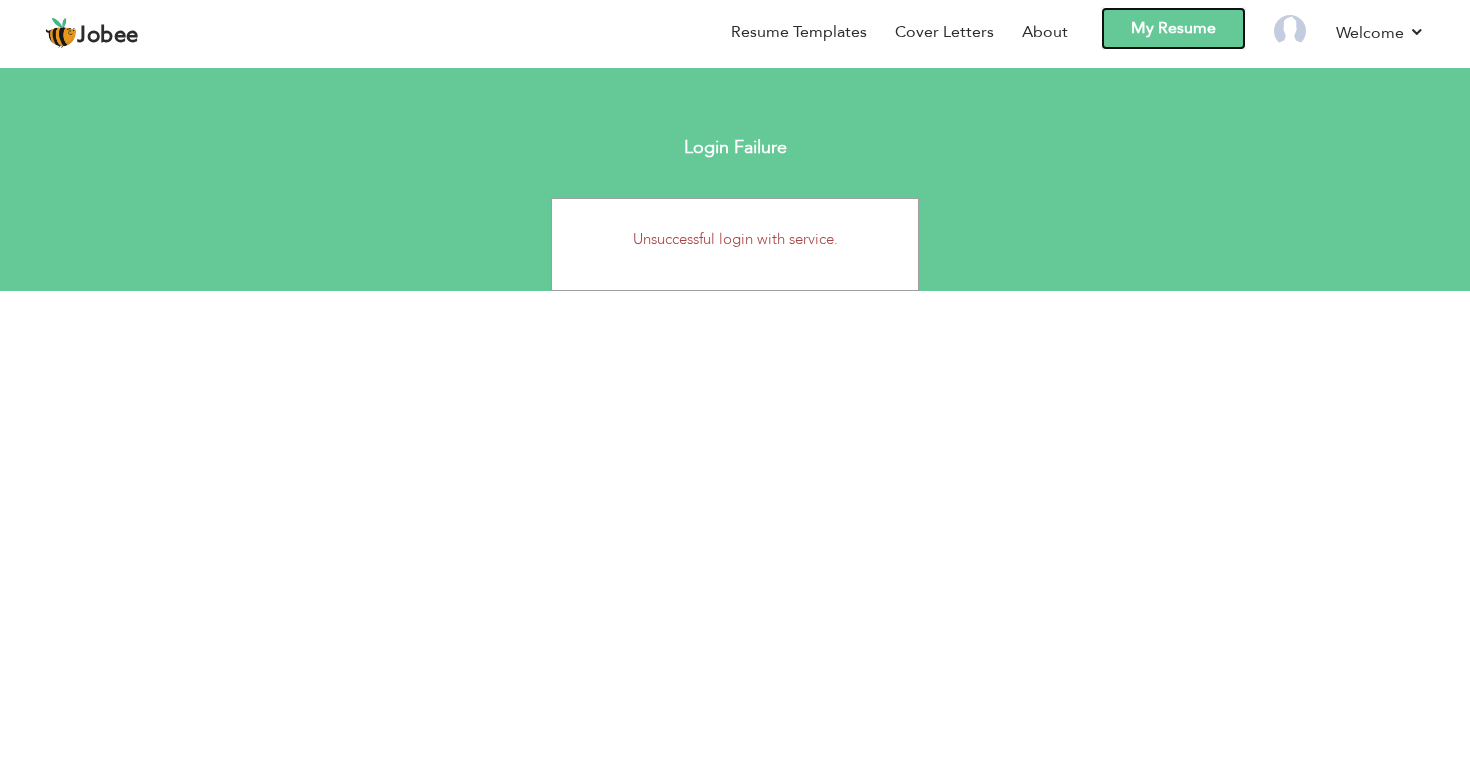 click on "My Resume" at bounding box center [1173, 28] 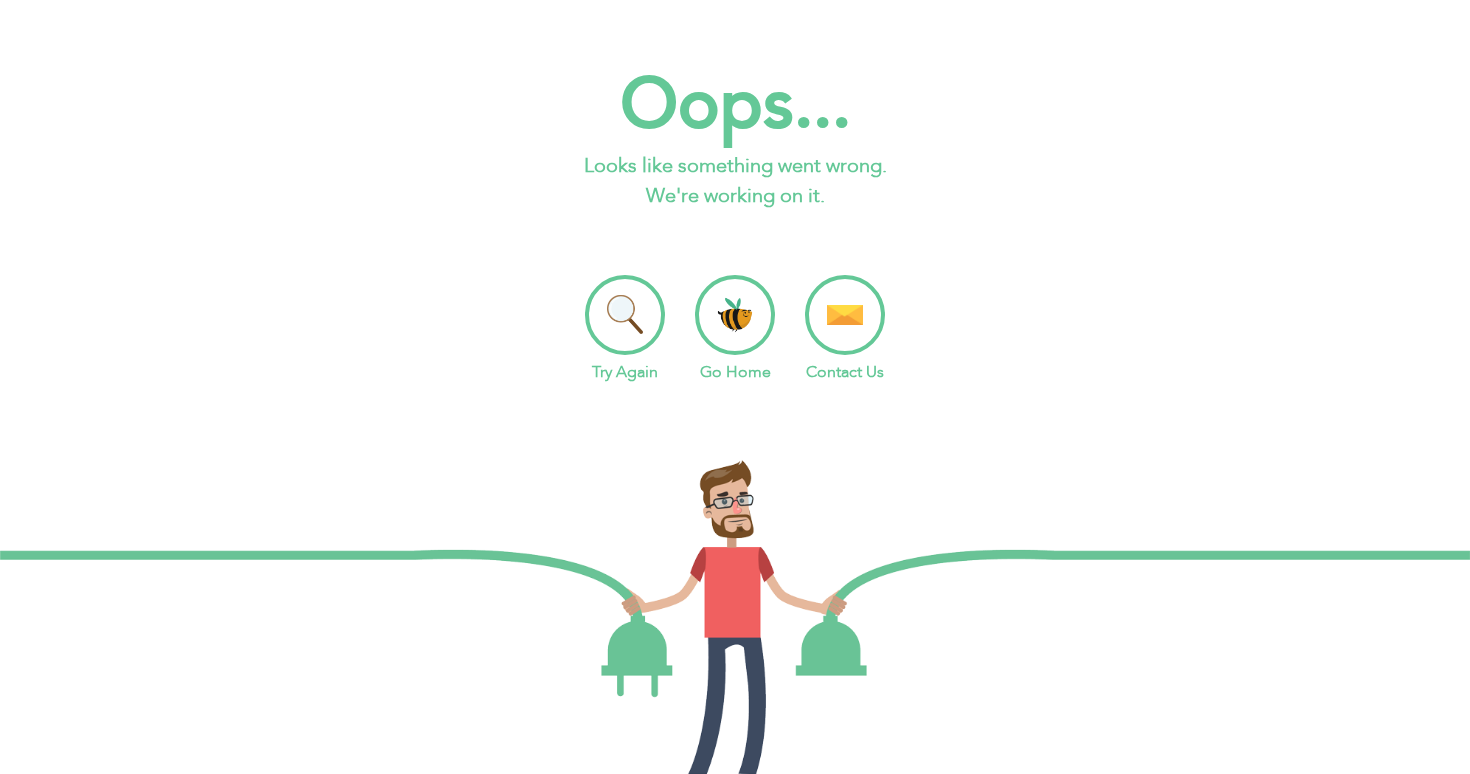 scroll, scrollTop: 0, scrollLeft: 0, axis: both 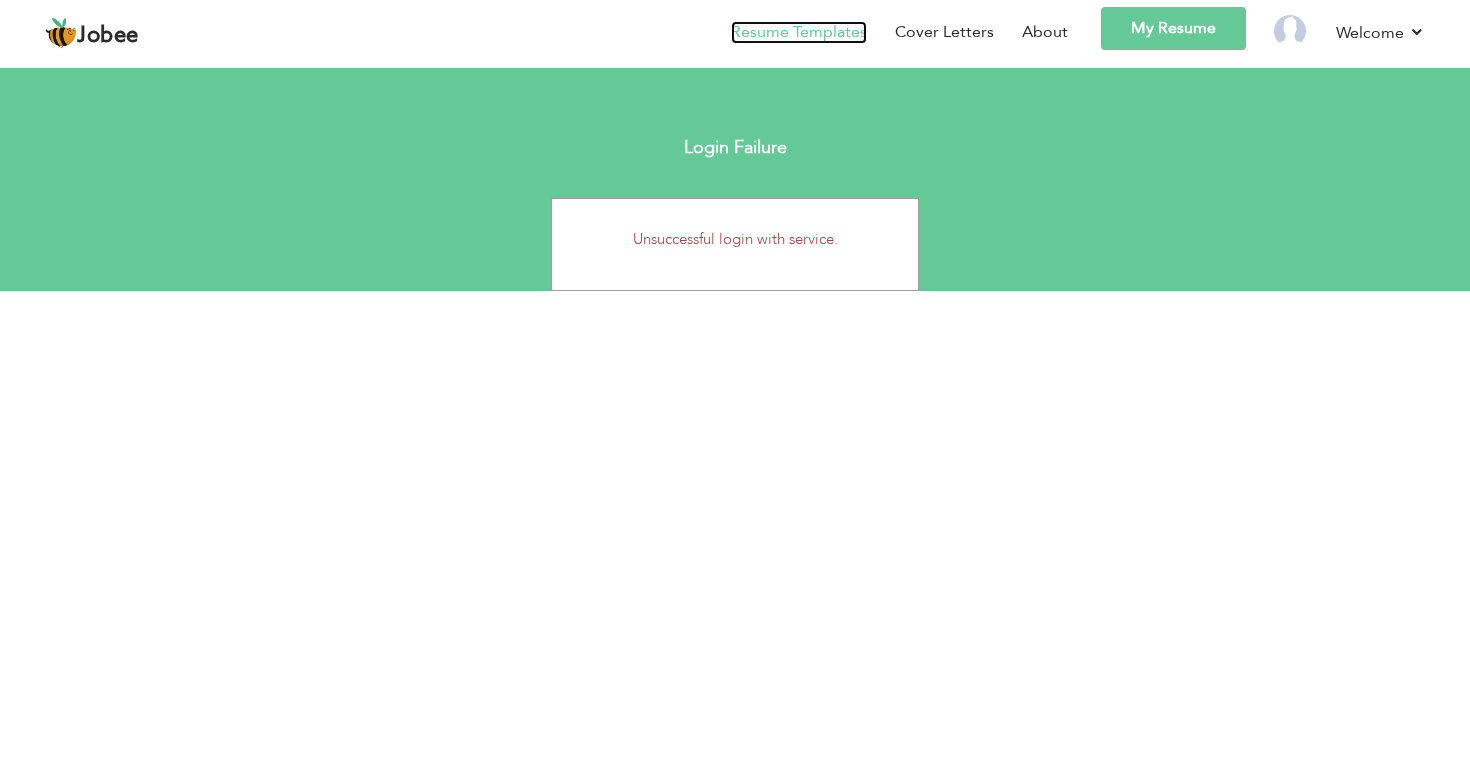 click on "Resume Templates" at bounding box center [799, 32] 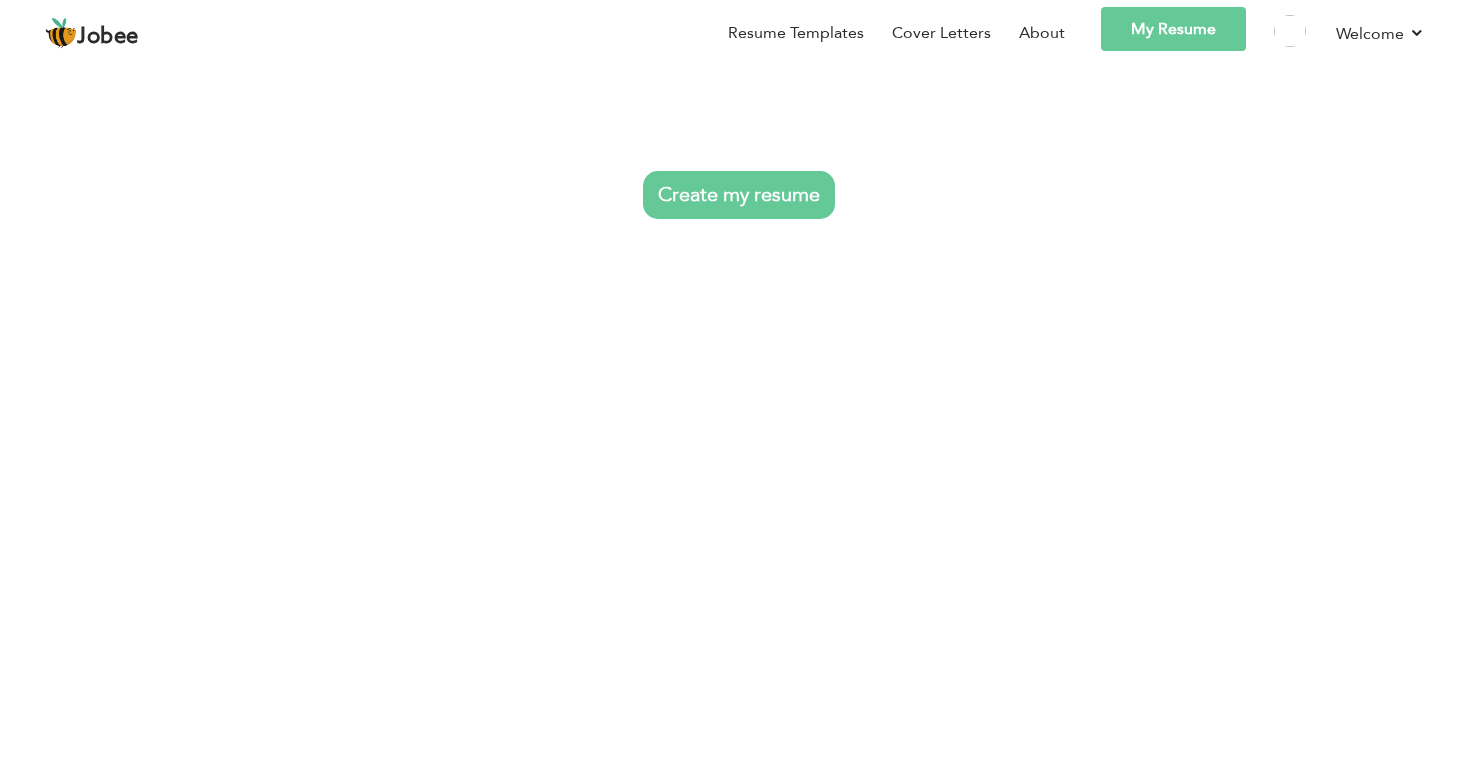 scroll, scrollTop: 0, scrollLeft: 0, axis: both 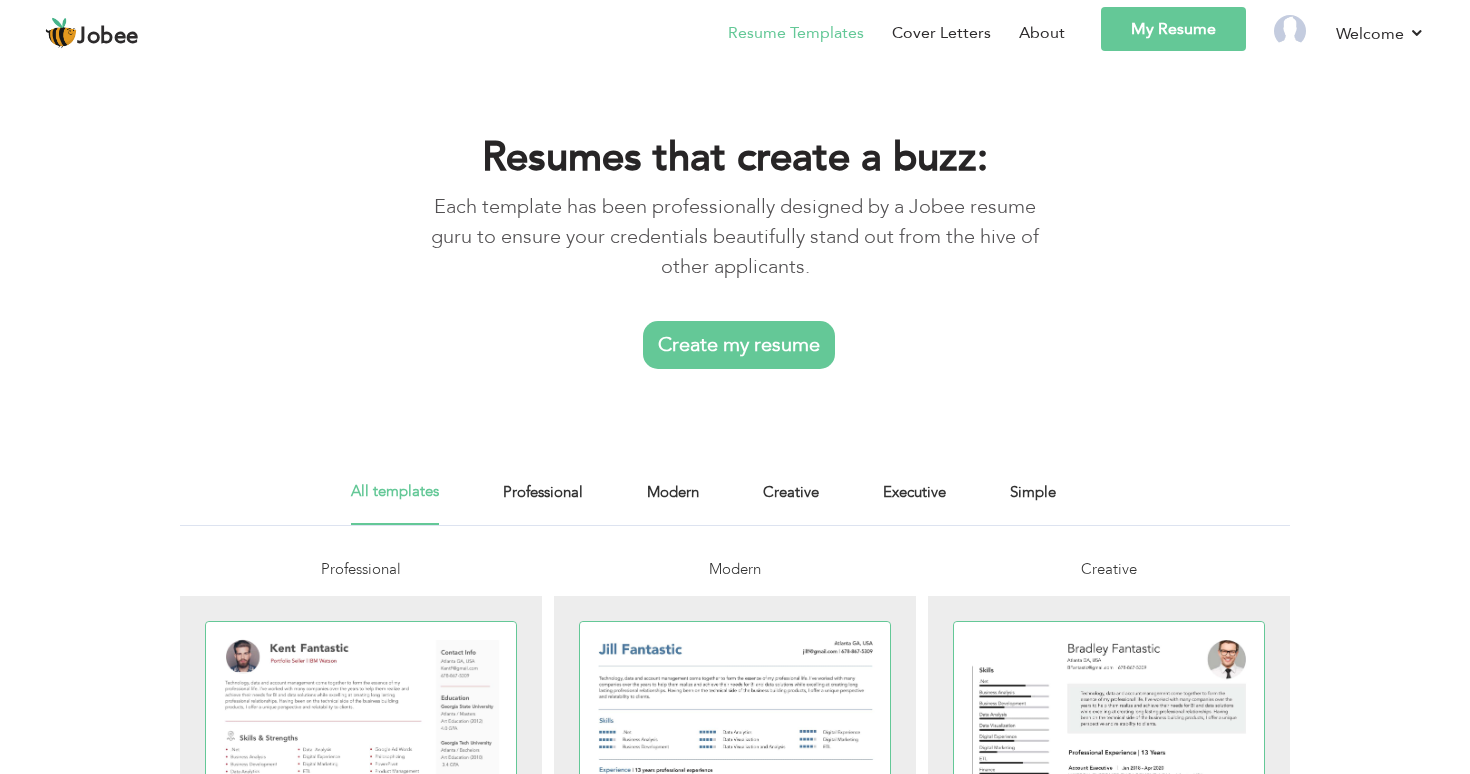 click on "Create my resume" at bounding box center [739, 345] 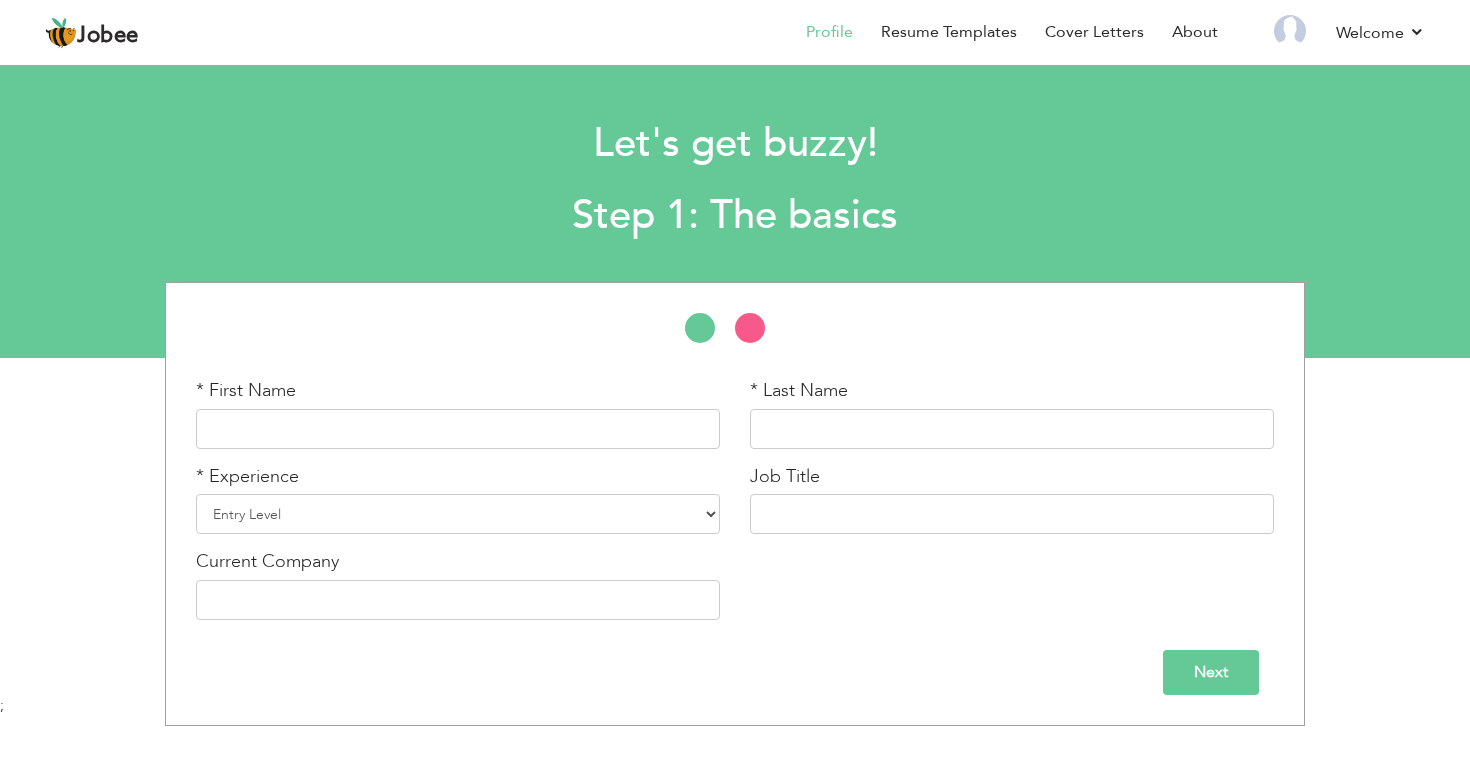 scroll, scrollTop: 0, scrollLeft: 0, axis: both 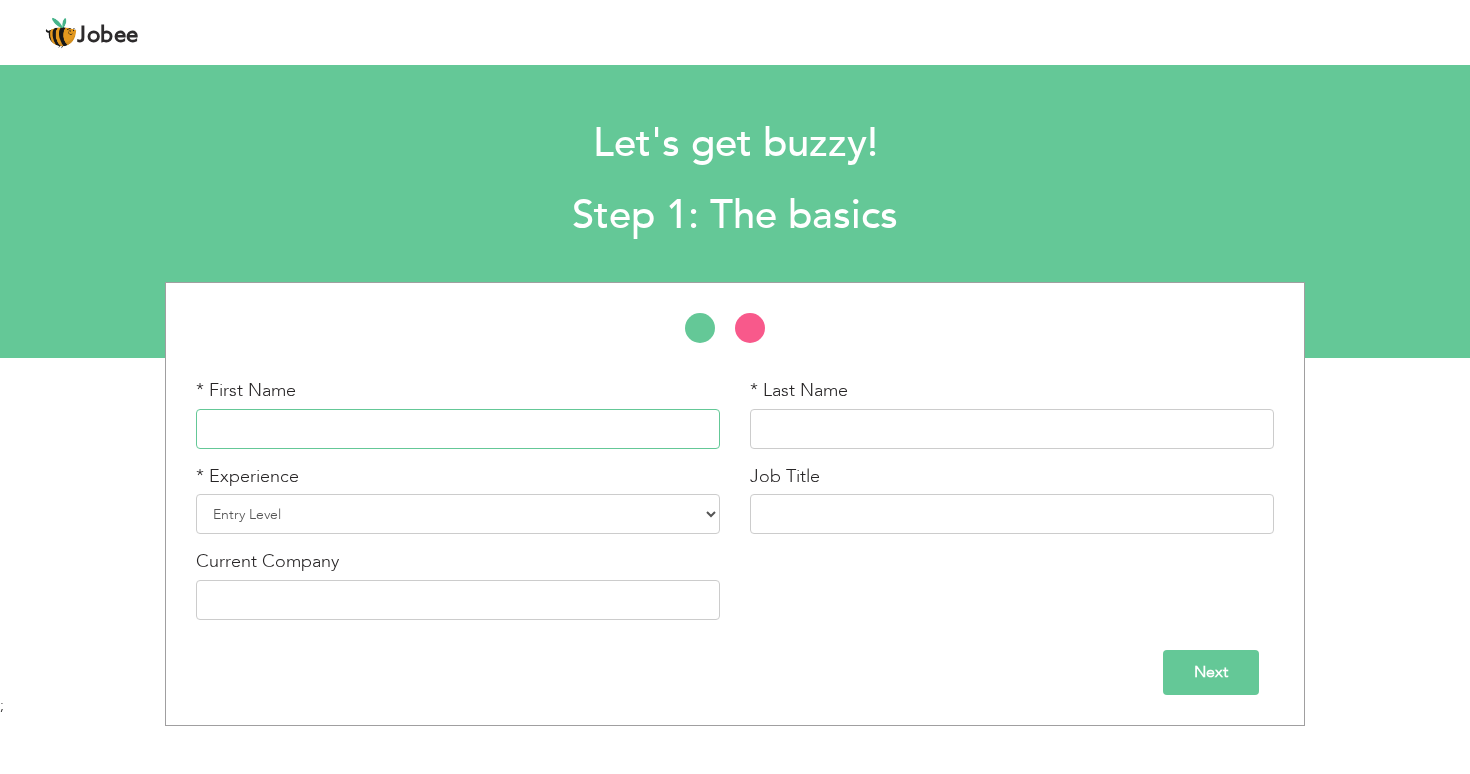 click at bounding box center [458, 429] 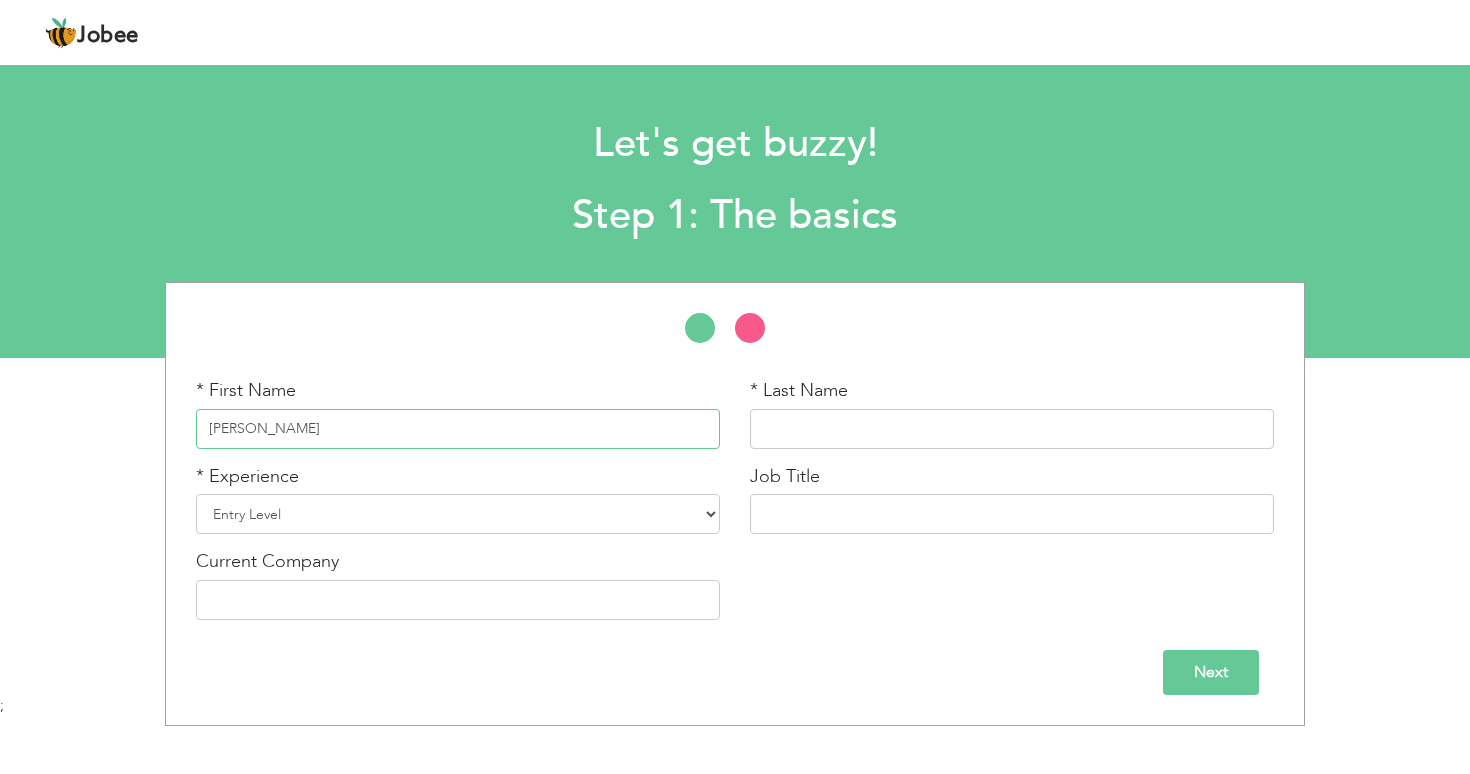 type on "[PERSON_NAME]" 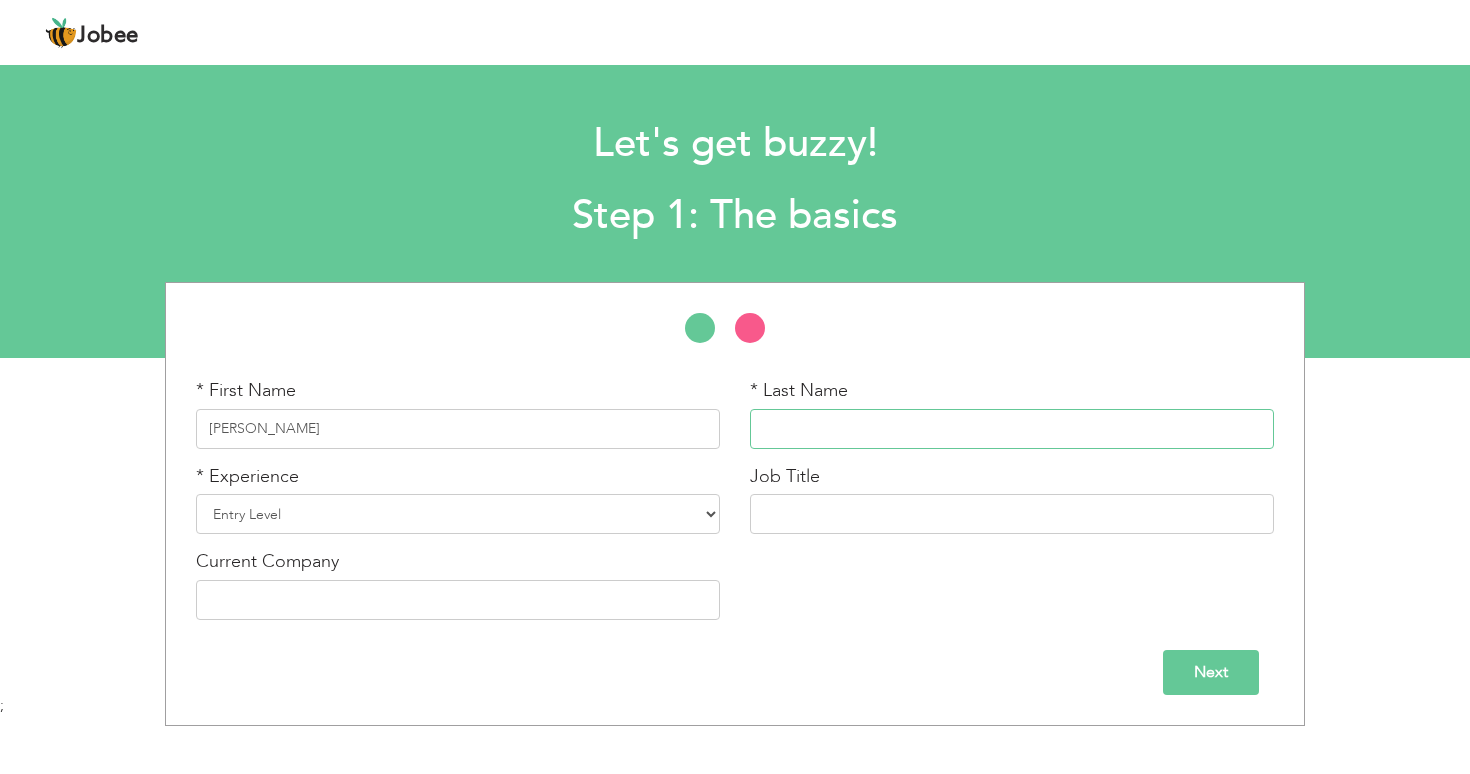click at bounding box center (1012, 429) 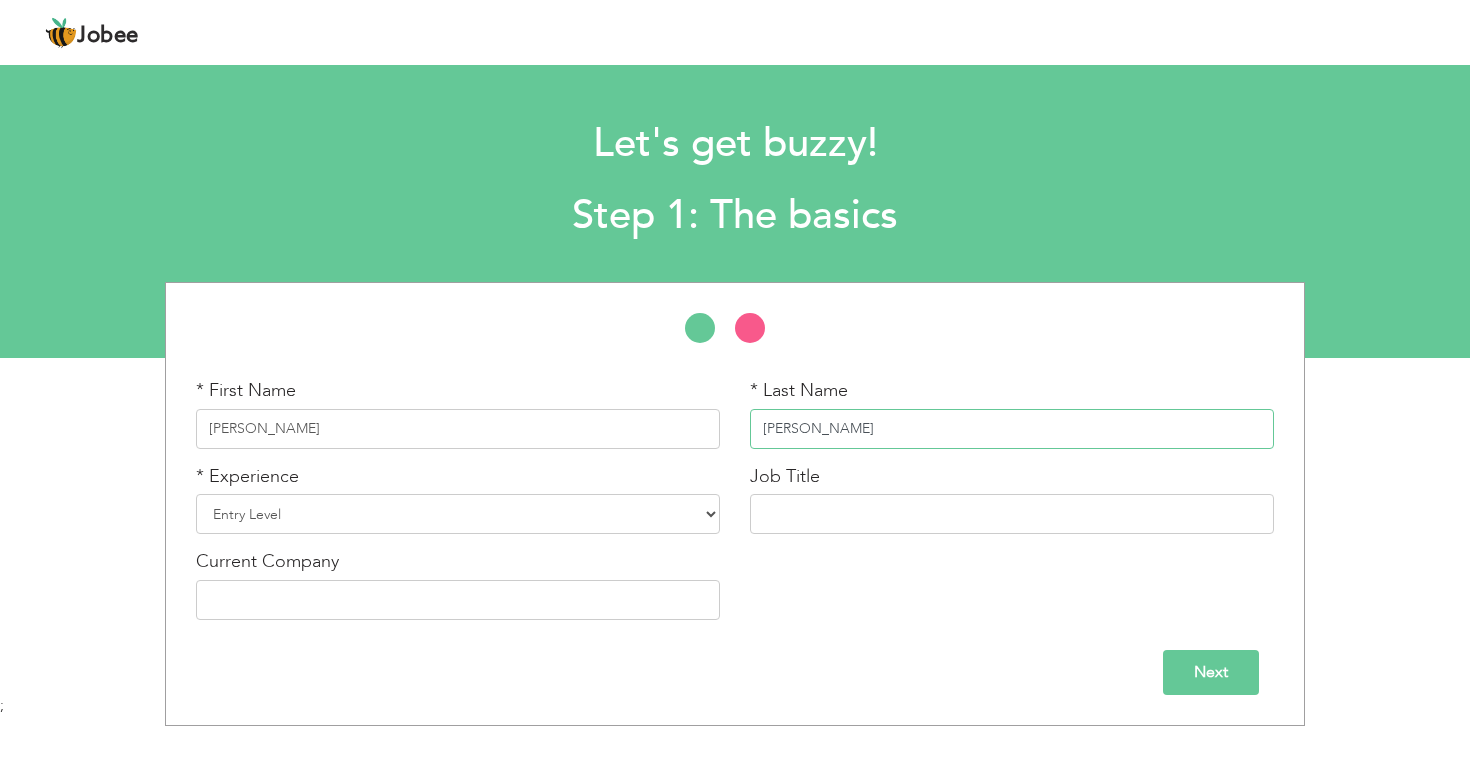 type on "[PERSON_NAME]" 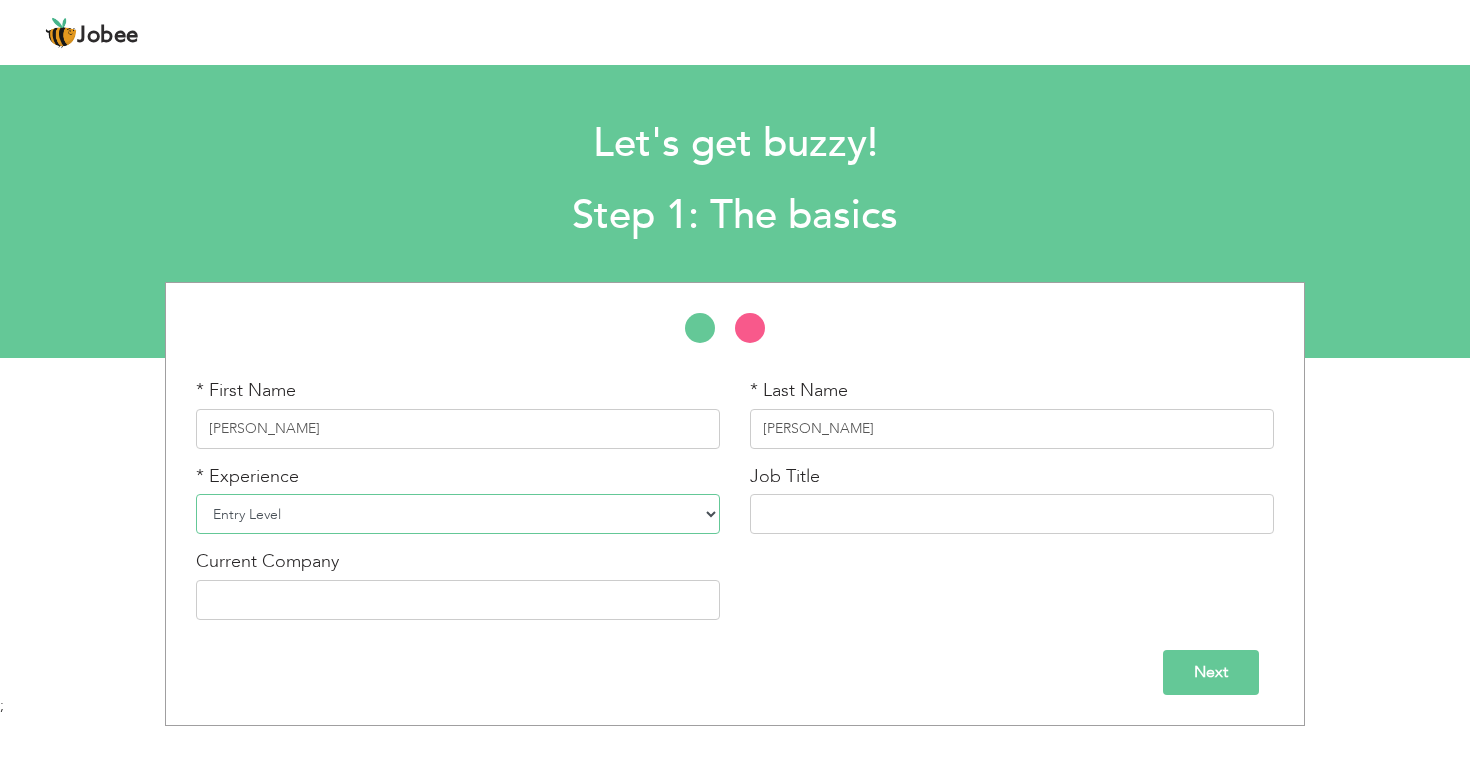 click on "Entry Level
Less than 1 Year
1 Year
2 Years
3 Years
4 Years
5 Years
6 Years
7 Years
8 Years
9 Years
10 Years
11 Years
12 Years
13 Years
14 Years
15 Years
16 Years
17 Years
18 Years
19 Years
20 Years
21 Years
22 Years
23 Years
24 Years
25 Years
26 Years
27 Years
28 Years
29 Years
30 Years
31 Years
32 Years
33 Years
34 Years
35 Years
More than 35 Years" at bounding box center [458, 514] 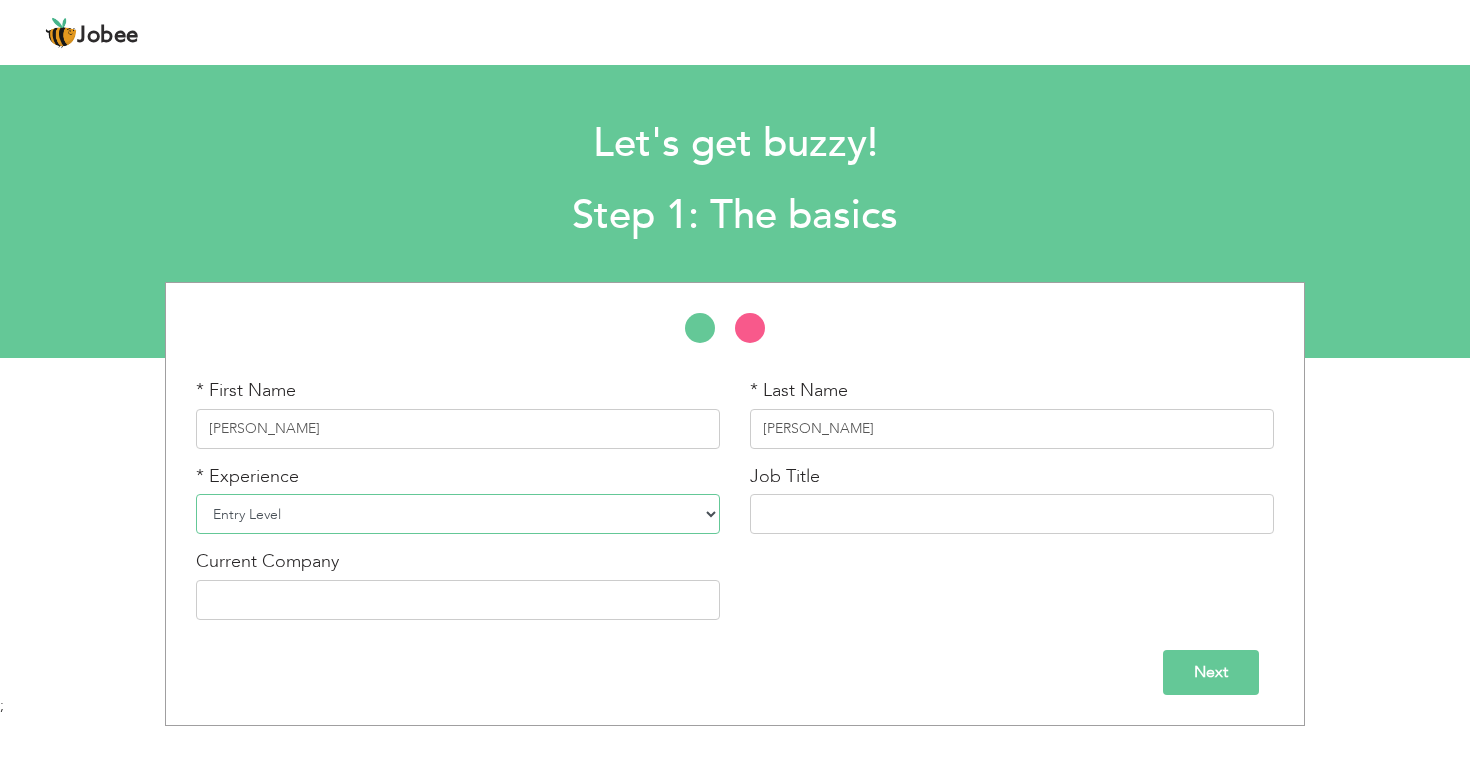 select on "6" 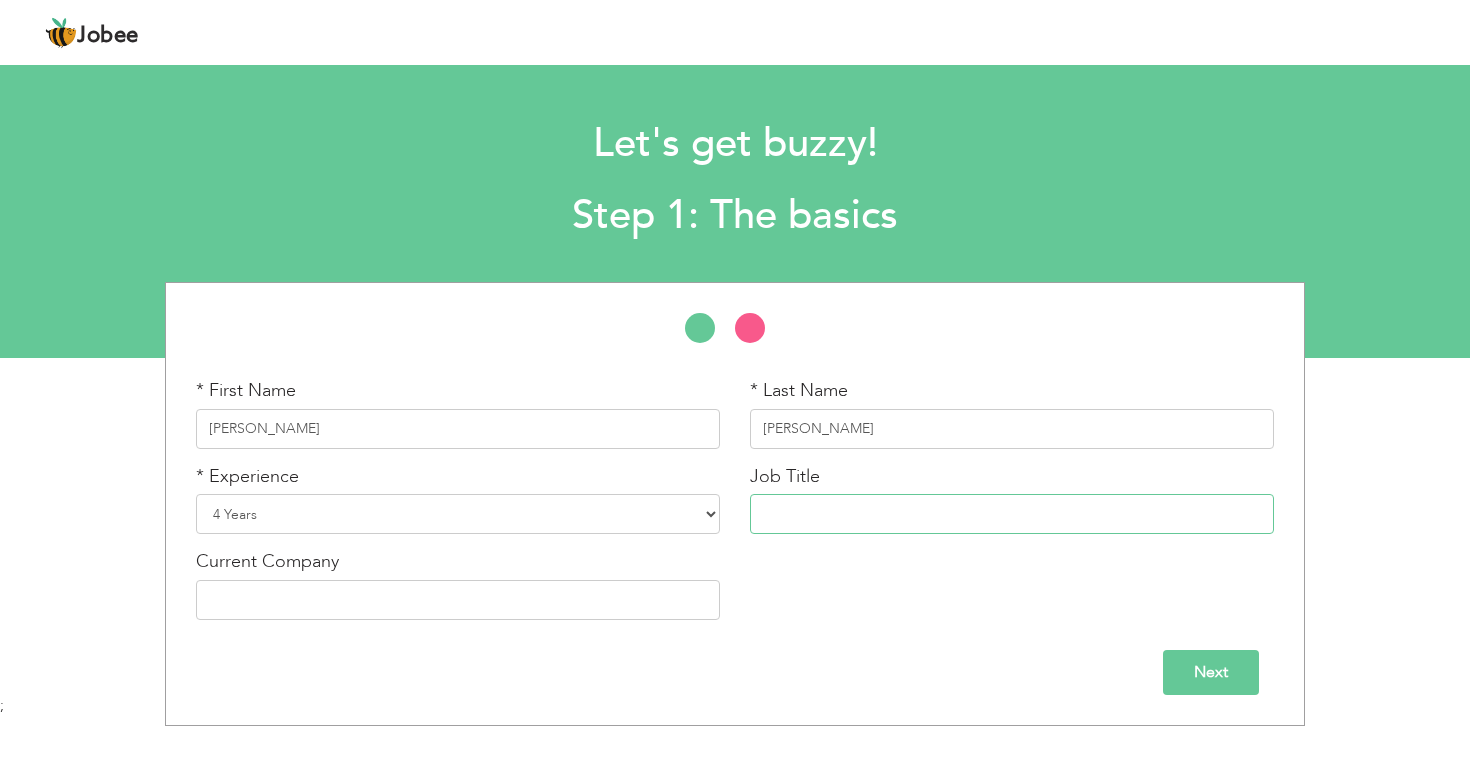 click at bounding box center [1012, 514] 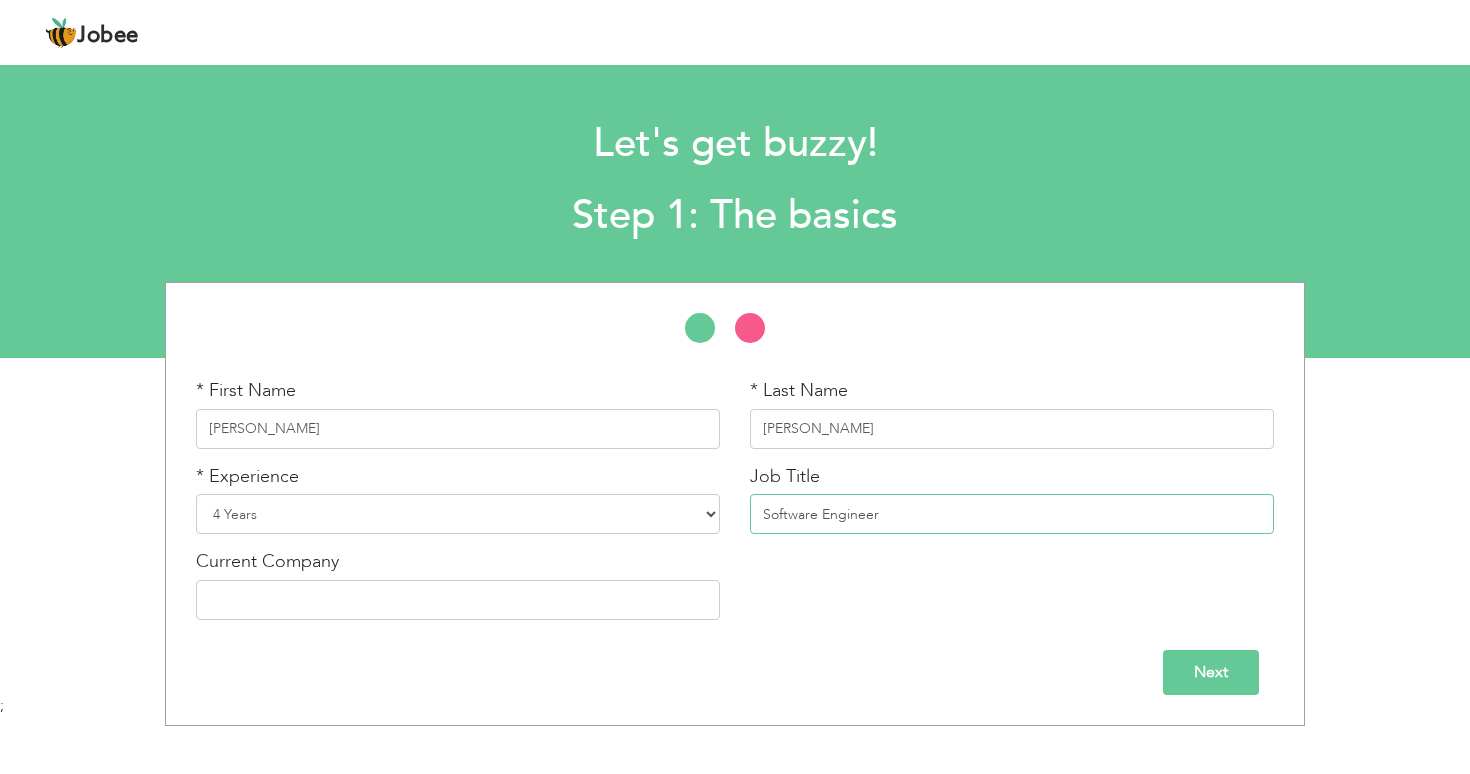 type on "Software Engineer" 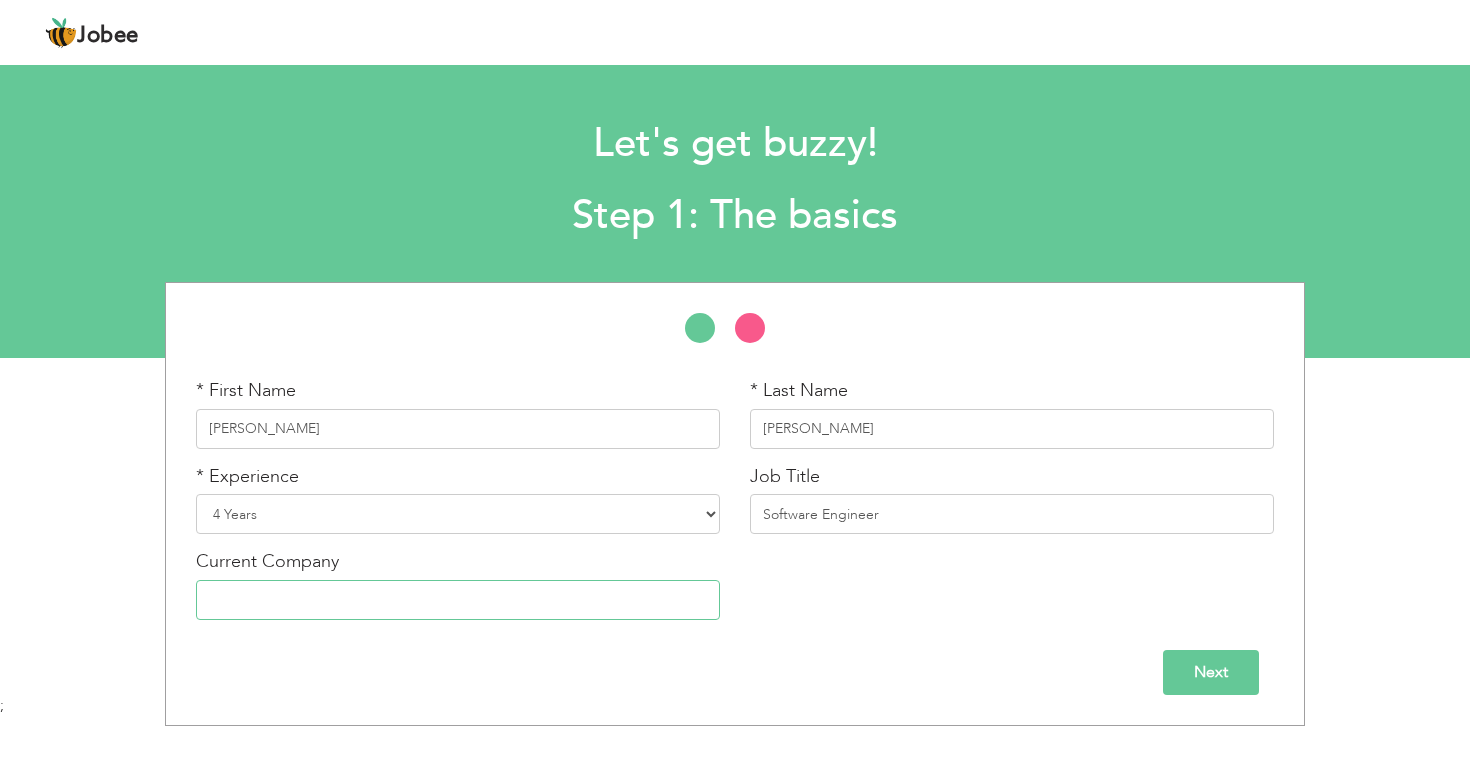 click at bounding box center [458, 600] 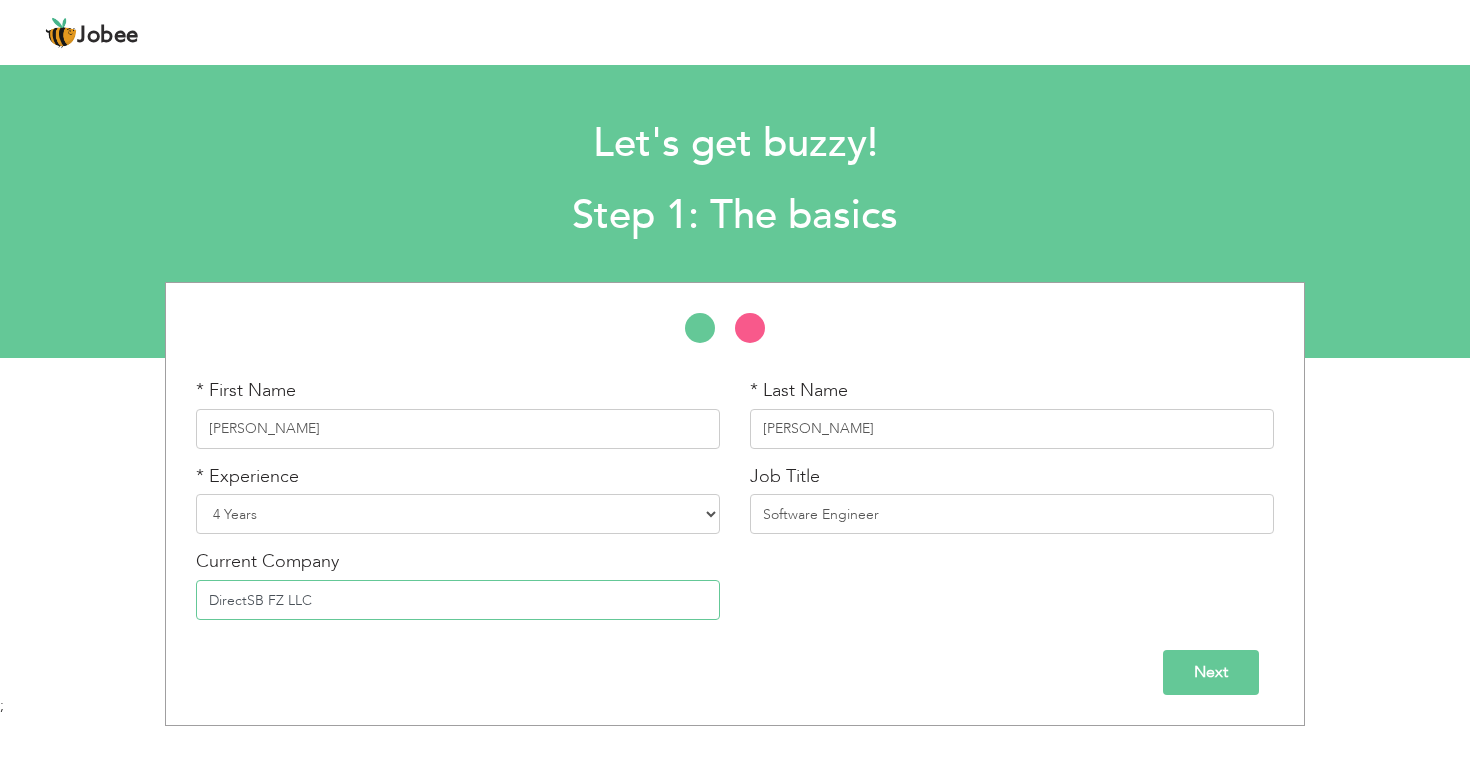 type on "DirectSB FZ LLC" 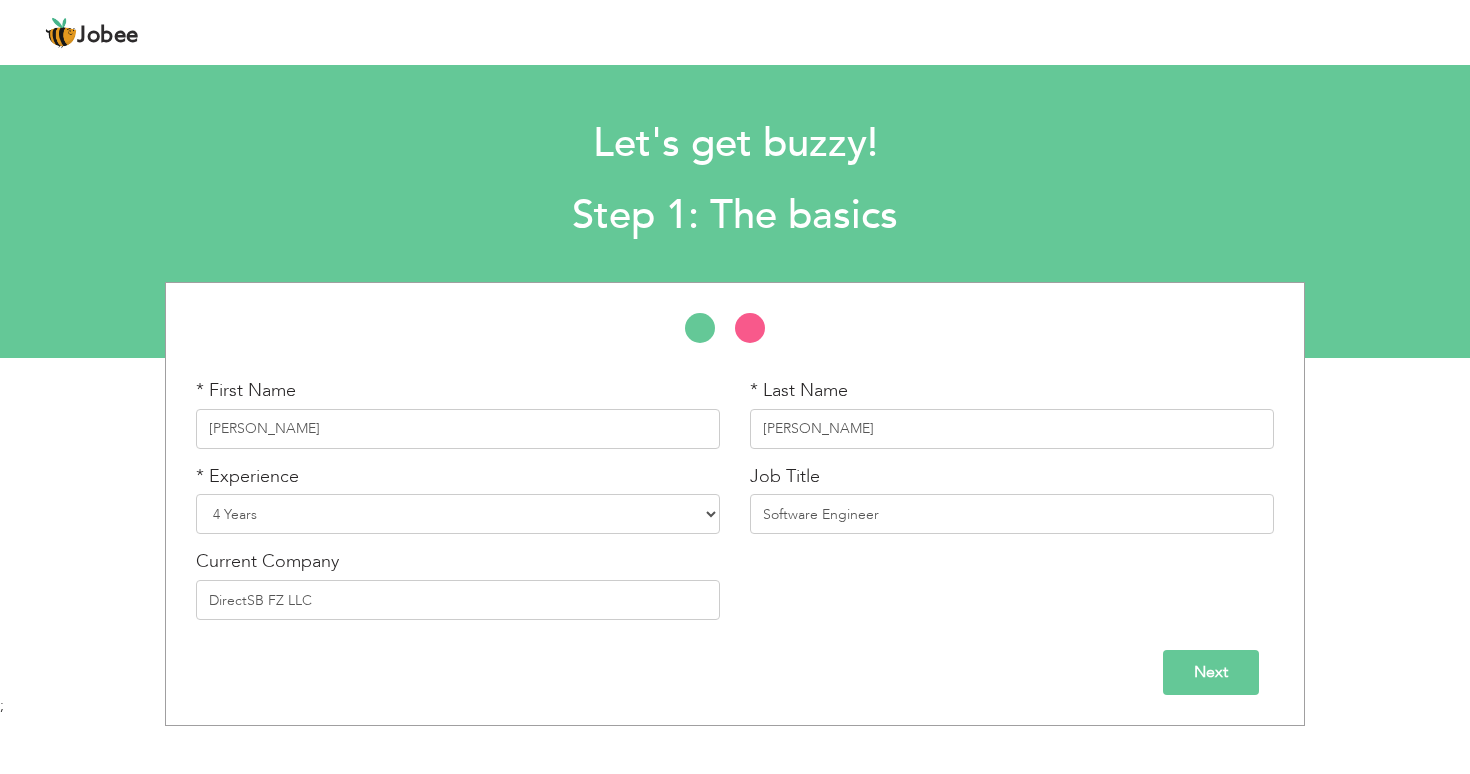click on "Next" at bounding box center [1211, 672] 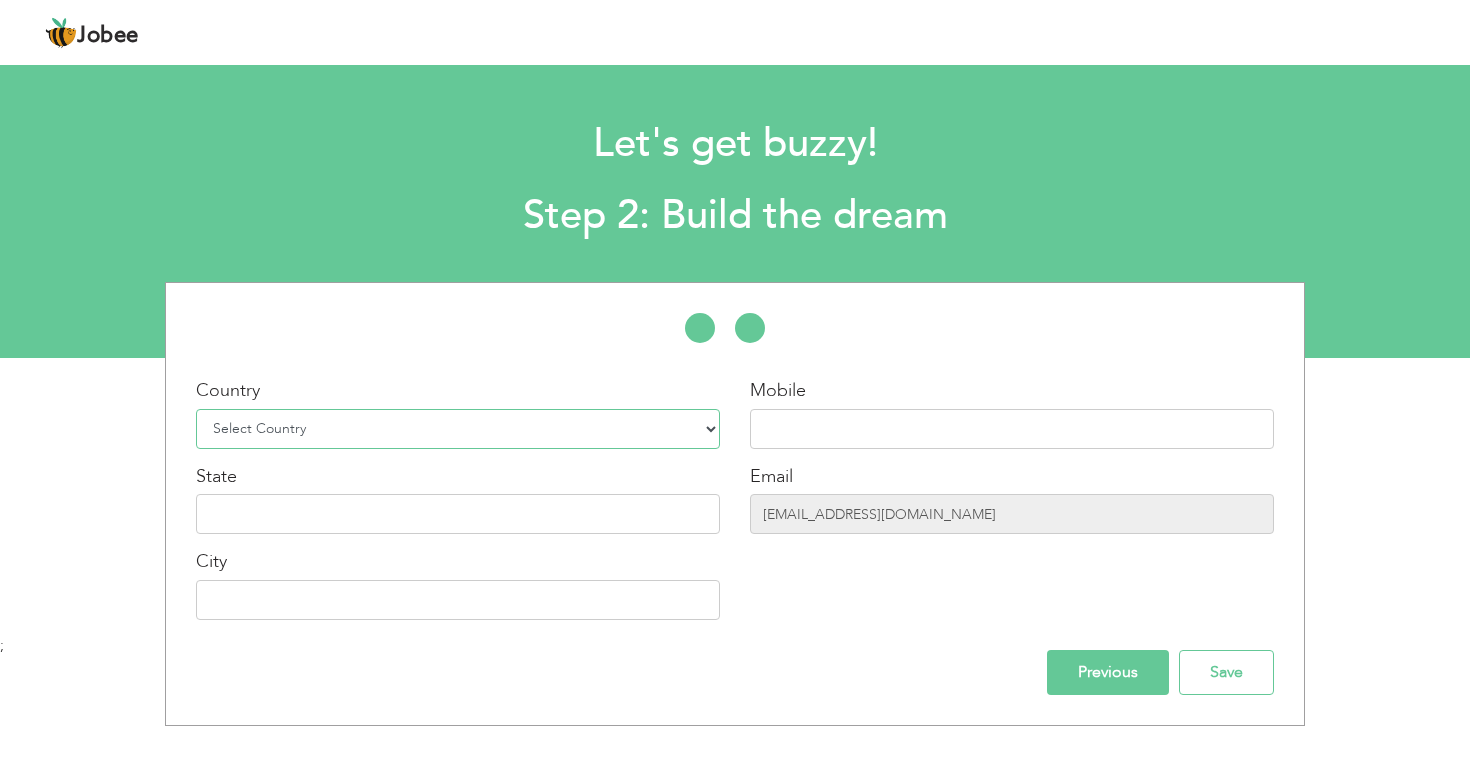 click on "Select Country
Afghanistan
Albania
Algeria
American Samoa
Andorra
Angola
Anguilla
Antarctica
Antigua and Barbuda
Argentina
Armenia
Aruba
Australia
Austria
Azerbaijan
Bahamas
Bahrain
Bangladesh
Barbados
Belarus
Belgium
Belize
Benin
Bermuda
Bhutan
Bolivia
Bosnia-Herzegovina
Botswana
Bouvet Island
Brazil
British Indian Ocean Territory
Brunei Darussalam
Bulgaria
Burkina Faso
Burundi
Cambodia
Cameroon
Canada
Cape Verde
Cayman Islands
Central African Republic
Chad
Chile
China
Christmas Island
Cocos (Keeling) Islands
Colombia
Comoros
Congo
Congo, Dem. Republic
Cook Islands
Costa Rica
Croatia
Cuba
Cyprus
Czech Rep
Denmark
Djibouti
Dominica
Dominican Republic
Ecuador
Egypt
El Salvador
Equatorial Guinea
Eritrea
Estonia
Ethiopia
European Union
Falkland Islands (Malvinas)
Faroe Islands
Fiji
Finland
France
French Guiana
French Southern Territories
Gabon
Gambia
Georgia" at bounding box center (458, 429) 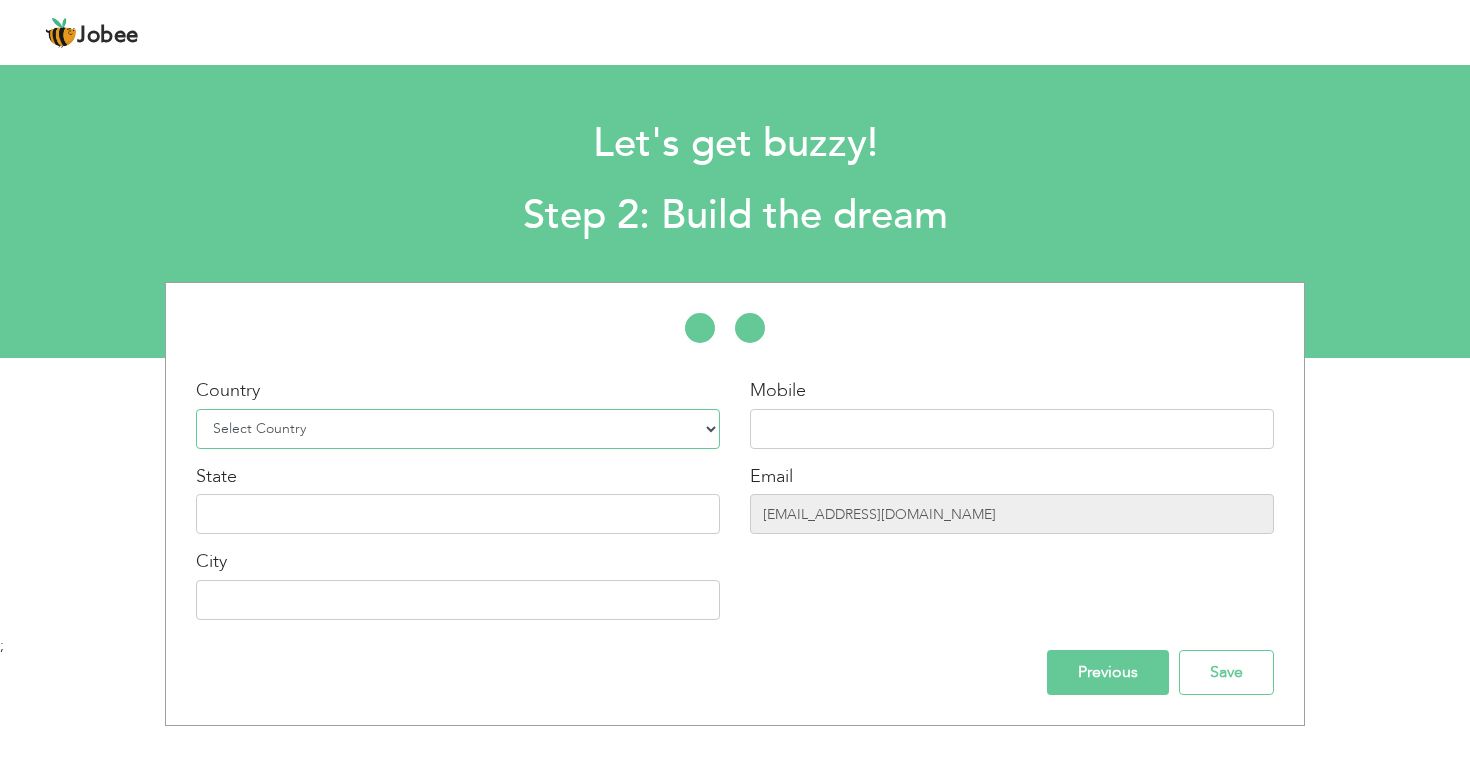 select on "228" 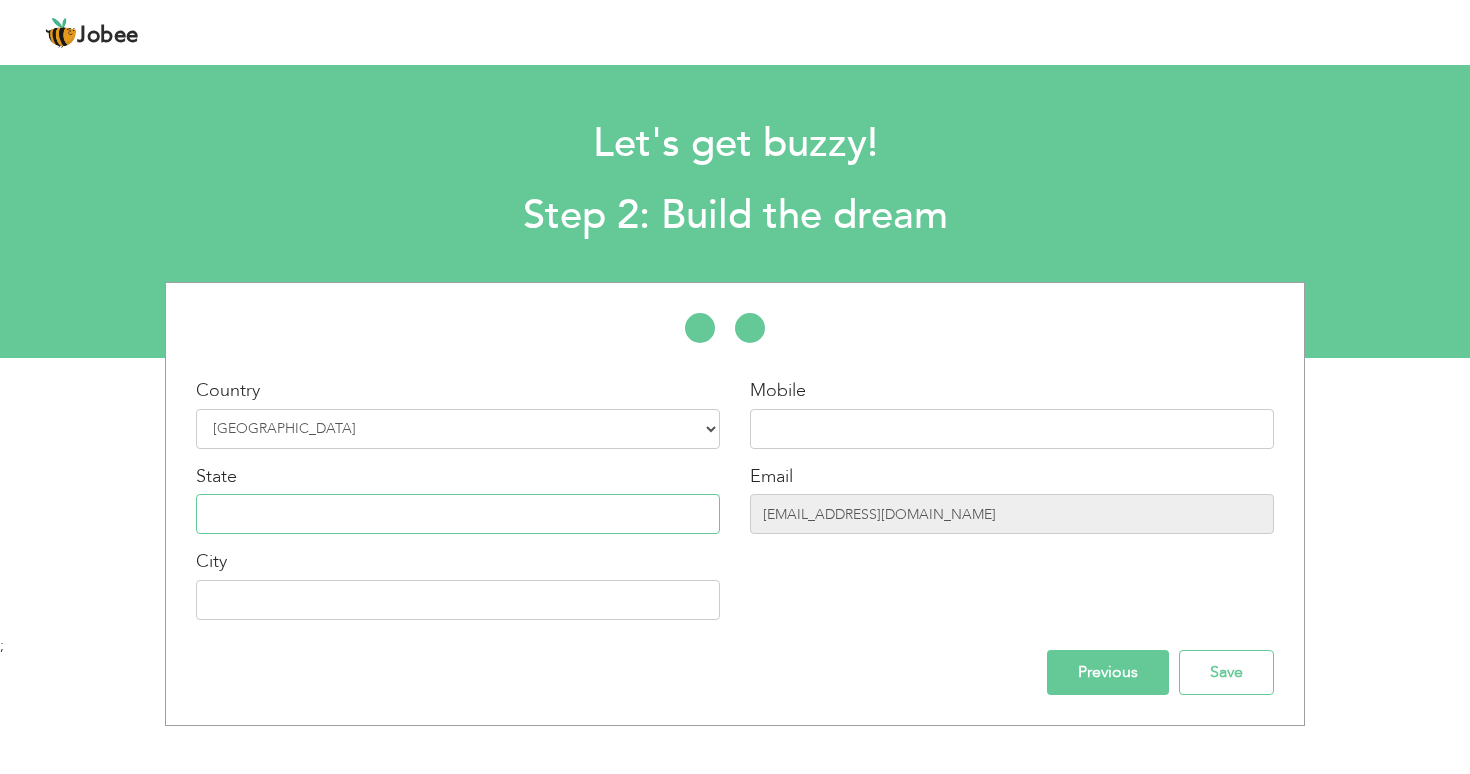 click at bounding box center (458, 514) 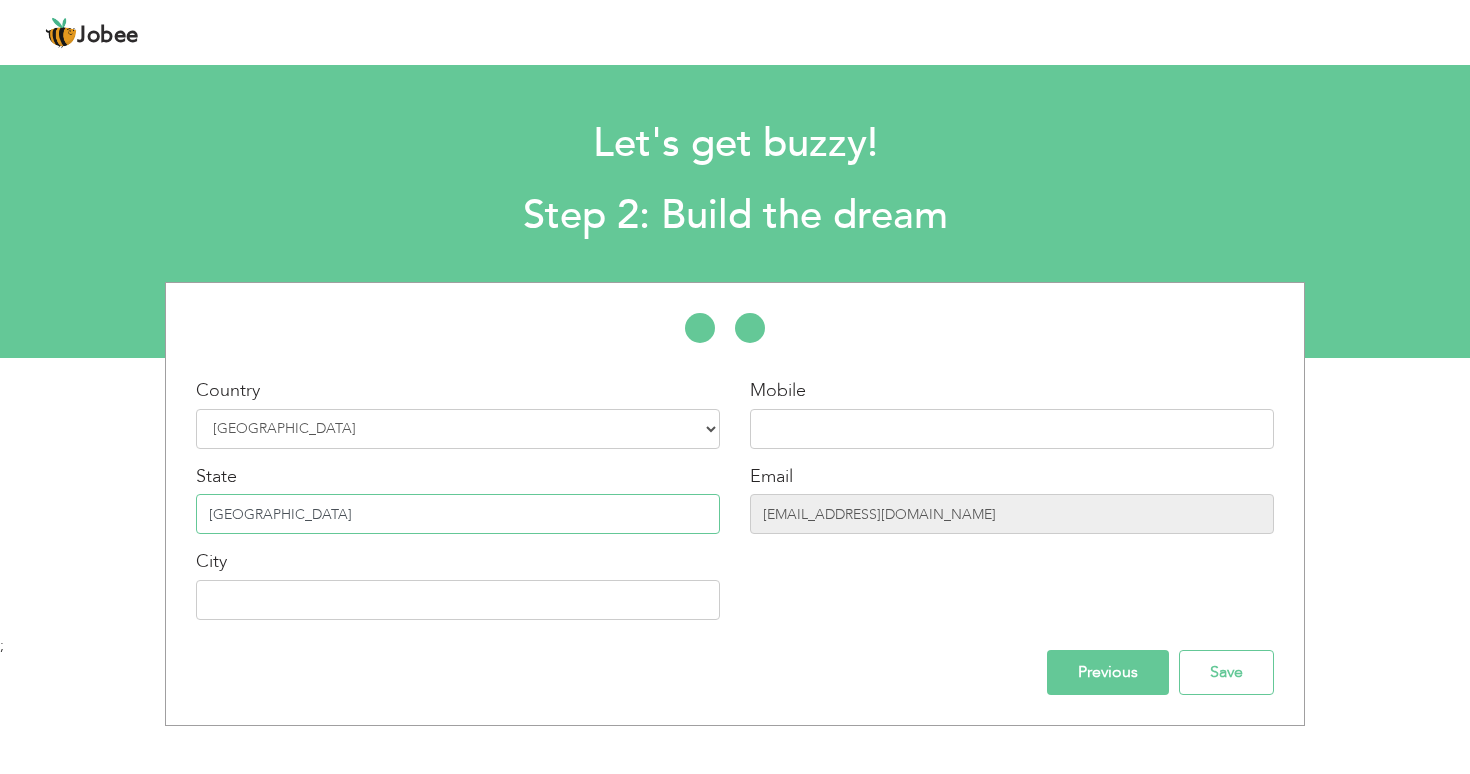 type on "[GEOGRAPHIC_DATA]" 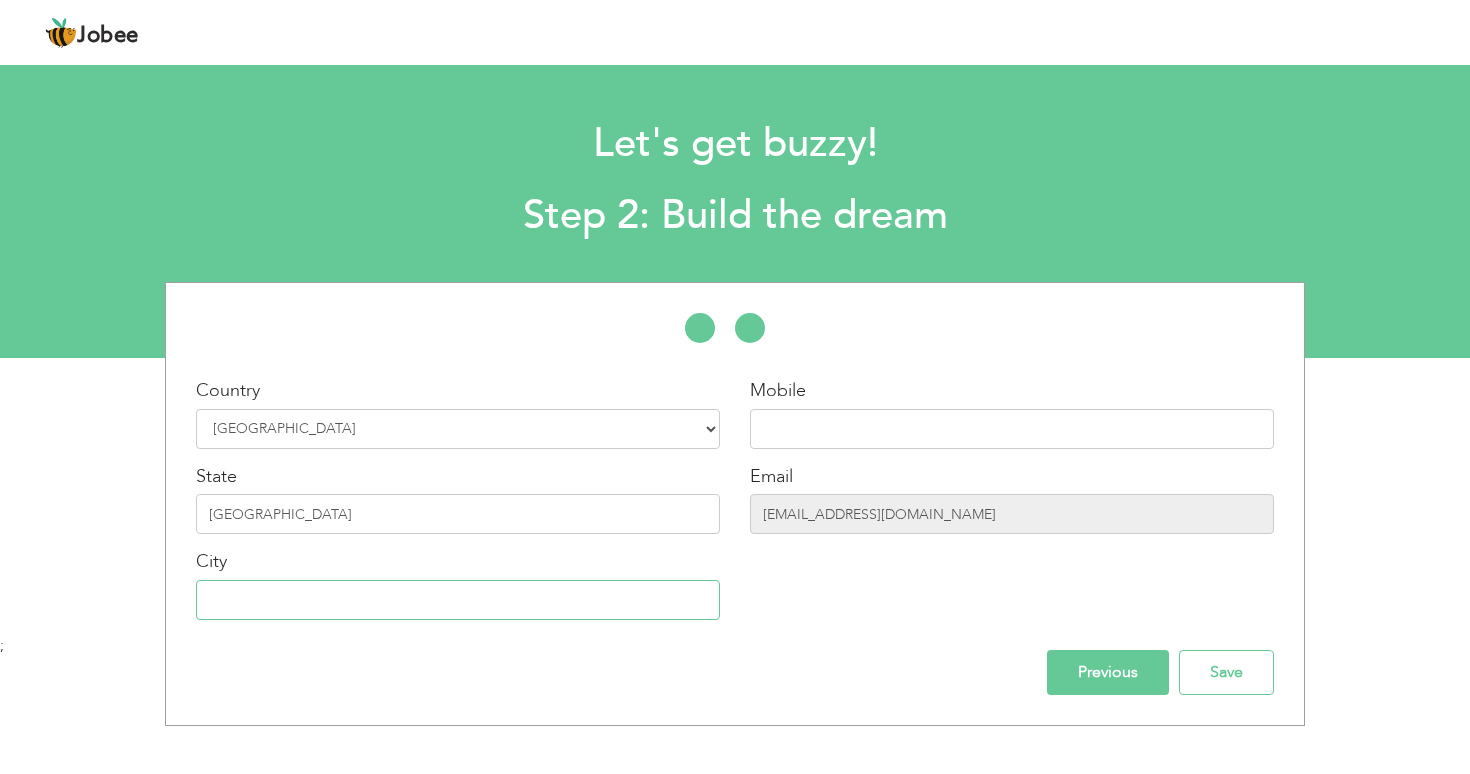 click at bounding box center [458, 600] 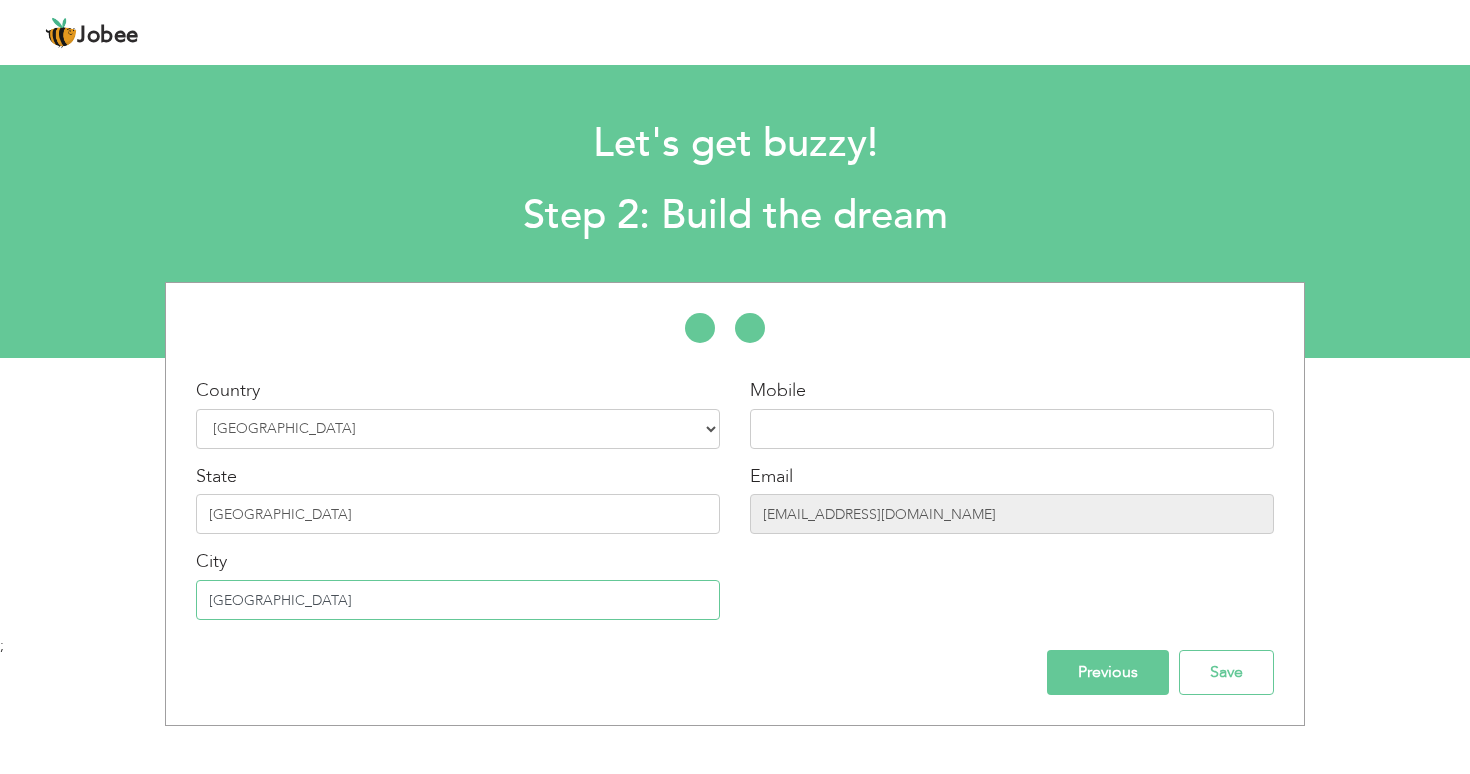 type on "[GEOGRAPHIC_DATA]" 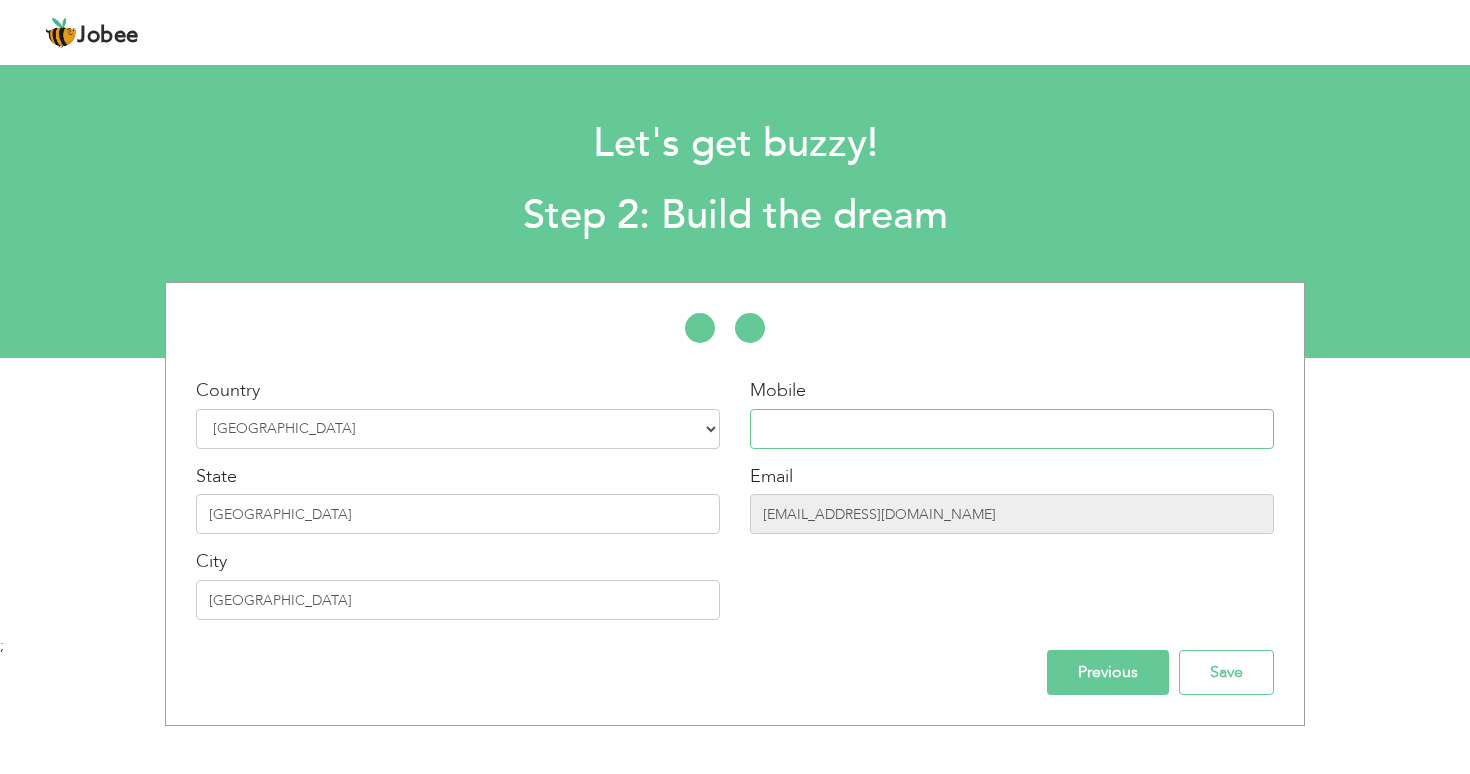 click at bounding box center [1012, 429] 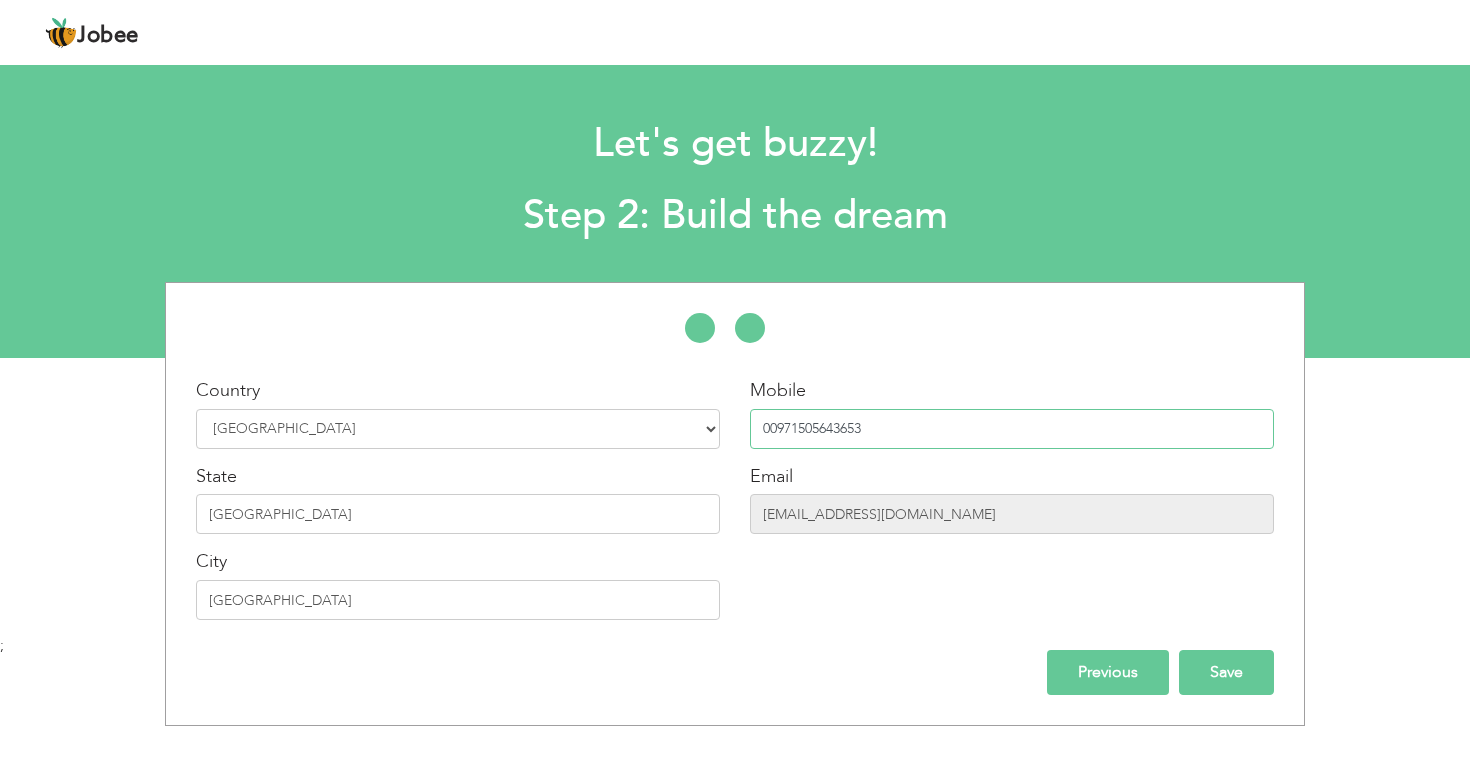 type on "00971505643653" 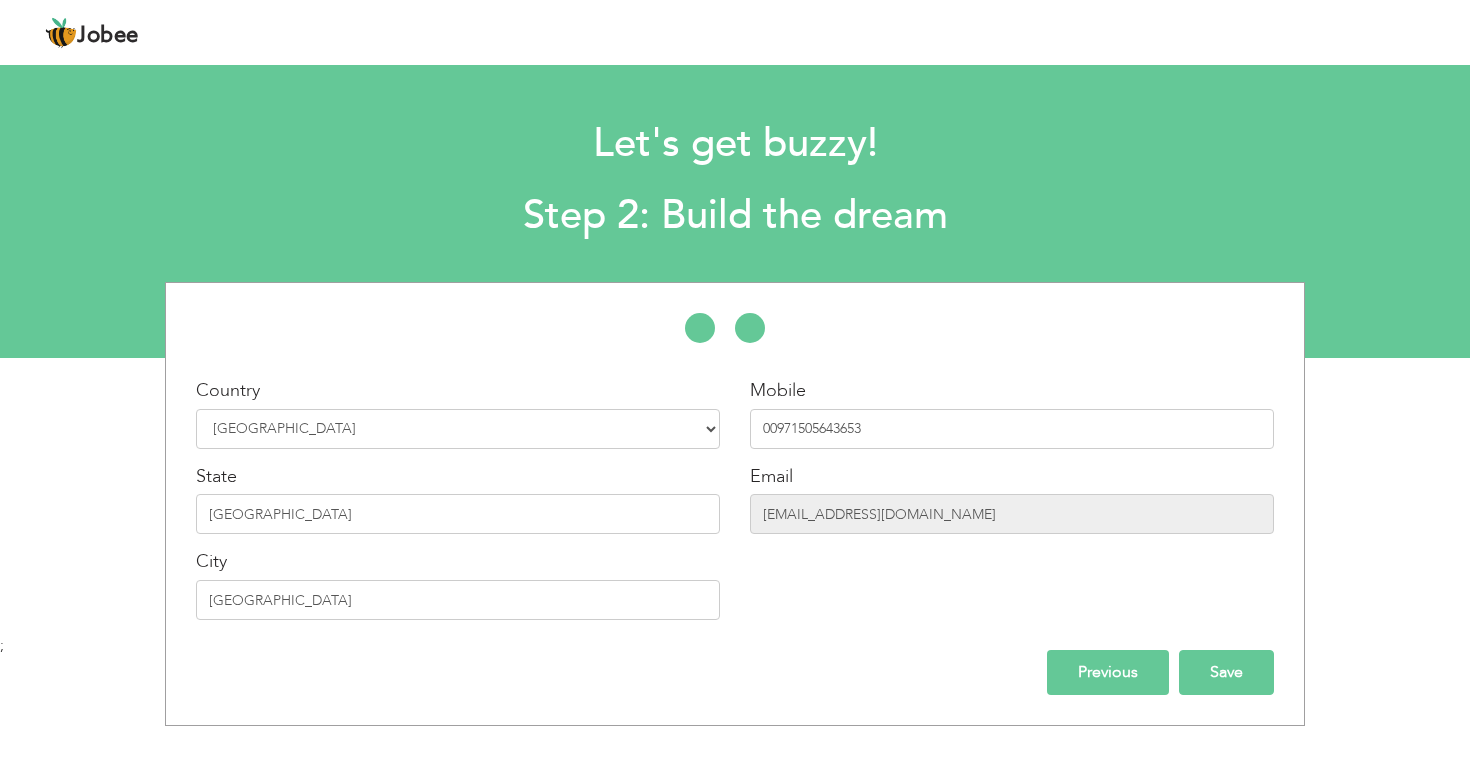 click on "Save" at bounding box center (1226, 672) 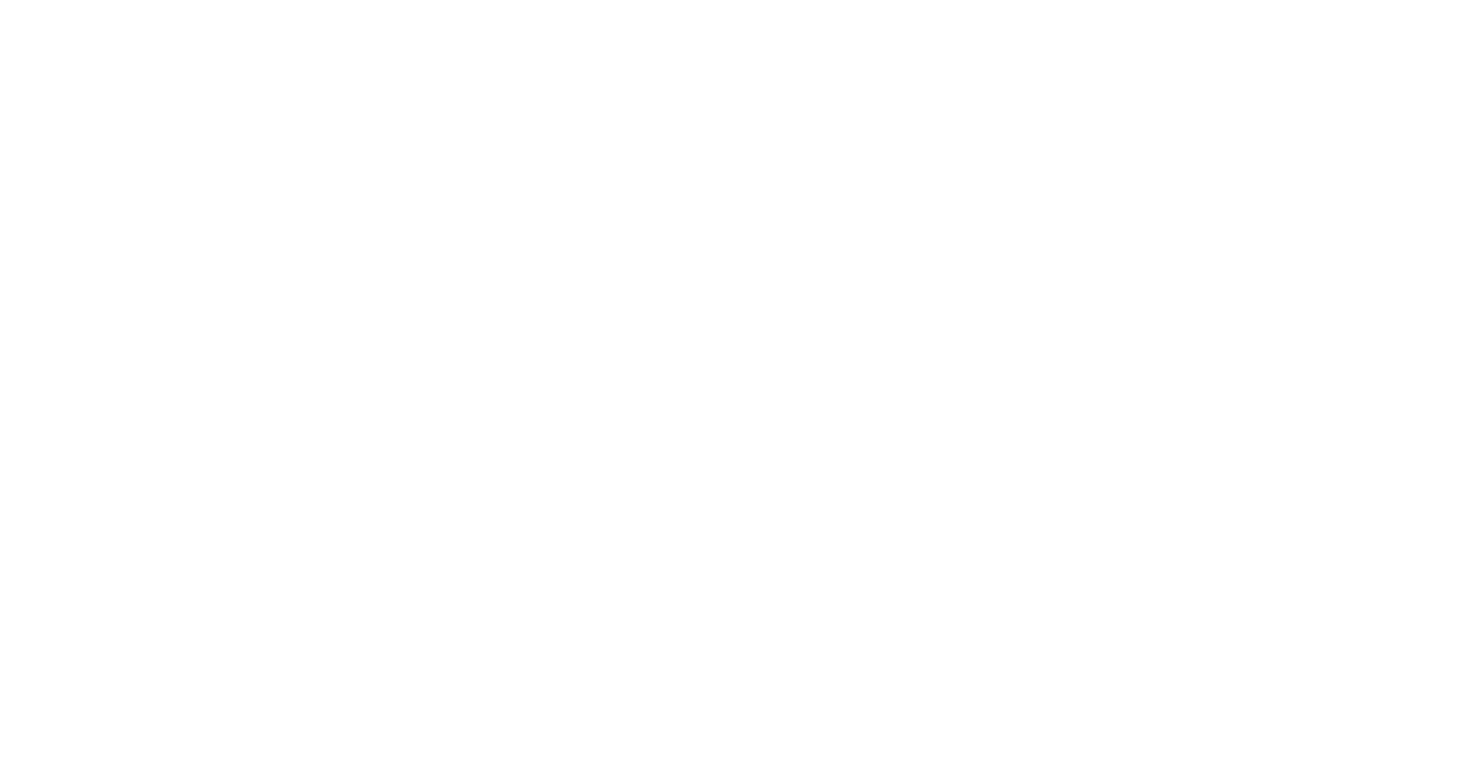 scroll, scrollTop: 0, scrollLeft: 0, axis: both 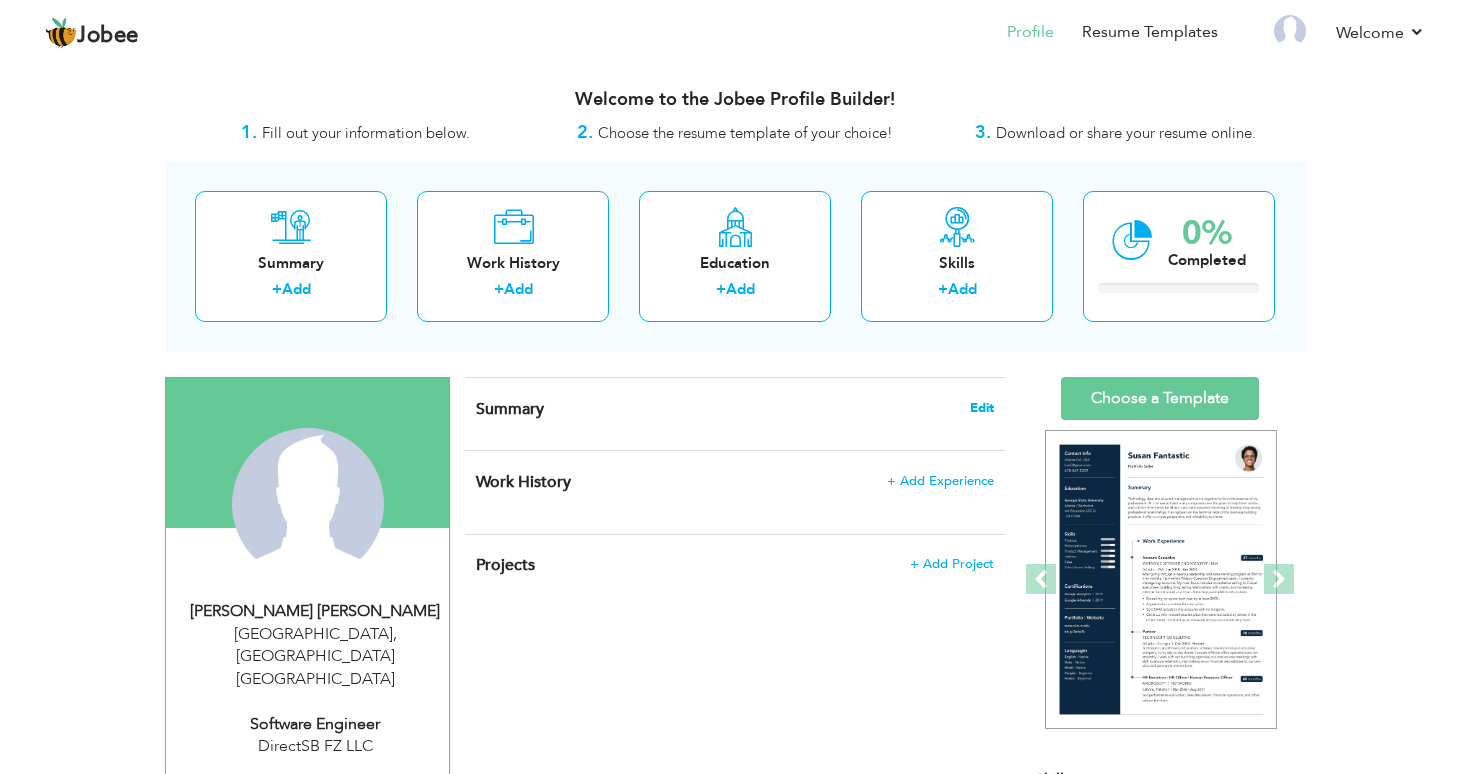 click on "Edit" at bounding box center (982, 408) 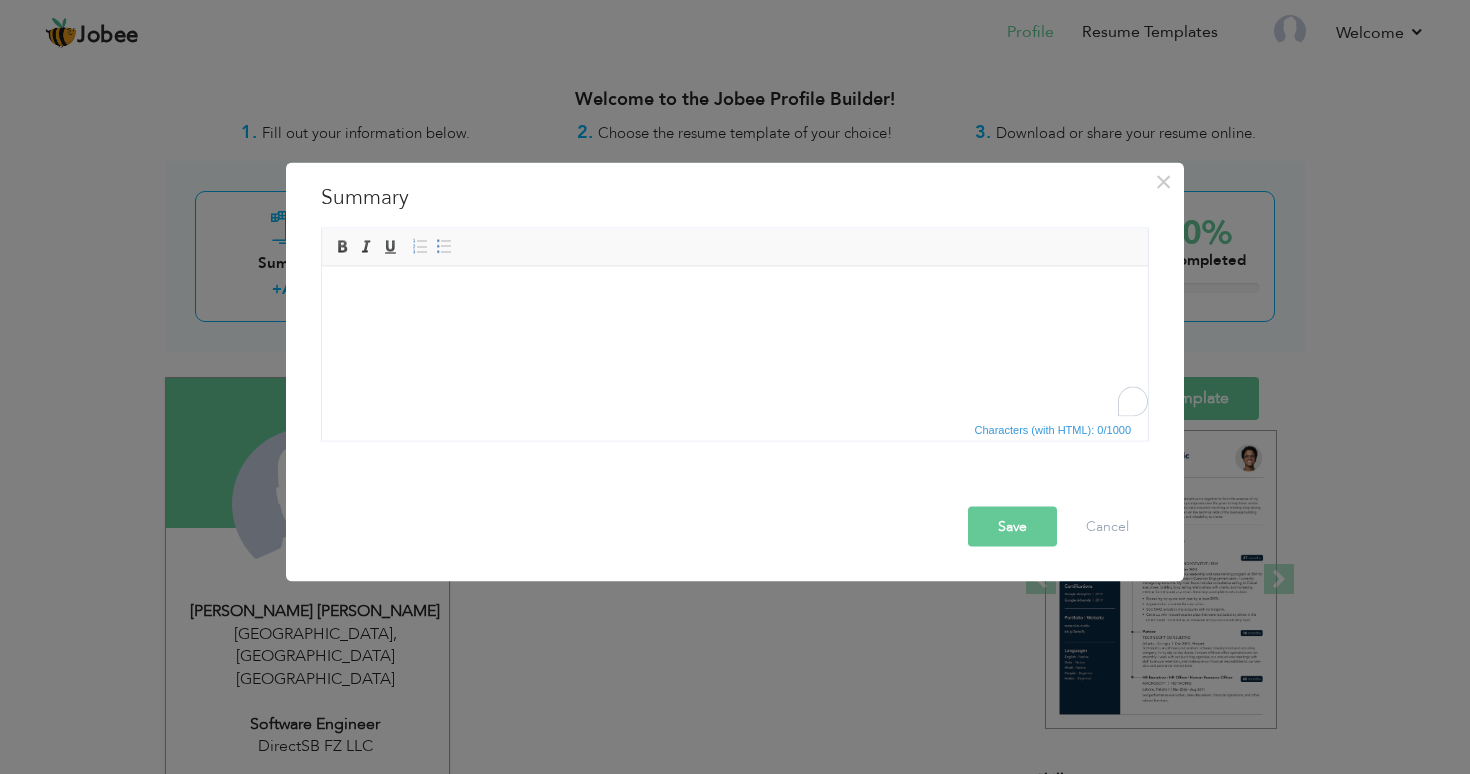 click at bounding box center [735, 296] 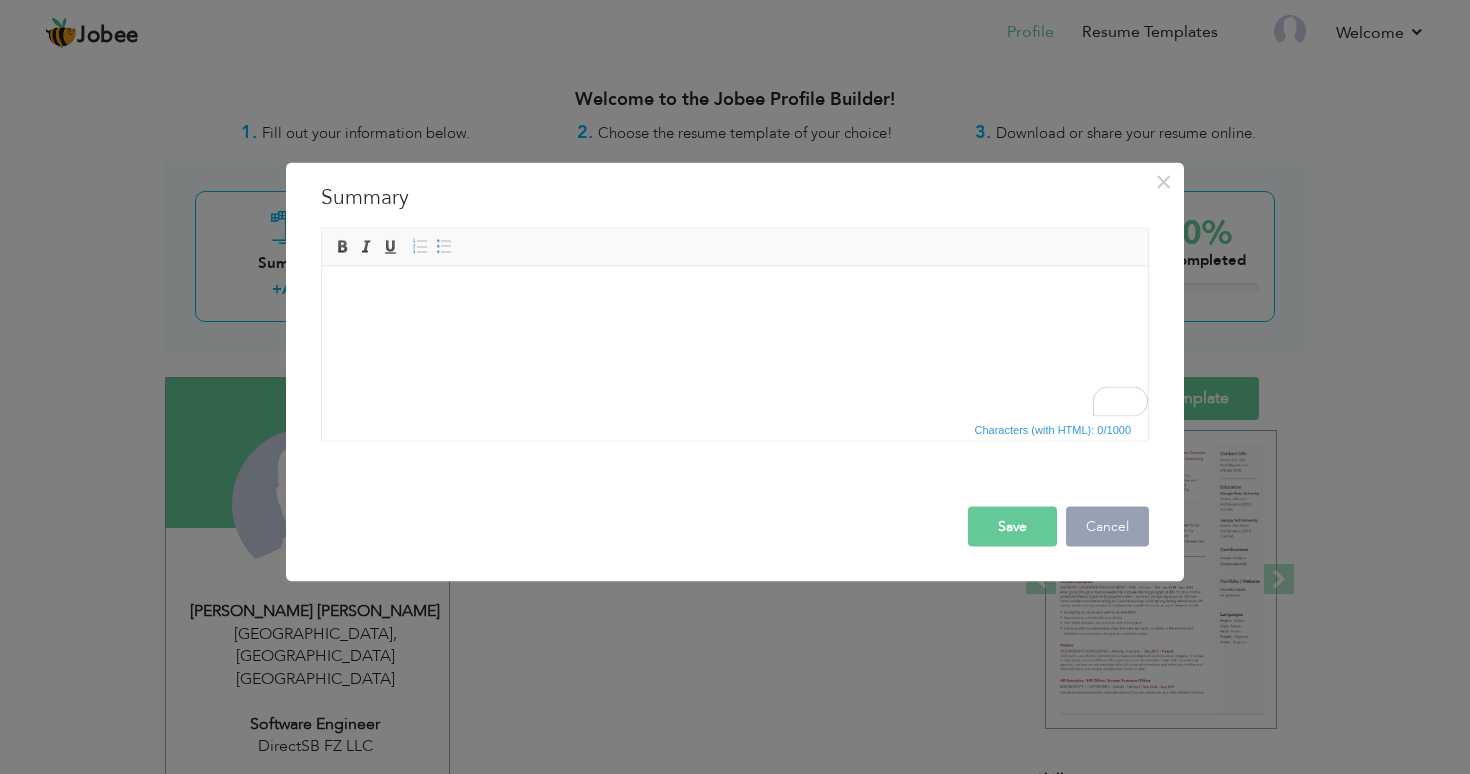 click on "Cancel" at bounding box center [1107, 527] 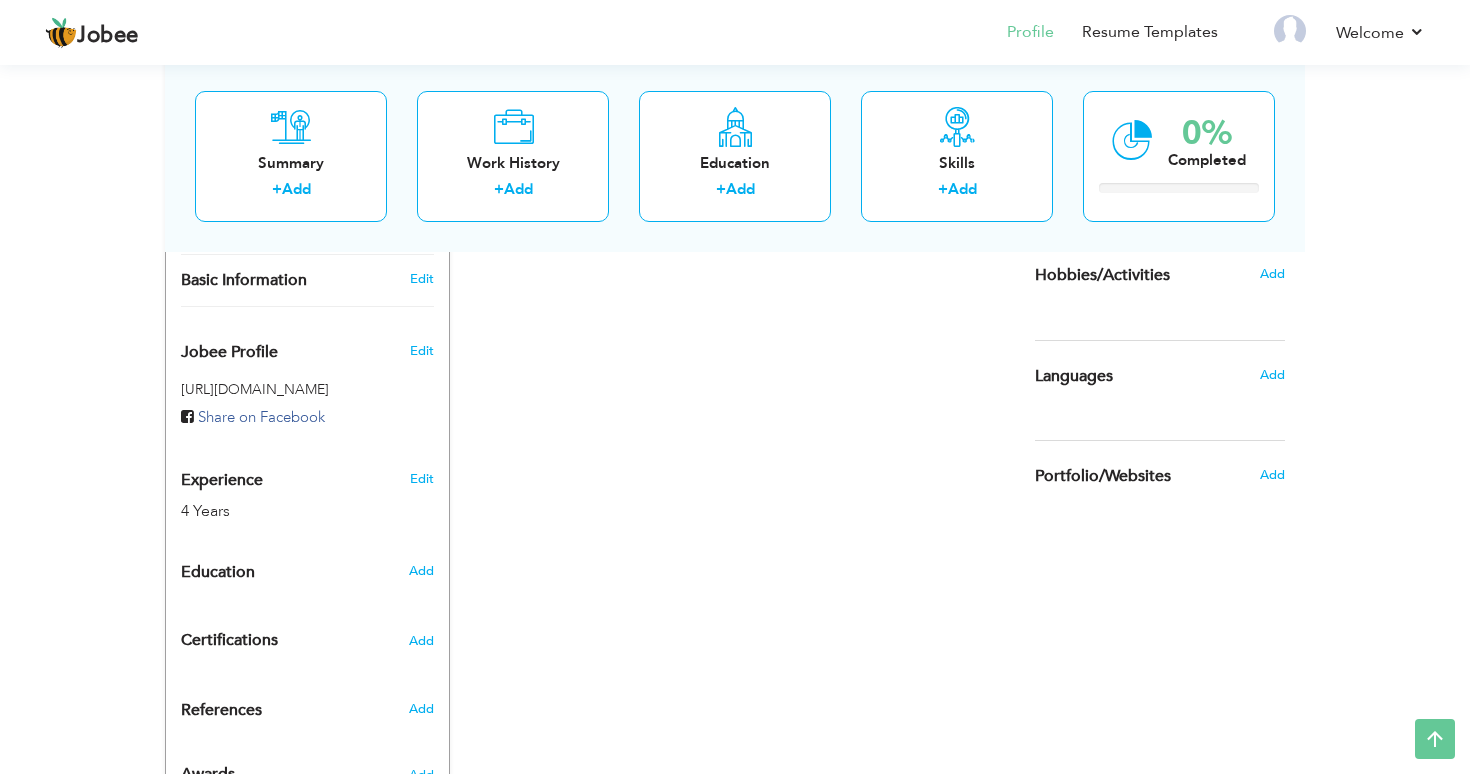 scroll, scrollTop: 662, scrollLeft: 0, axis: vertical 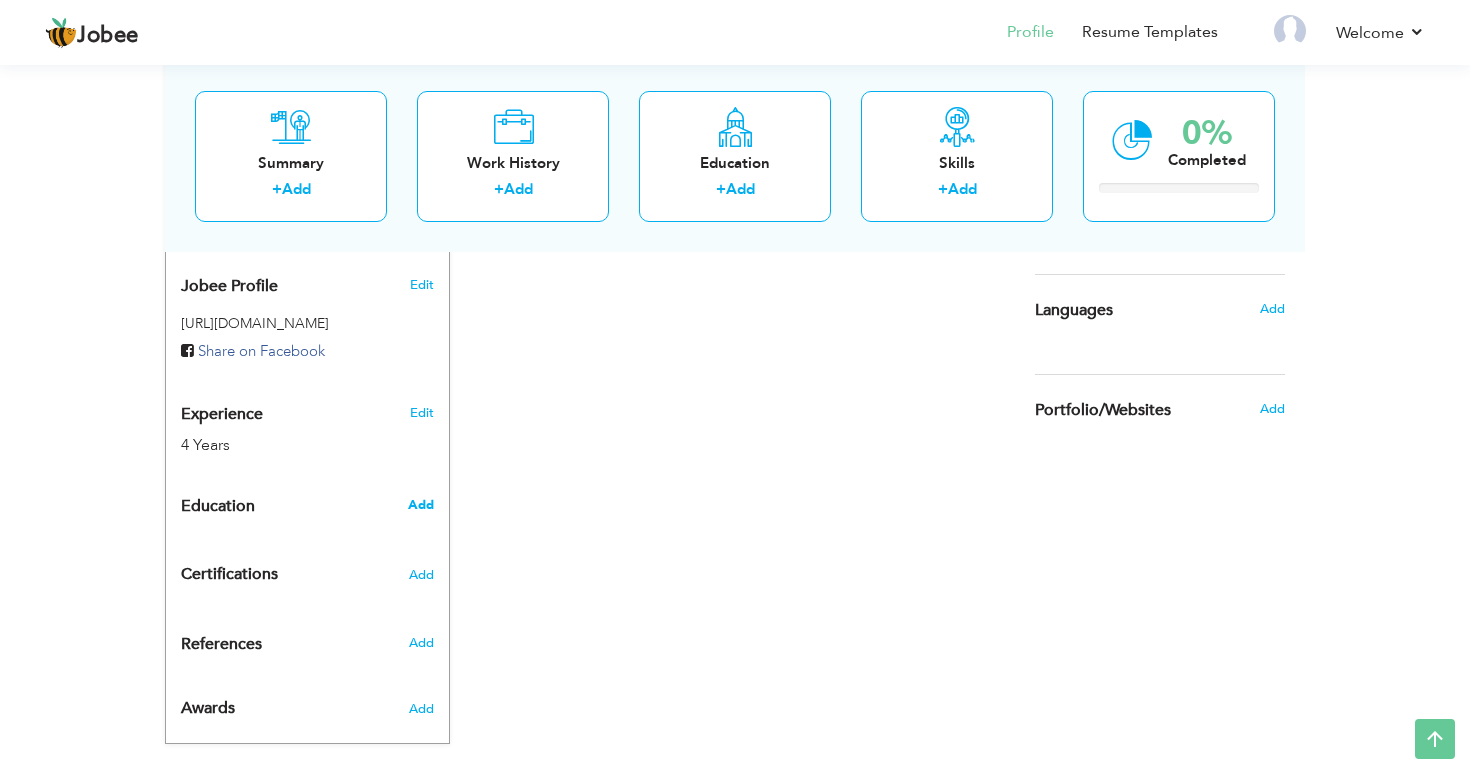 click on "Add" at bounding box center (421, 505) 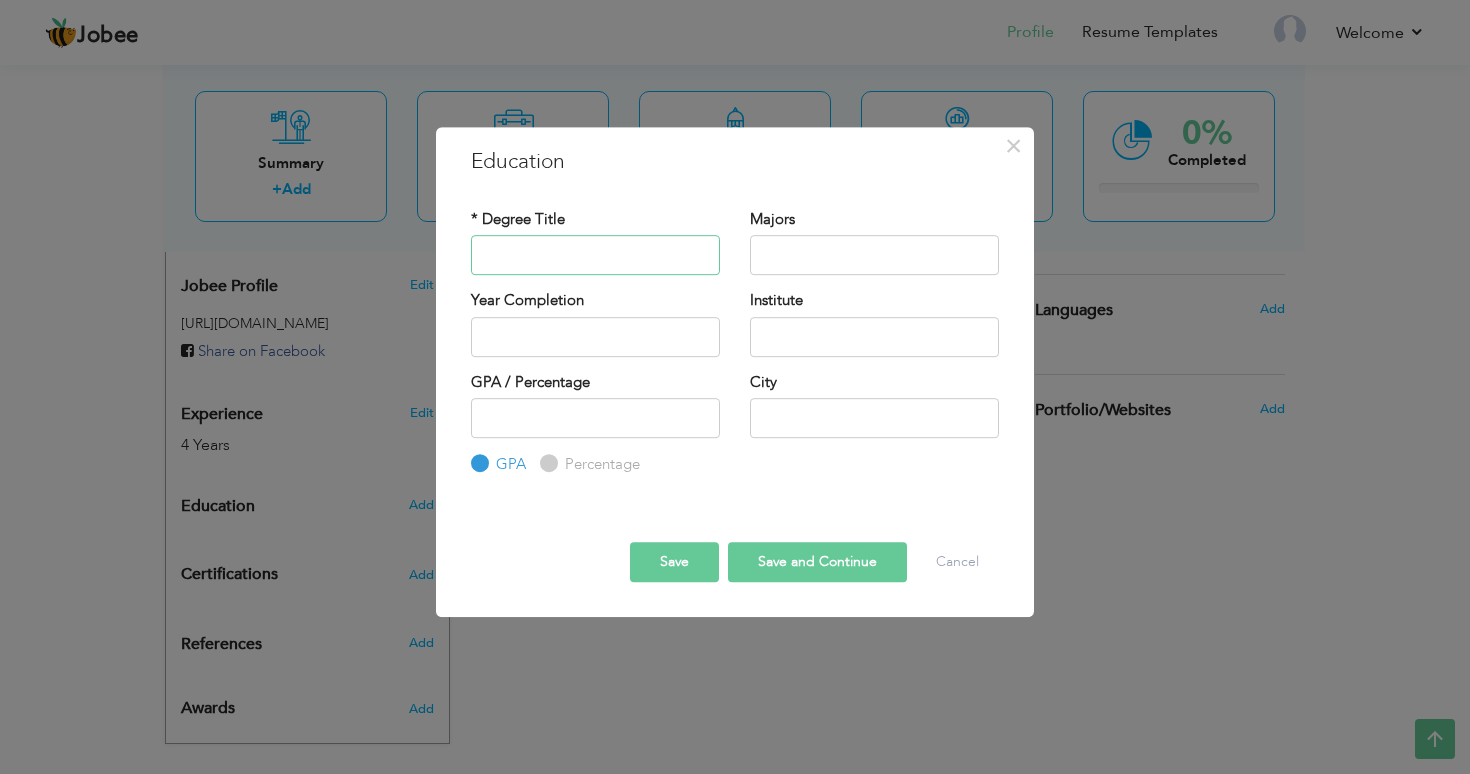 click at bounding box center [595, 255] 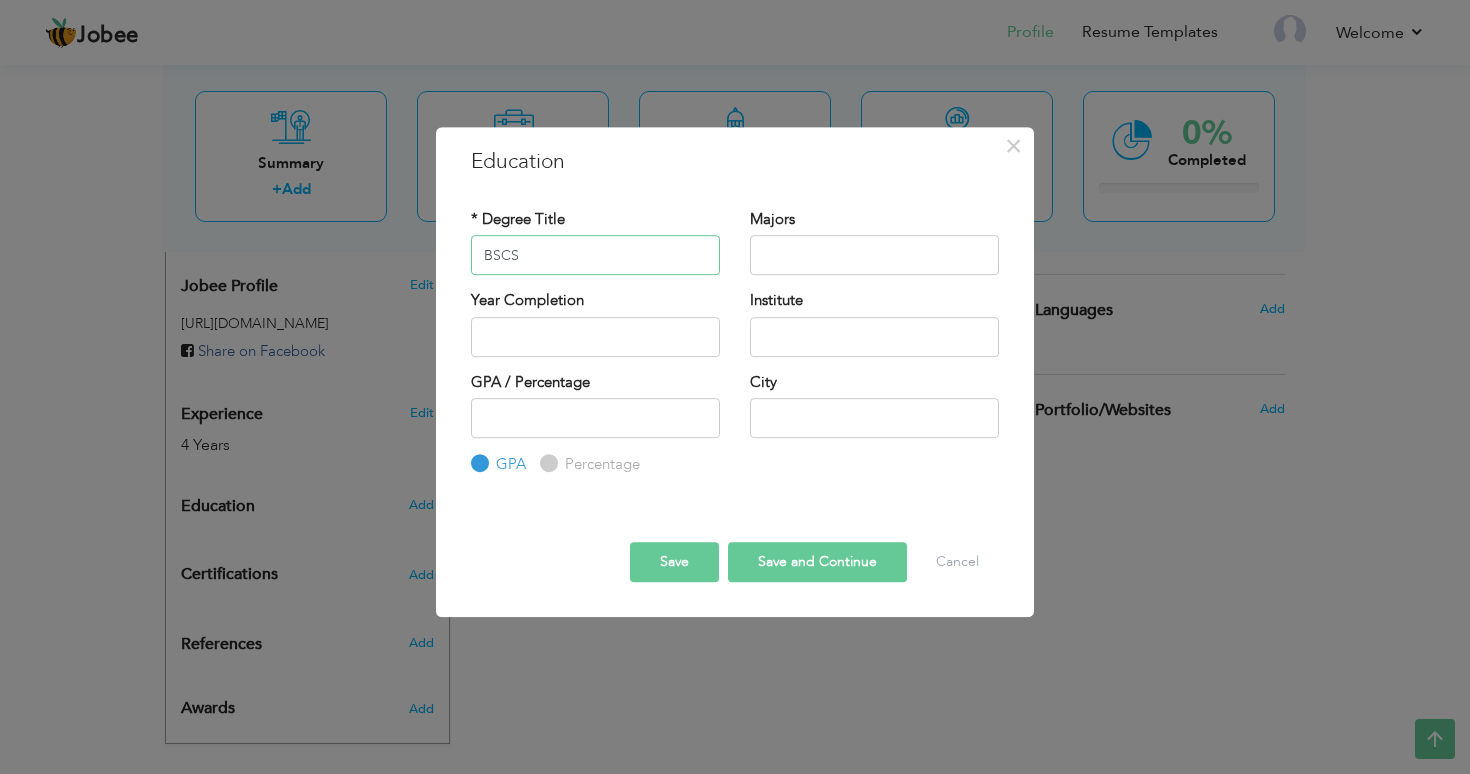 type on "BSCS" 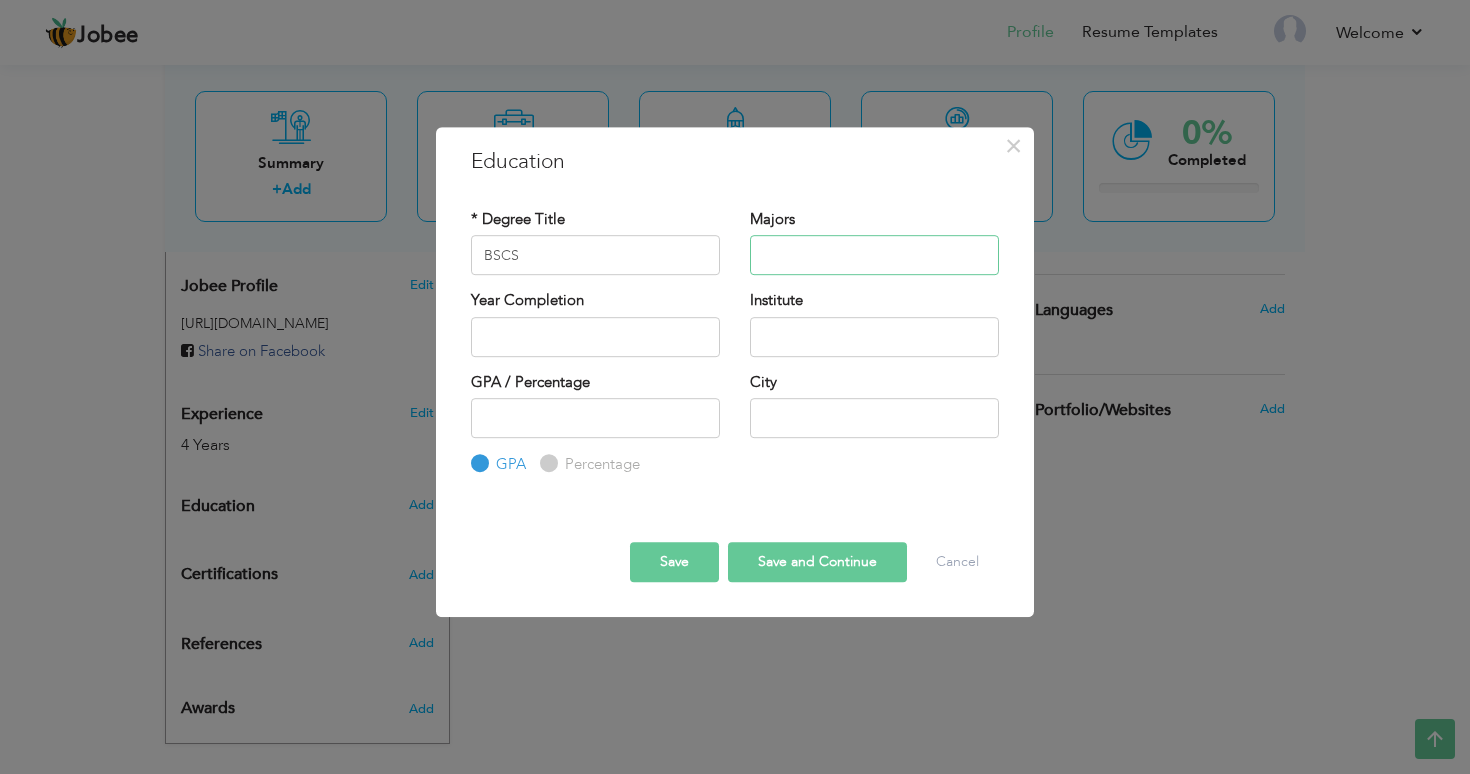 click at bounding box center (874, 255) 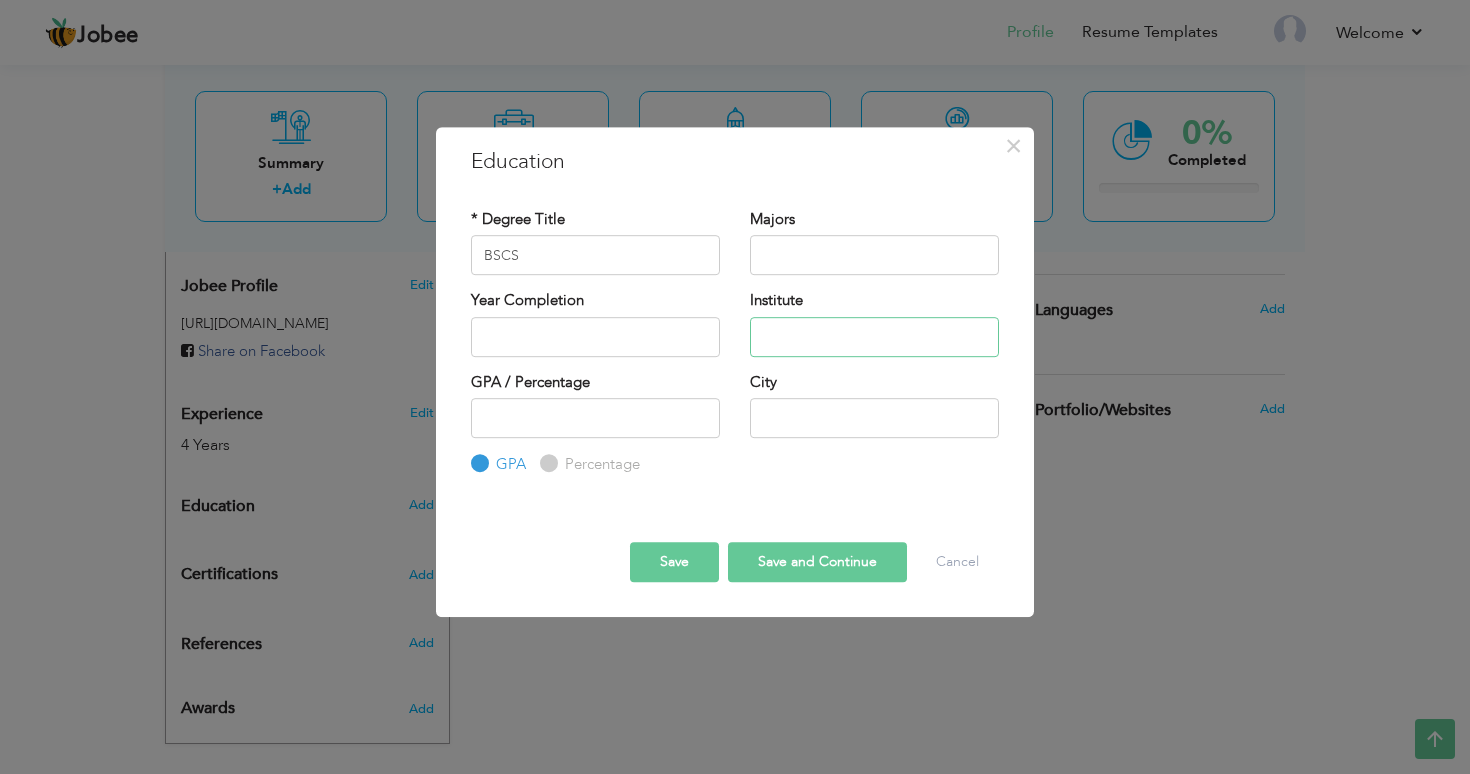 click at bounding box center [874, 337] 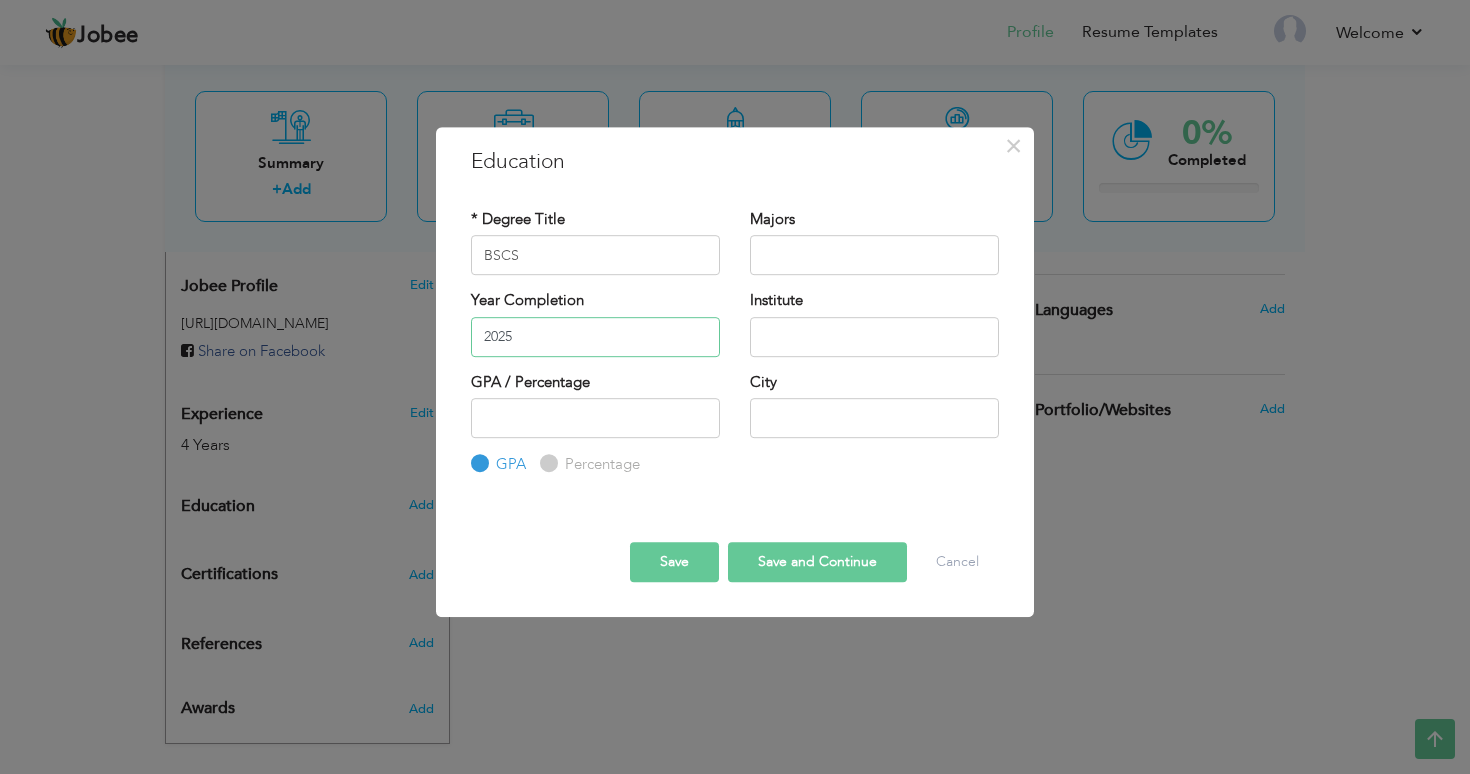 click on "2025" at bounding box center (595, 337) 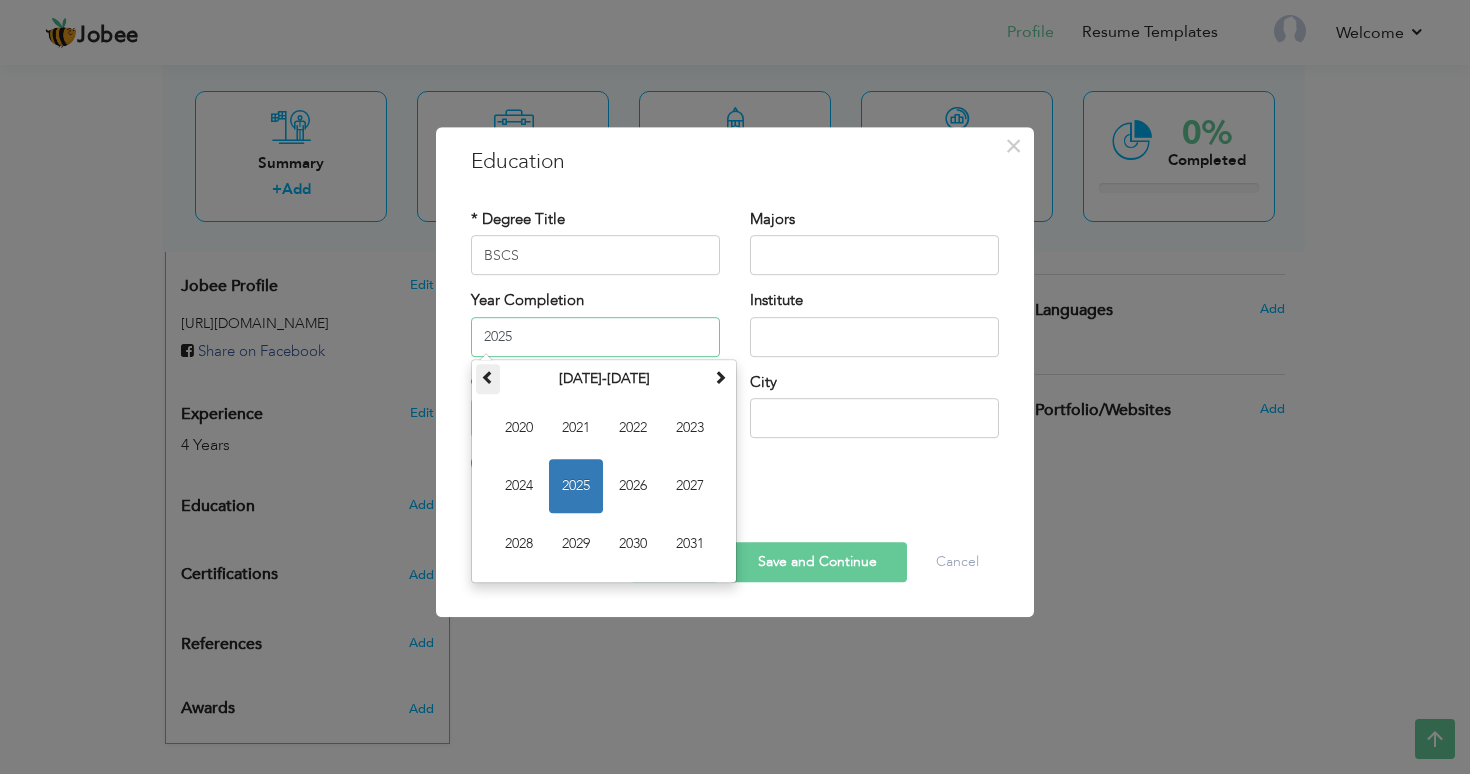 click at bounding box center [488, 379] 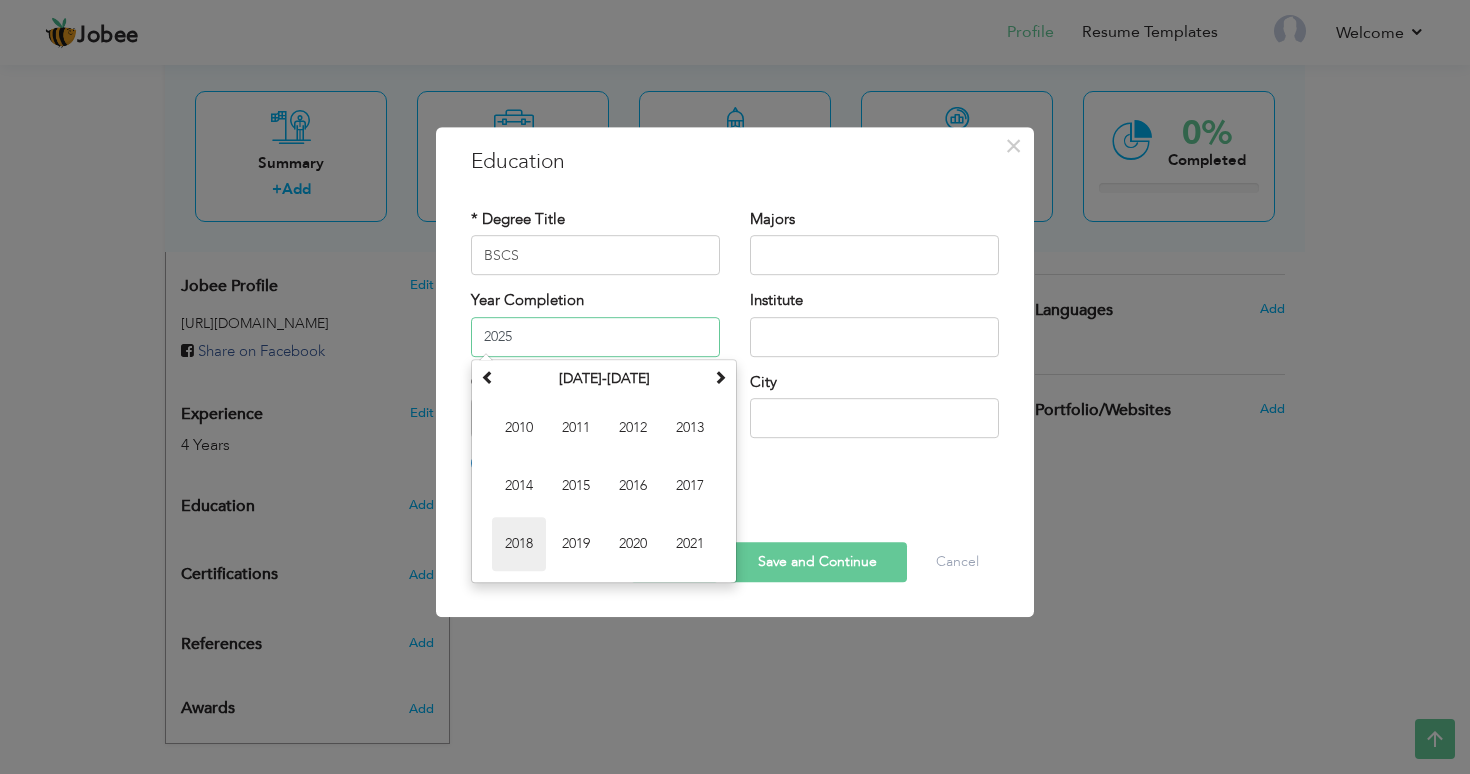 click on "2018" at bounding box center [519, 544] 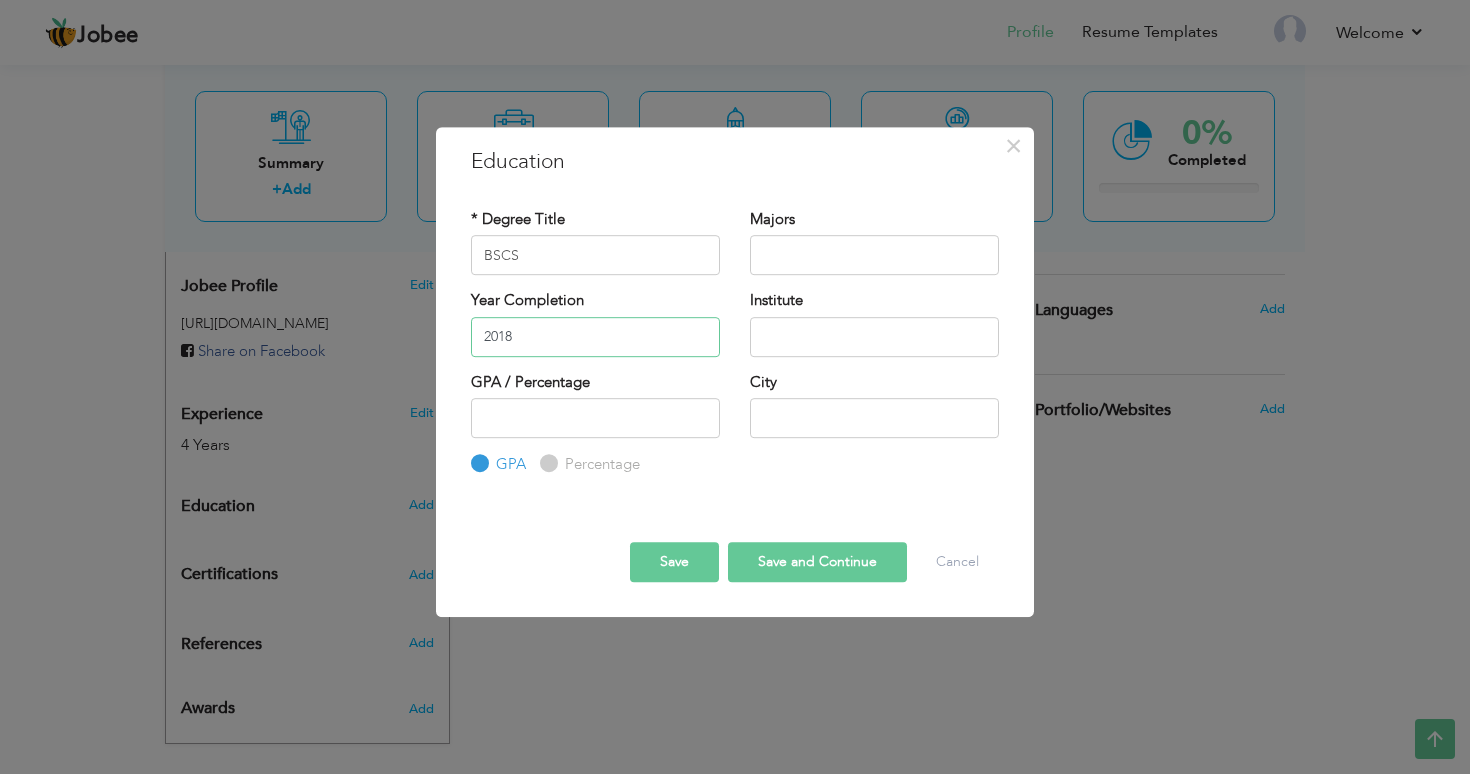 click on "2018" at bounding box center [595, 337] 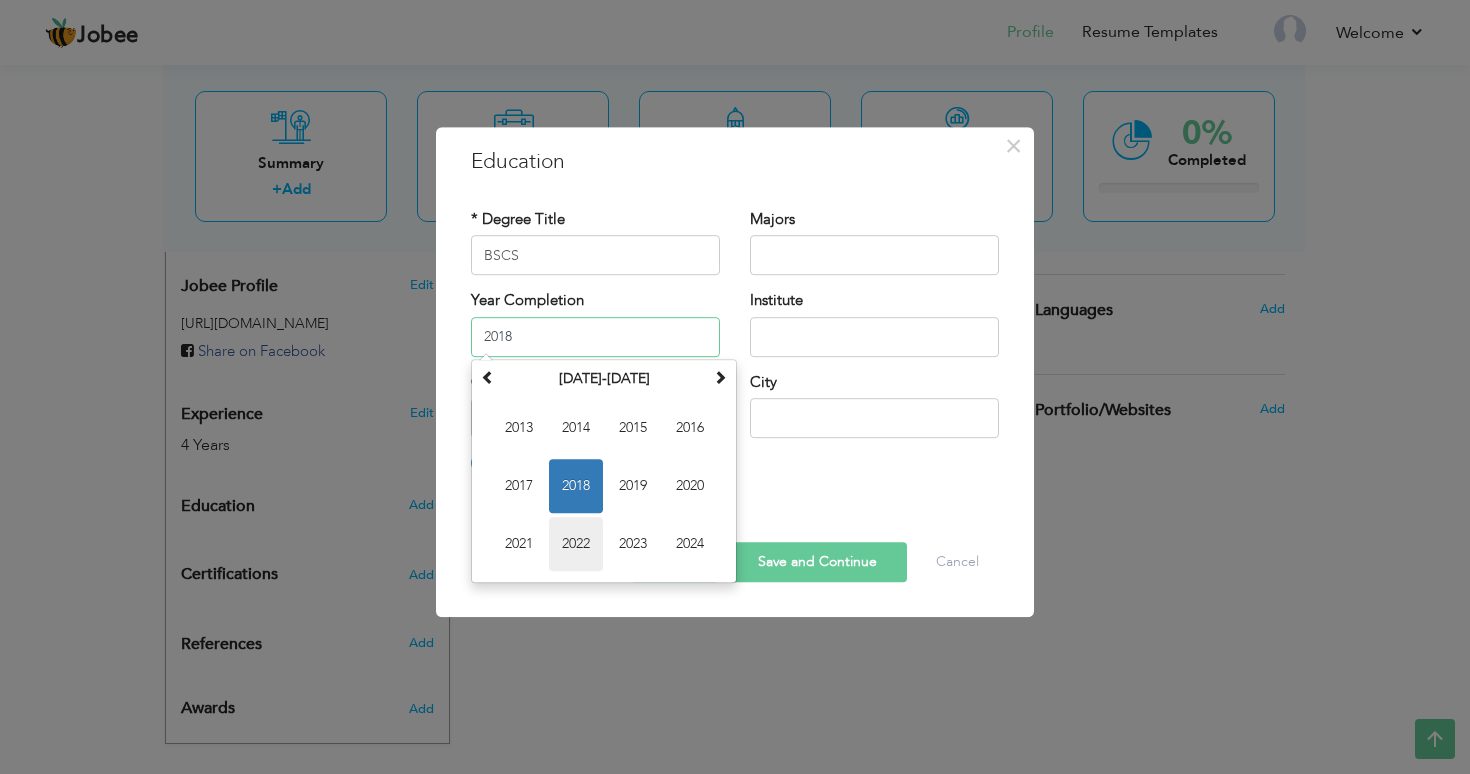 click on "2022" at bounding box center (576, 544) 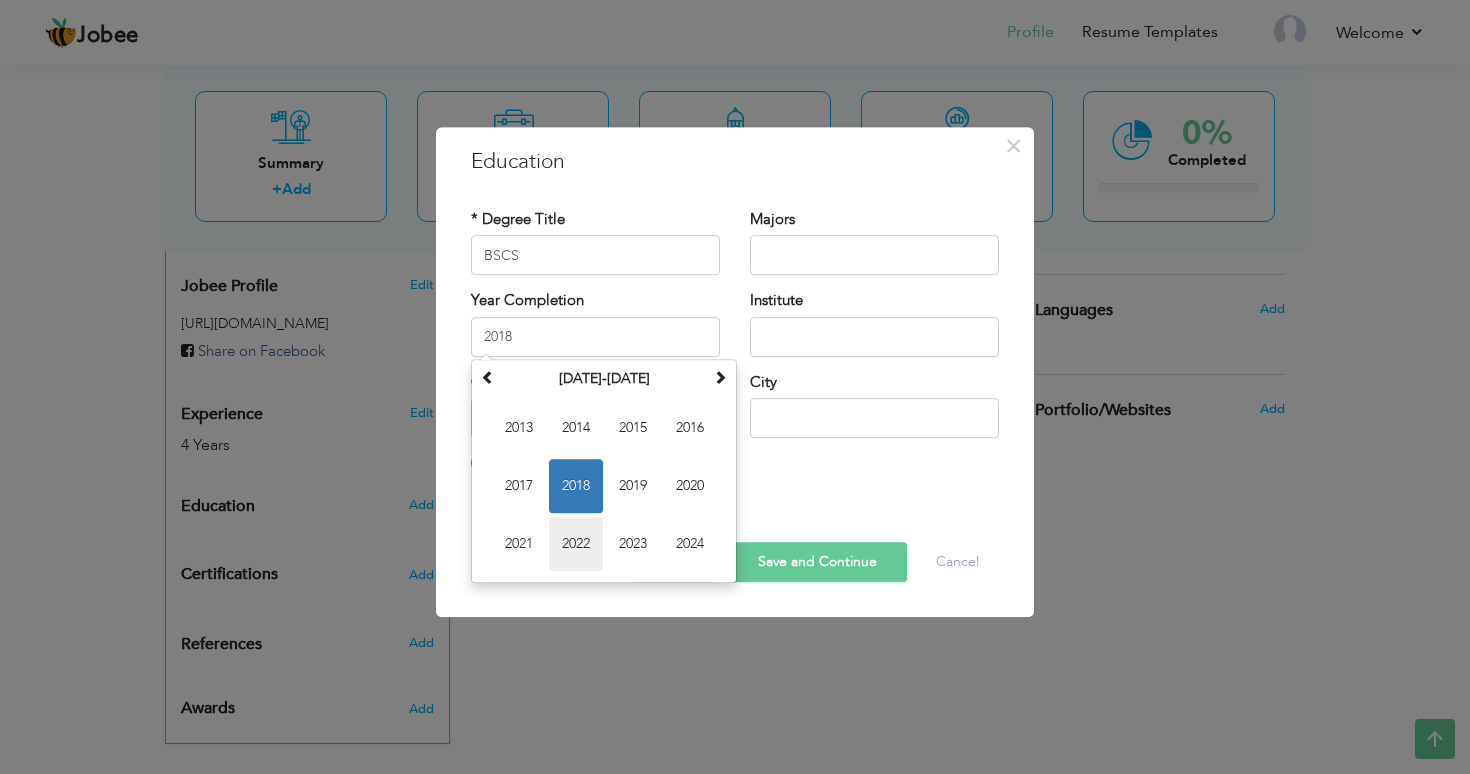 type on "2022" 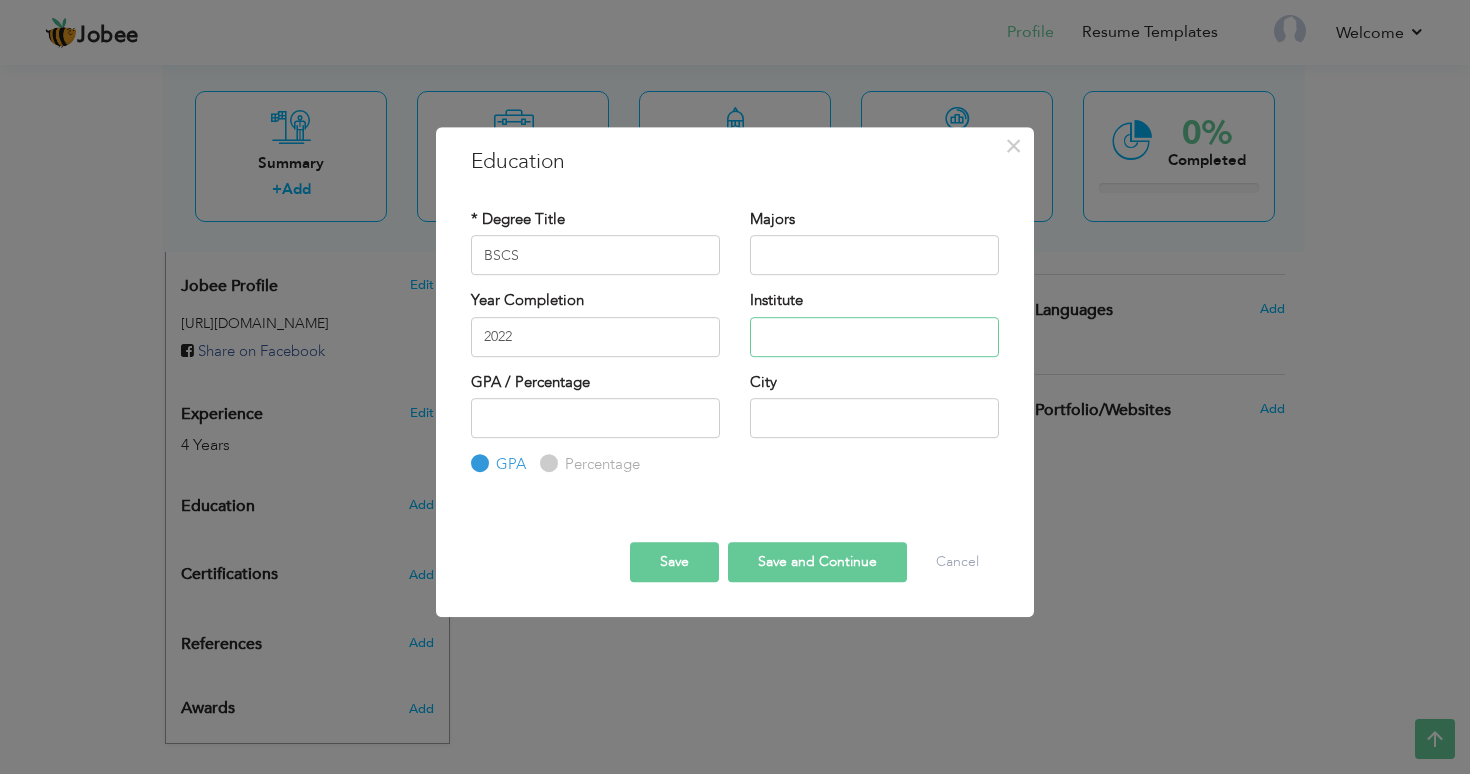 click at bounding box center (874, 337) 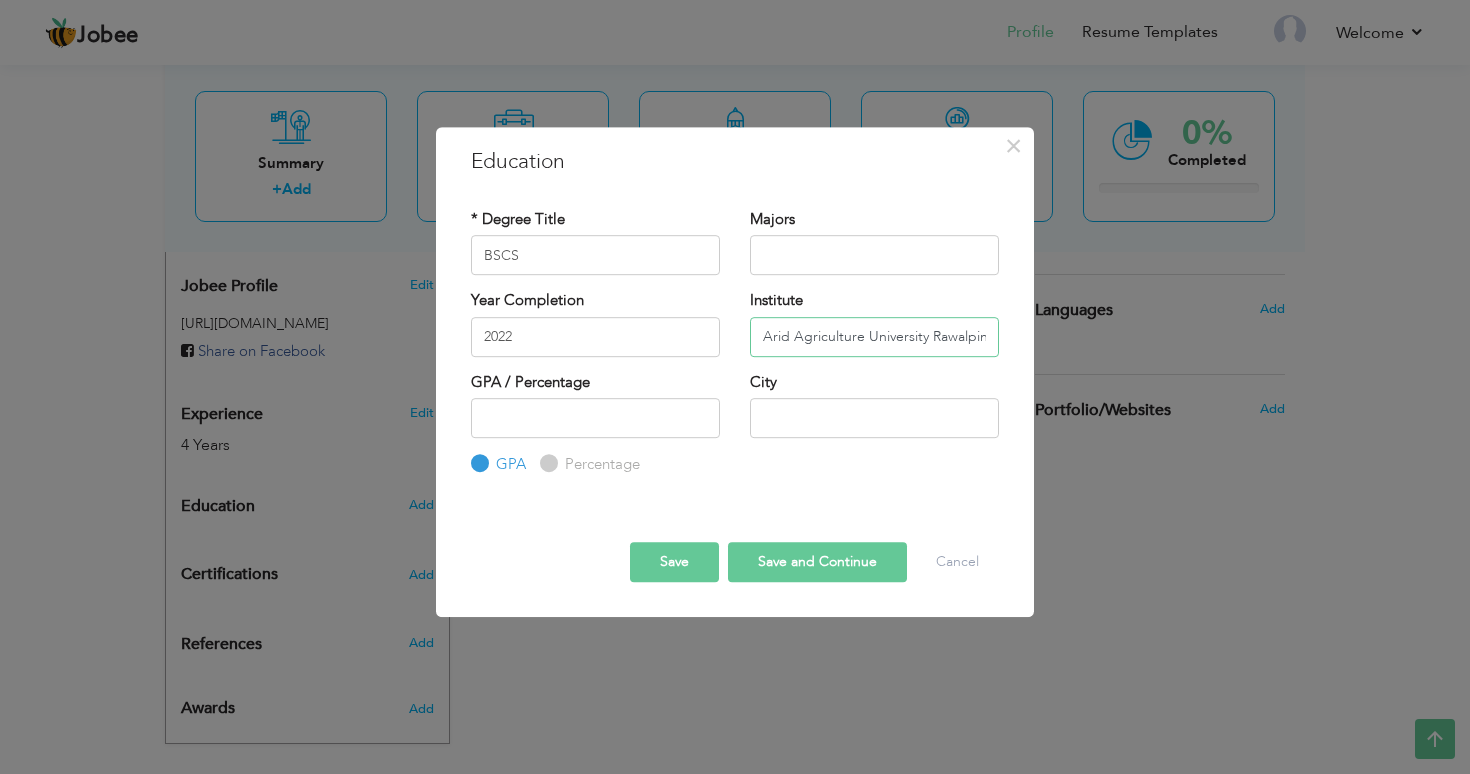 scroll, scrollTop: 0, scrollLeft: 10, axis: horizontal 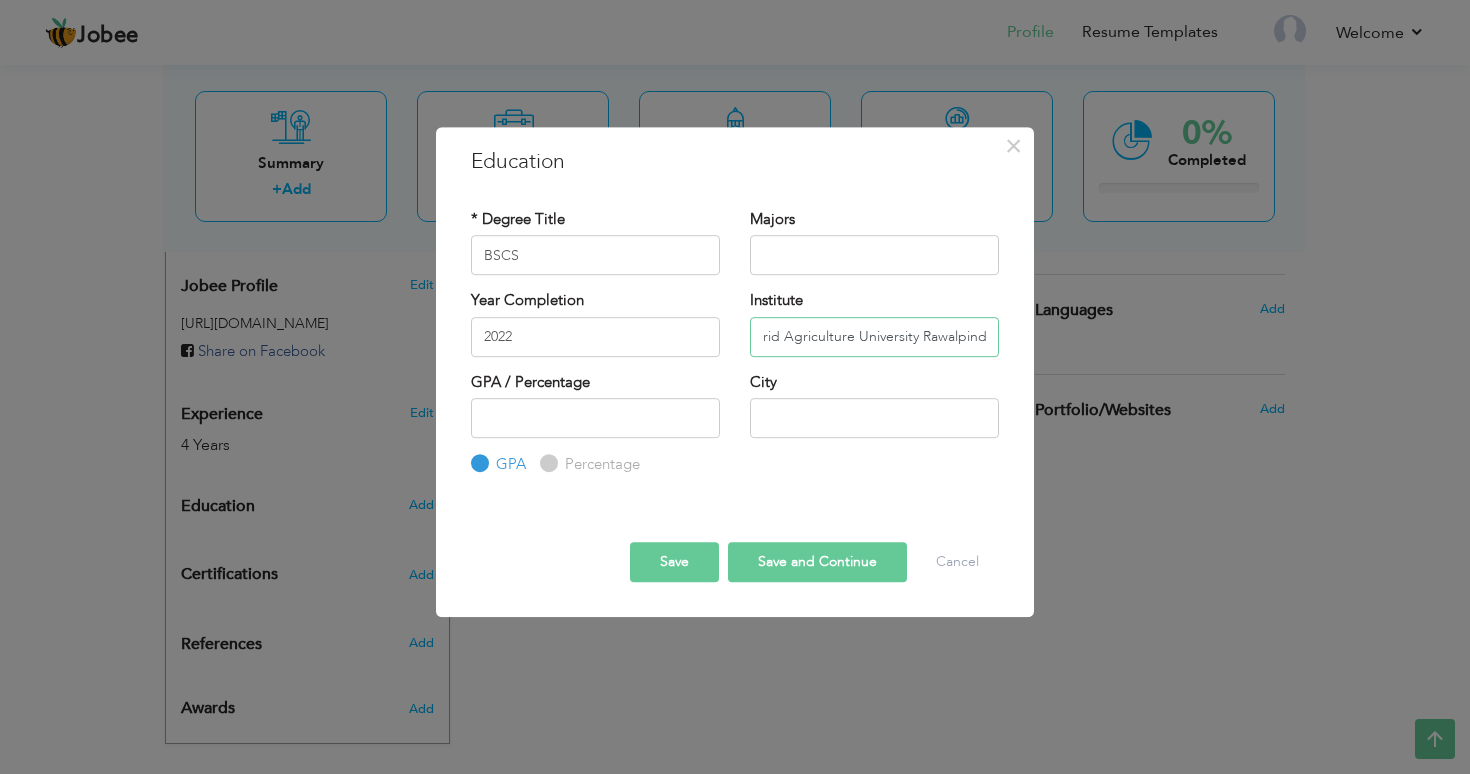 type on "Arid Agriculture University Rawalpindi" 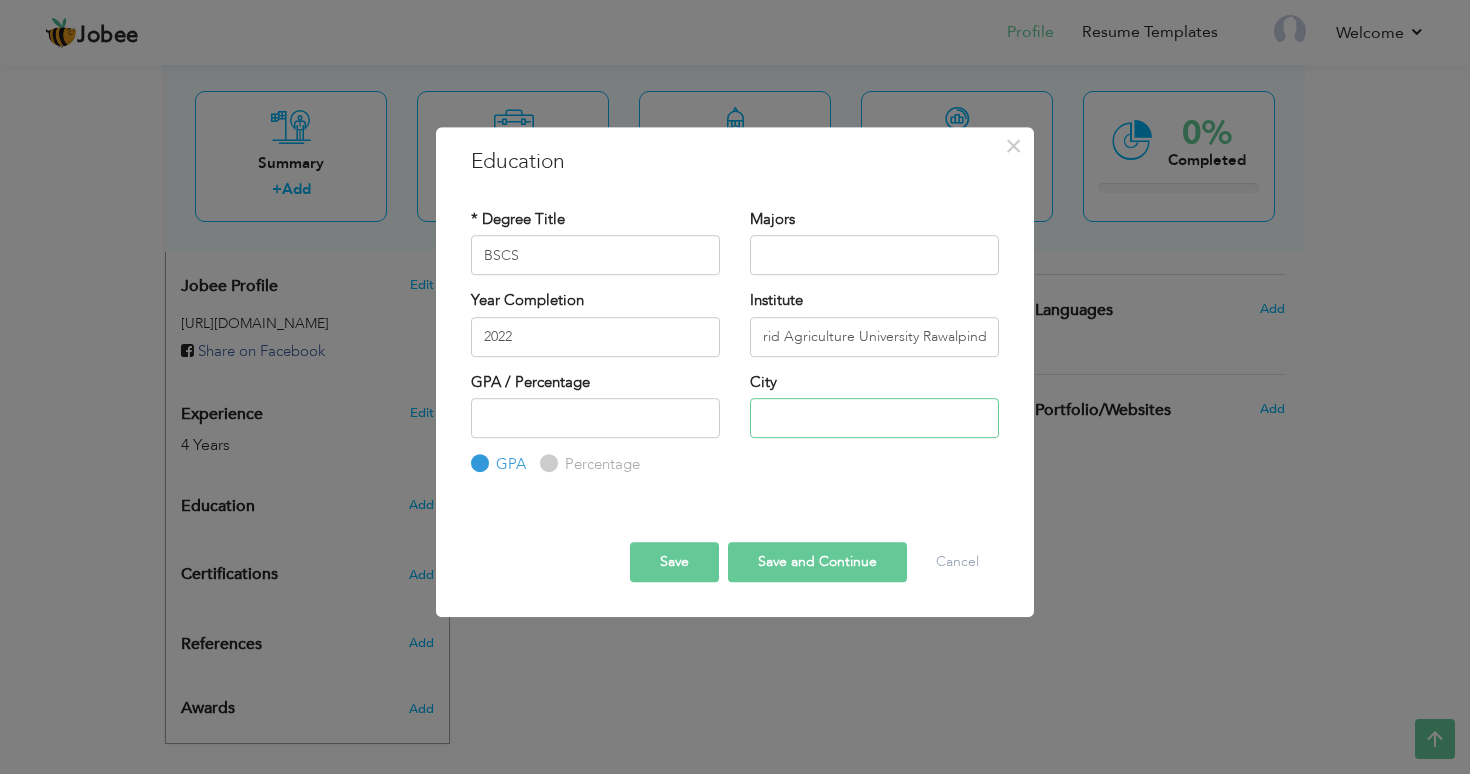 click at bounding box center (874, 418) 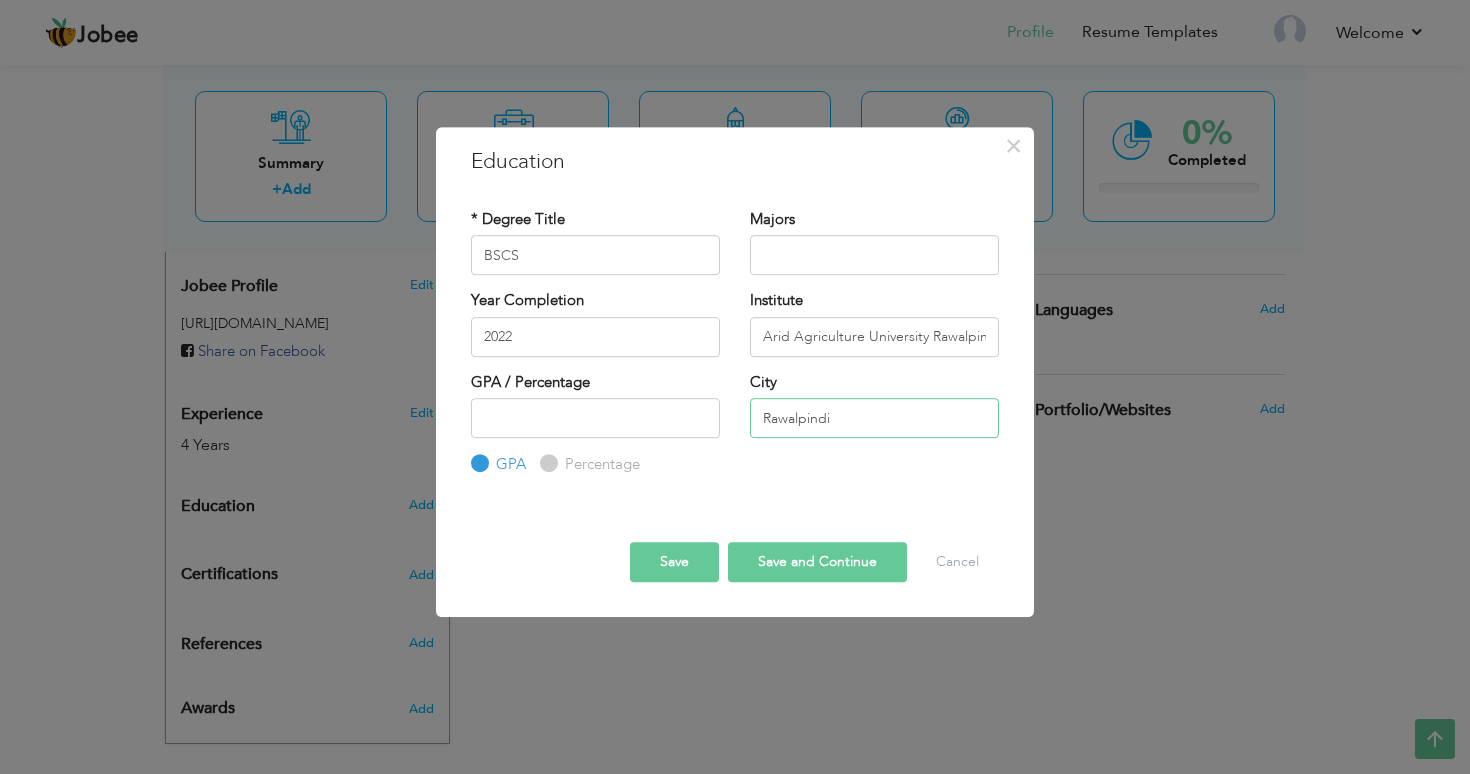 type on "Rawalpindi" 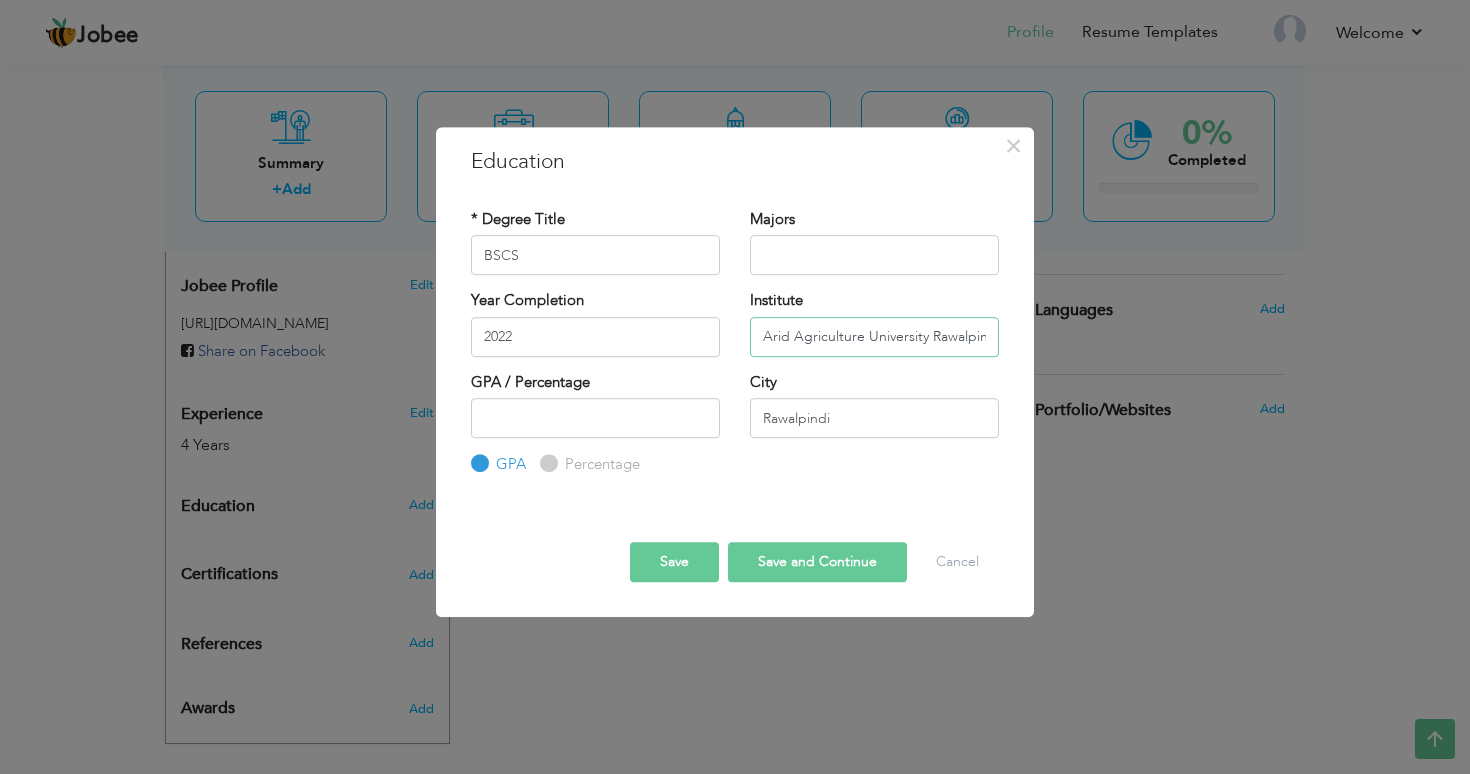 click on "Arid Agriculture University Rawalpindi" at bounding box center (874, 337) 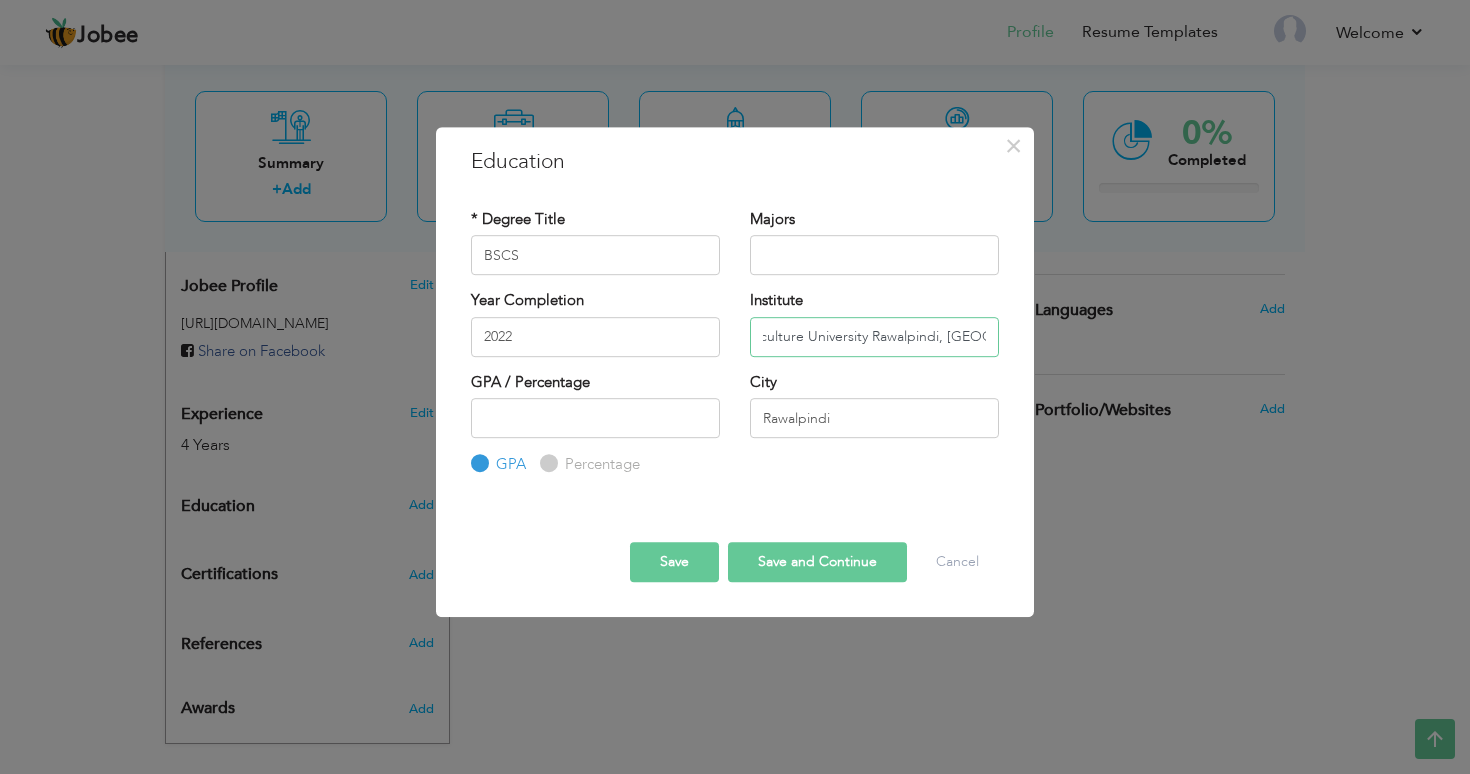 scroll, scrollTop: 0, scrollLeft: 68, axis: horizontal 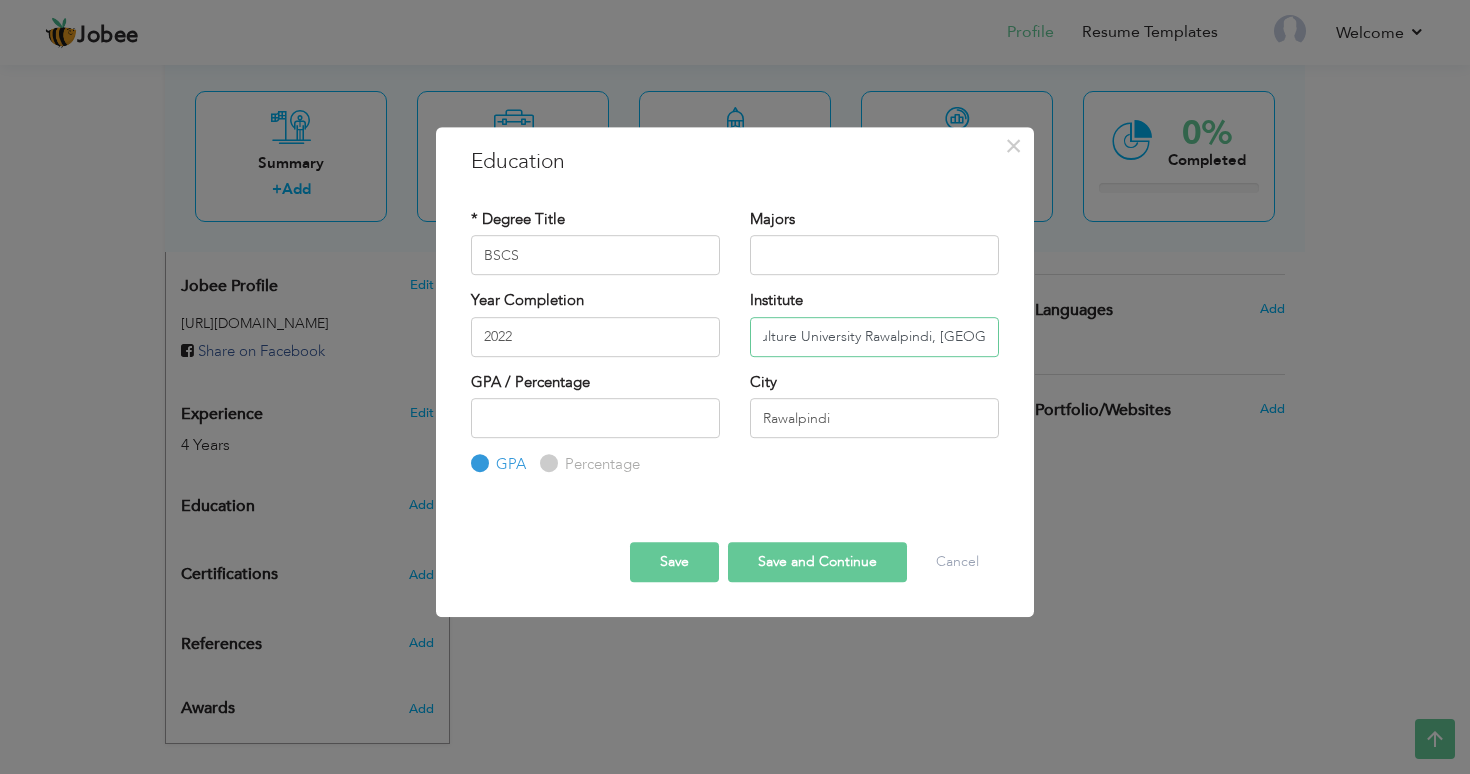 type on "Arid Agriculture University Rawalpindi, Pakistan" 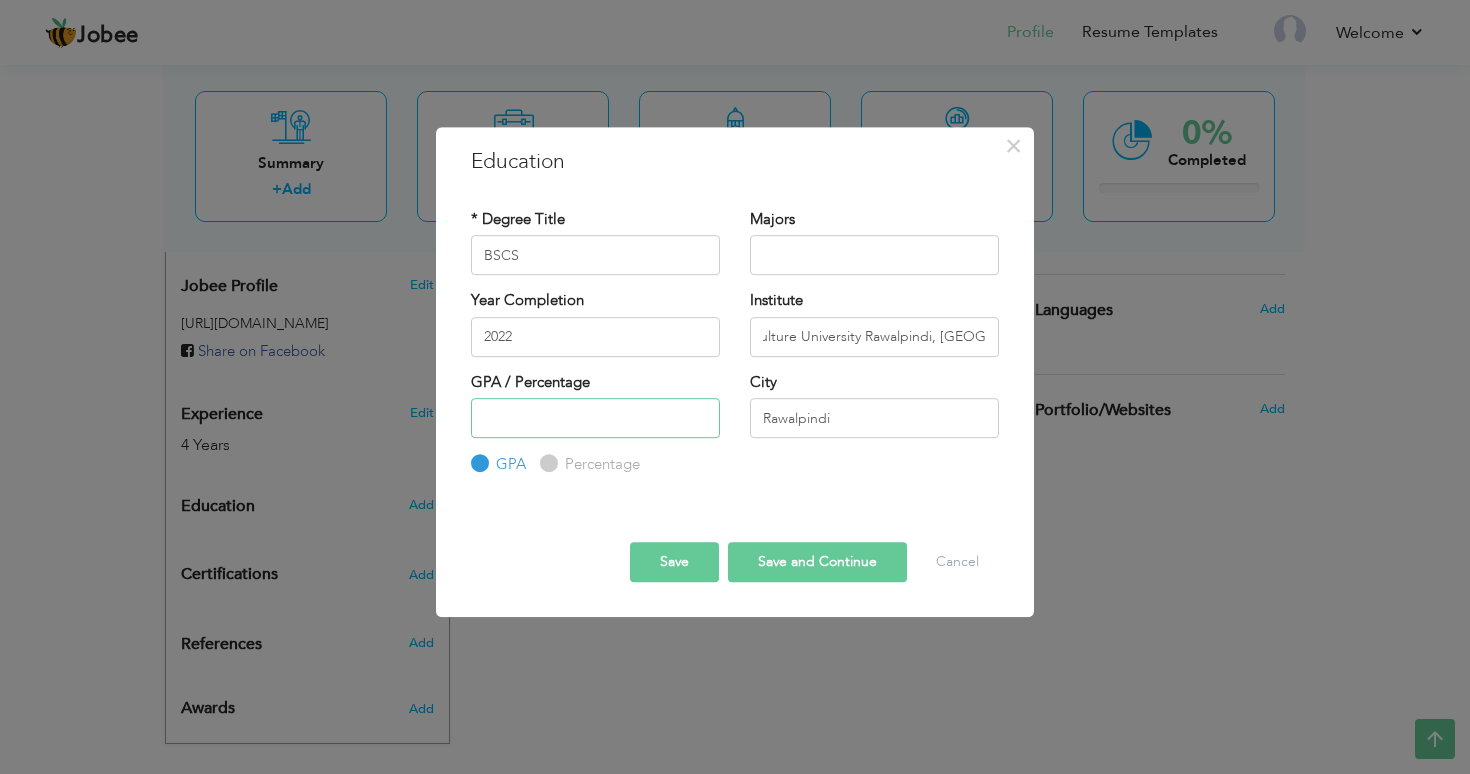 click at bounding box center [595, 418] 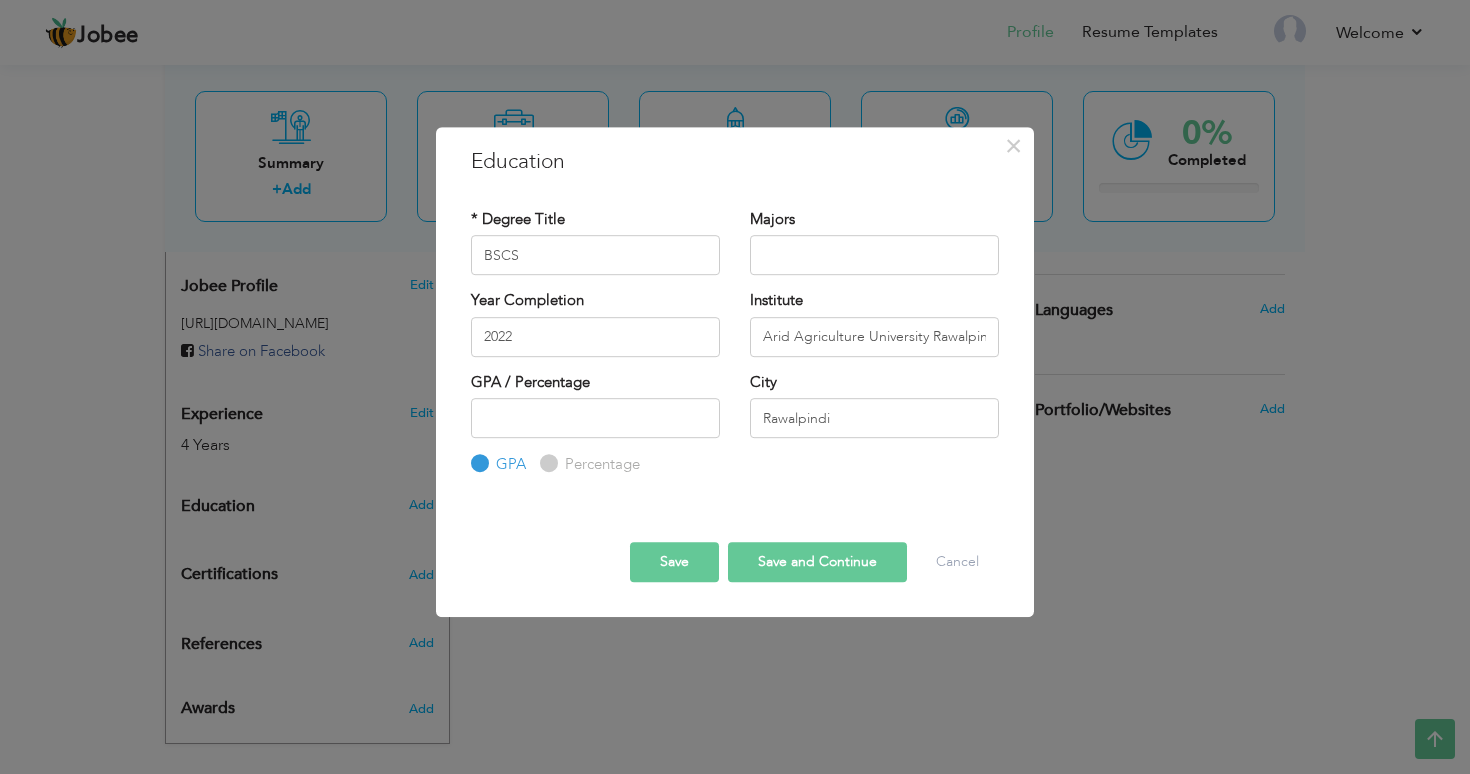 click on "Save and Continue" at bounding box center [817, 562] 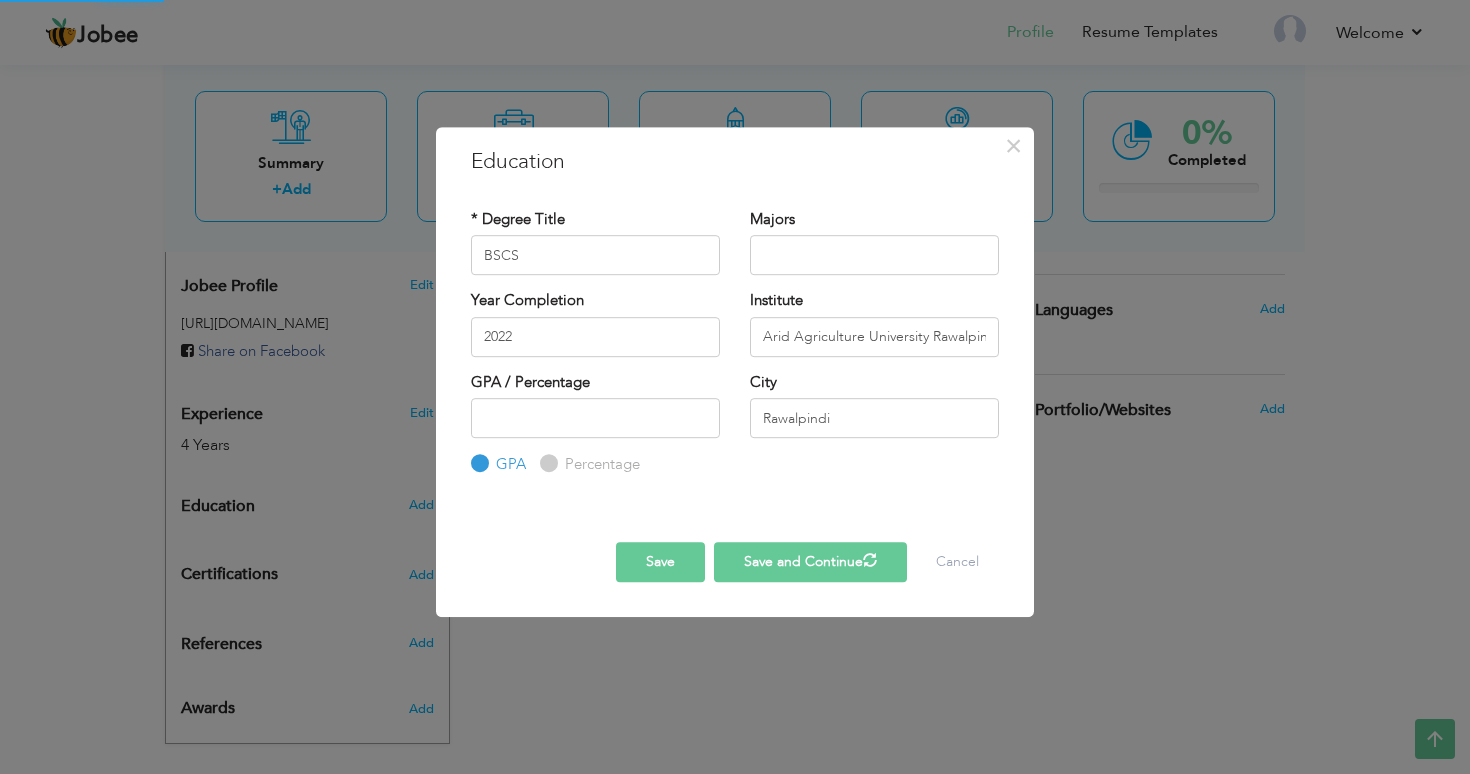type 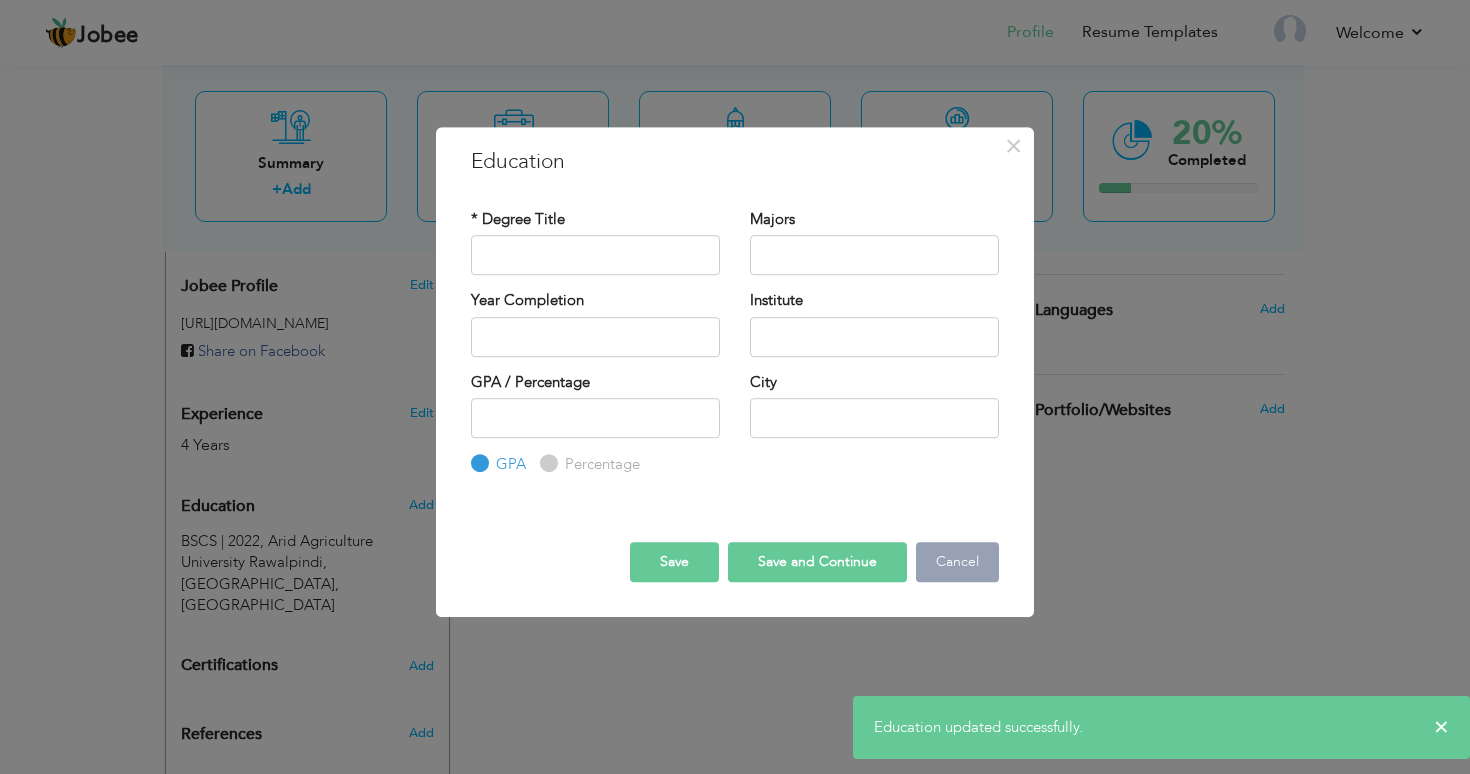 click on "Cancel" at bounding box center [957, 562] 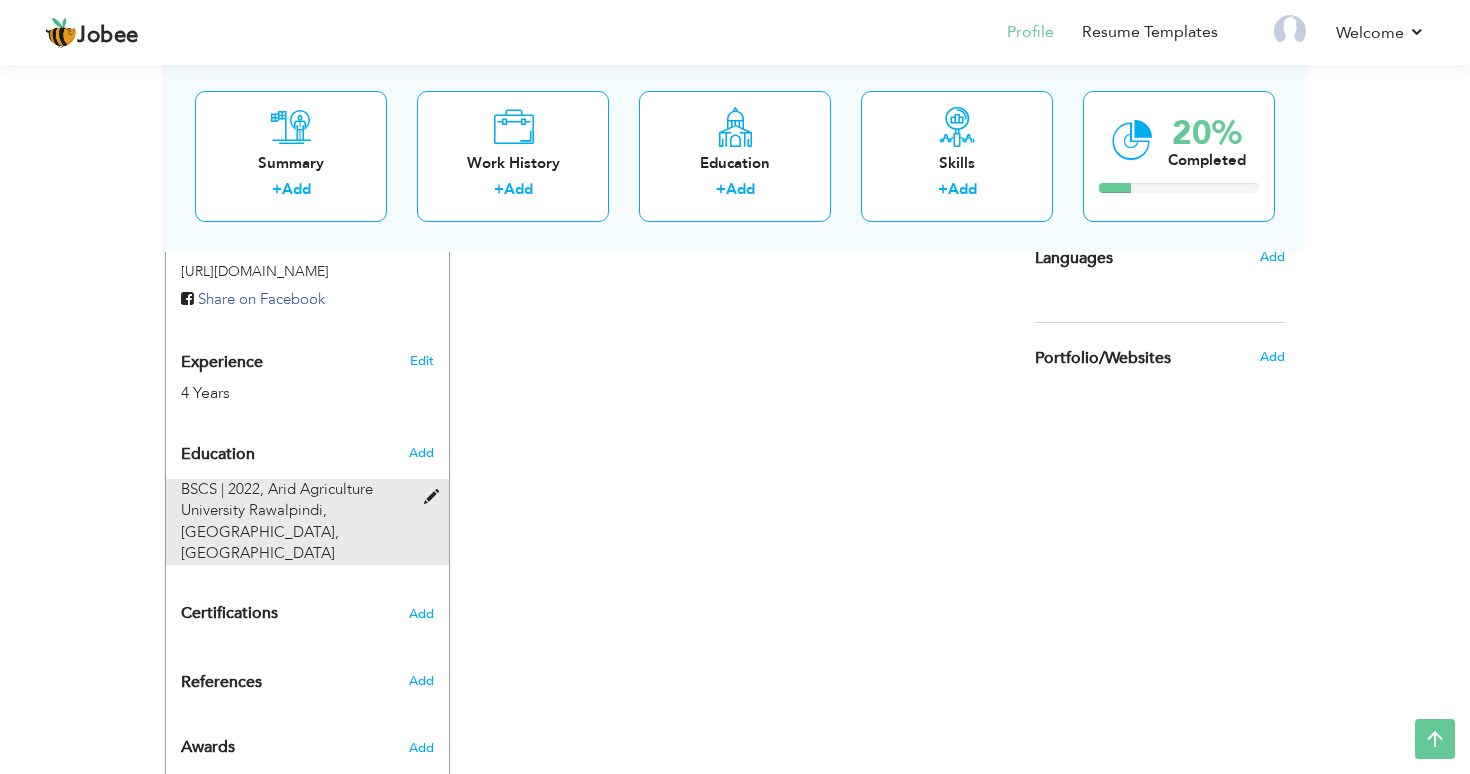scroll, scrollTop: 731, scrollLeft: 0, axis: vertical 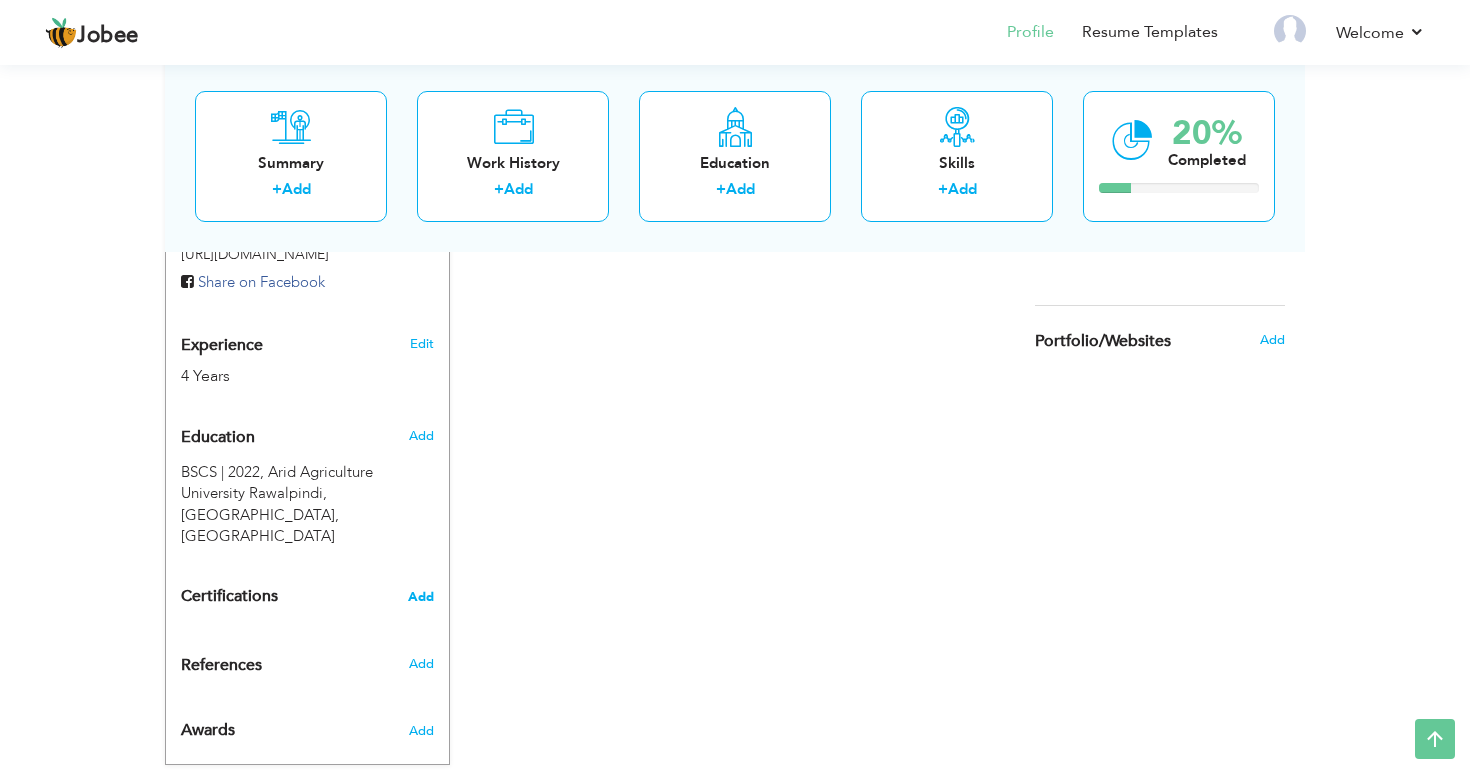click on "Add" at bounding box center (421, 597) 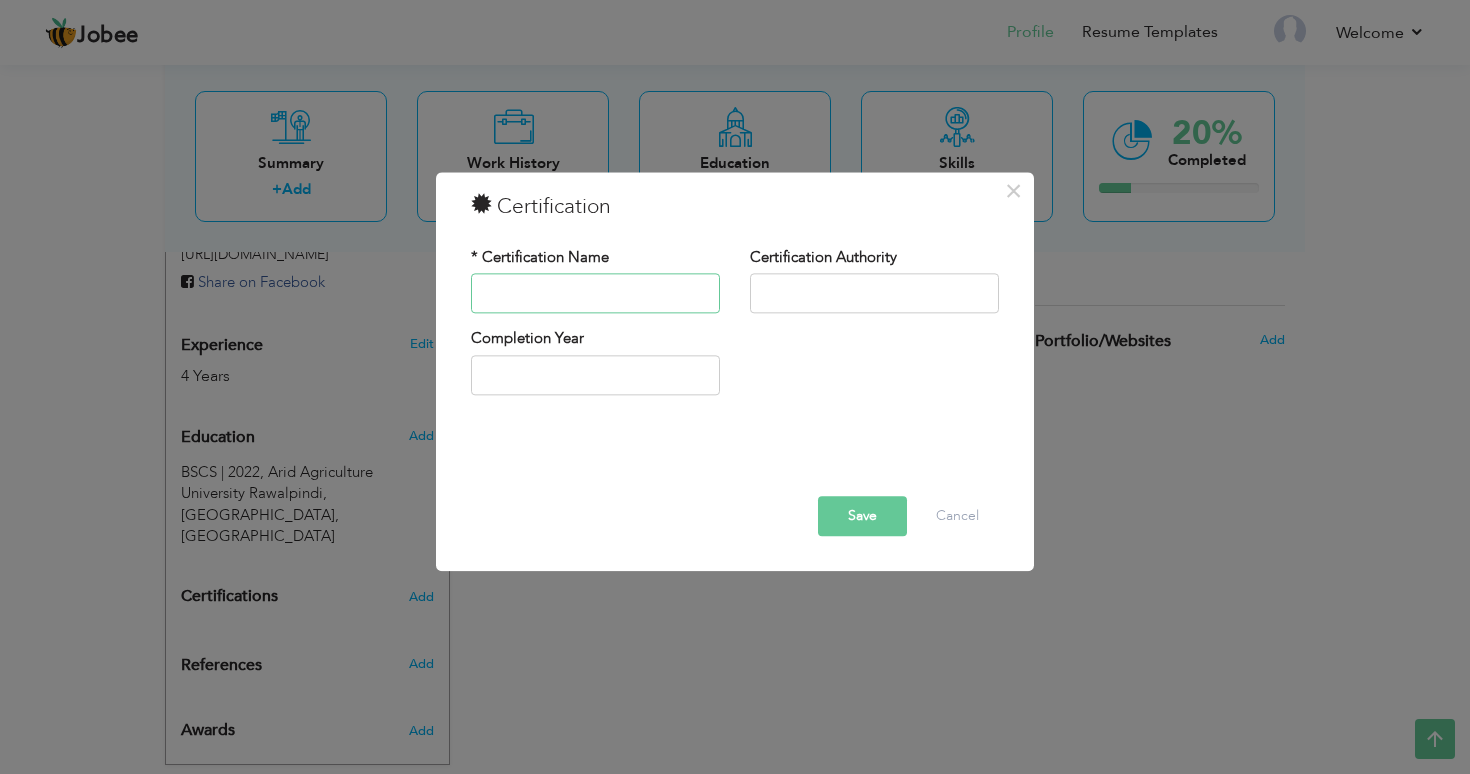 click at bounding box center (595, 294) 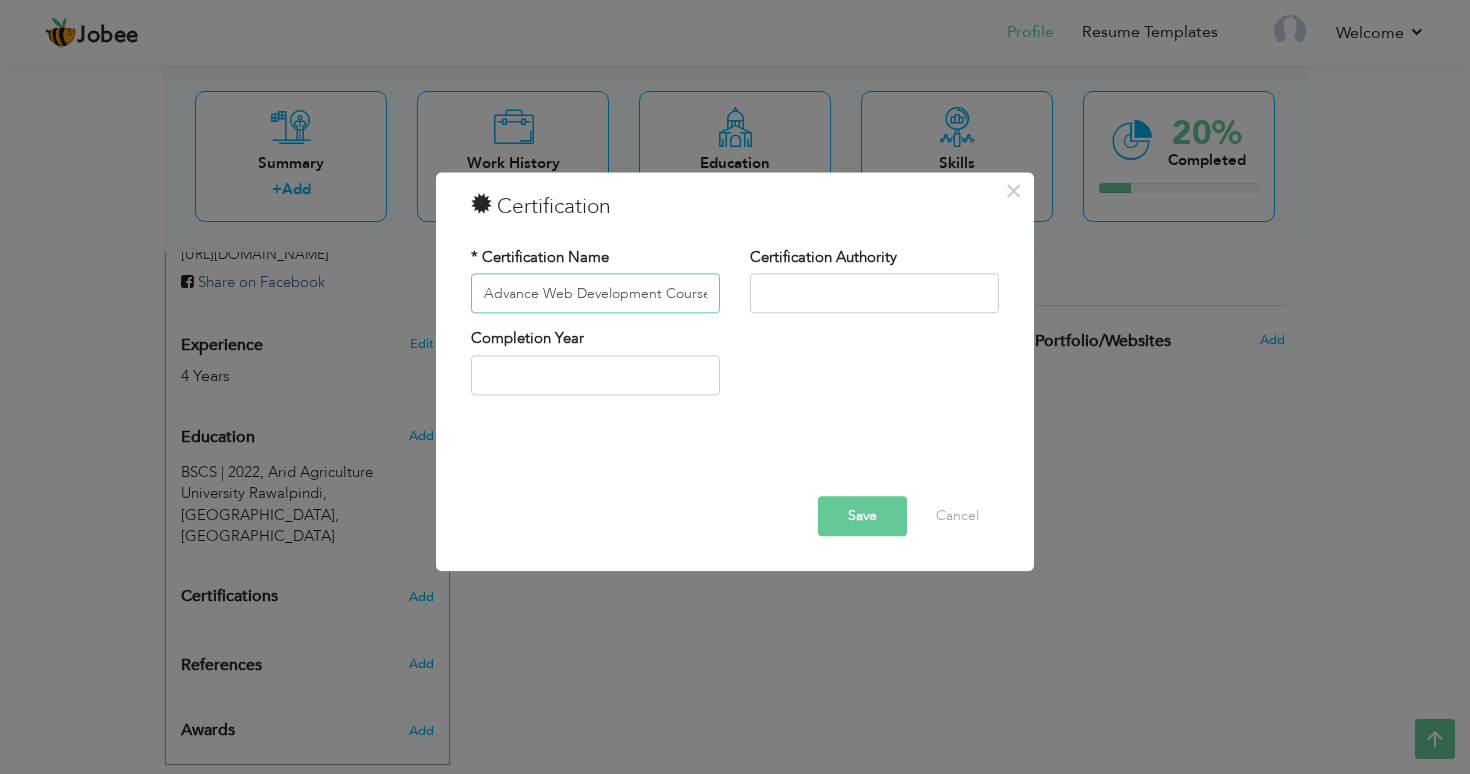 scroll, scrollTop: 0, scrollLeft: 0, axis: both 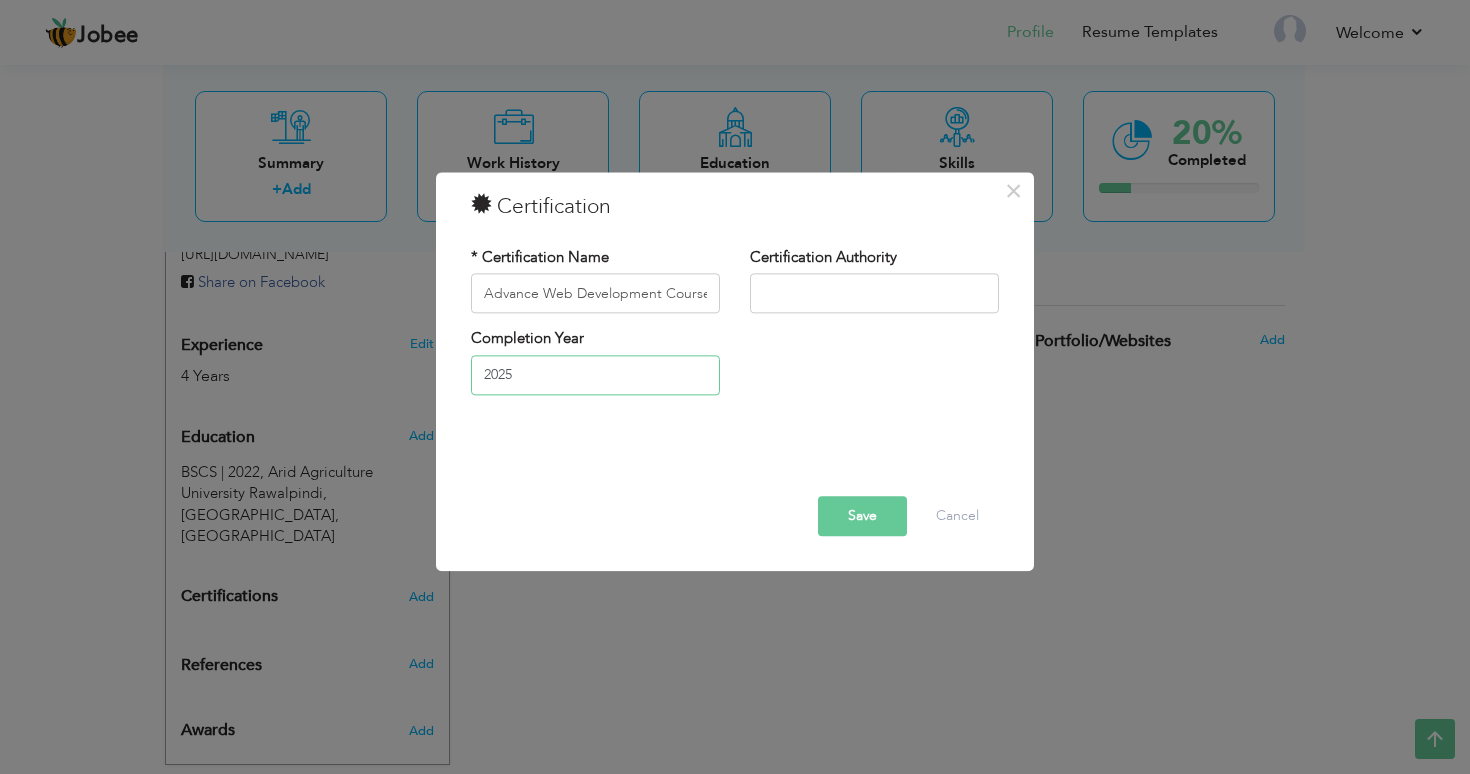 click on "2025" at bounding box center [595, 375] 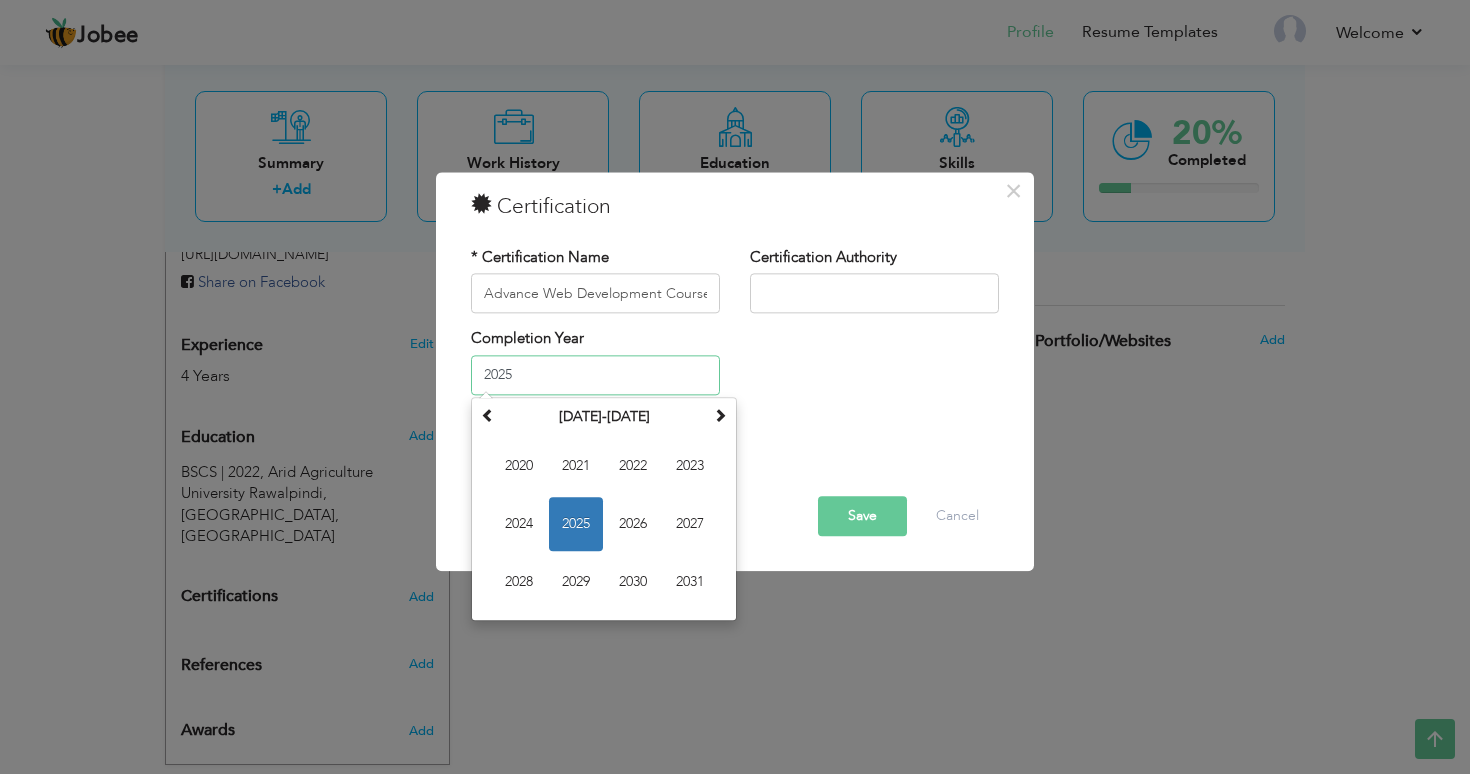 scroll, scrollTop: 0, scrollLeft: 0, axis: both 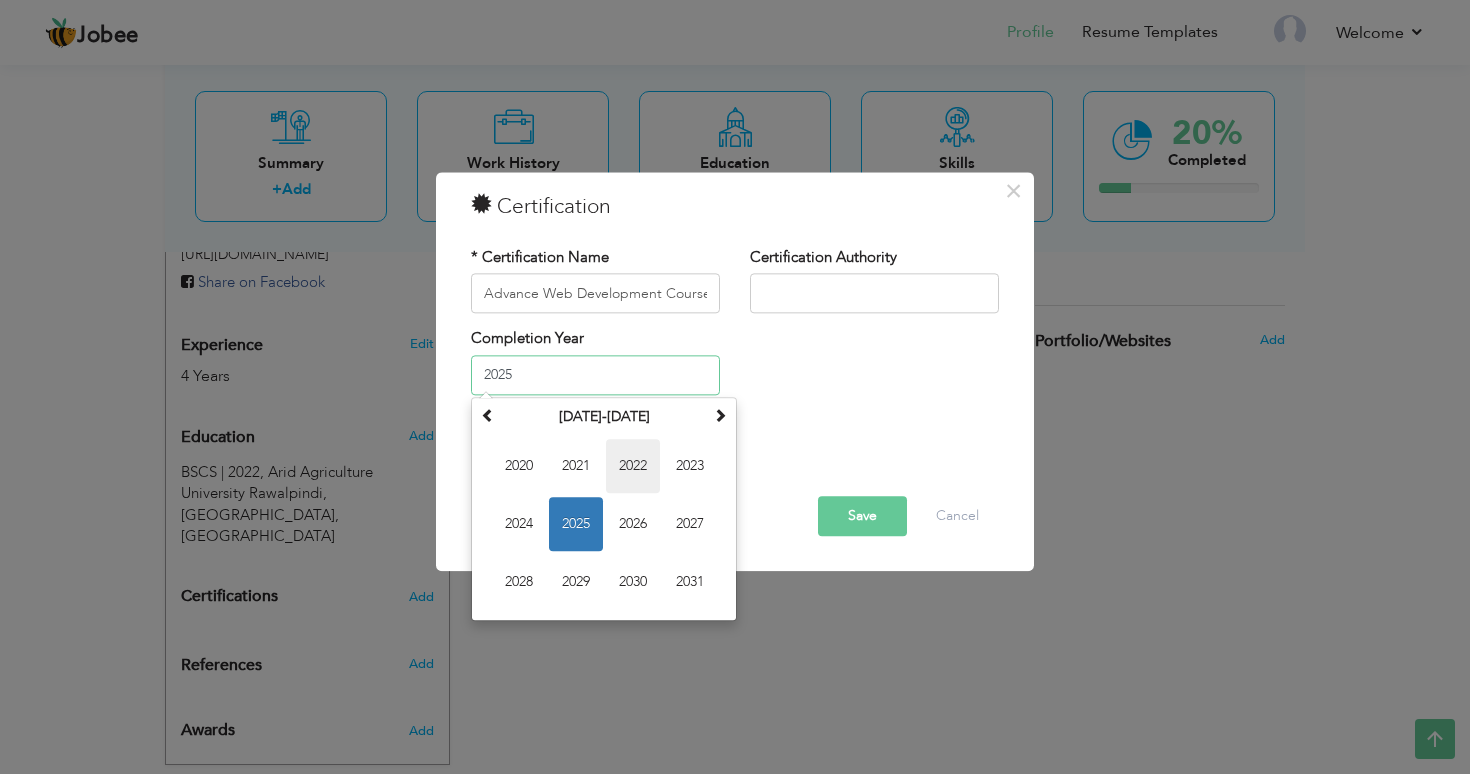 click on "2022" at bounding box center [633, 466] 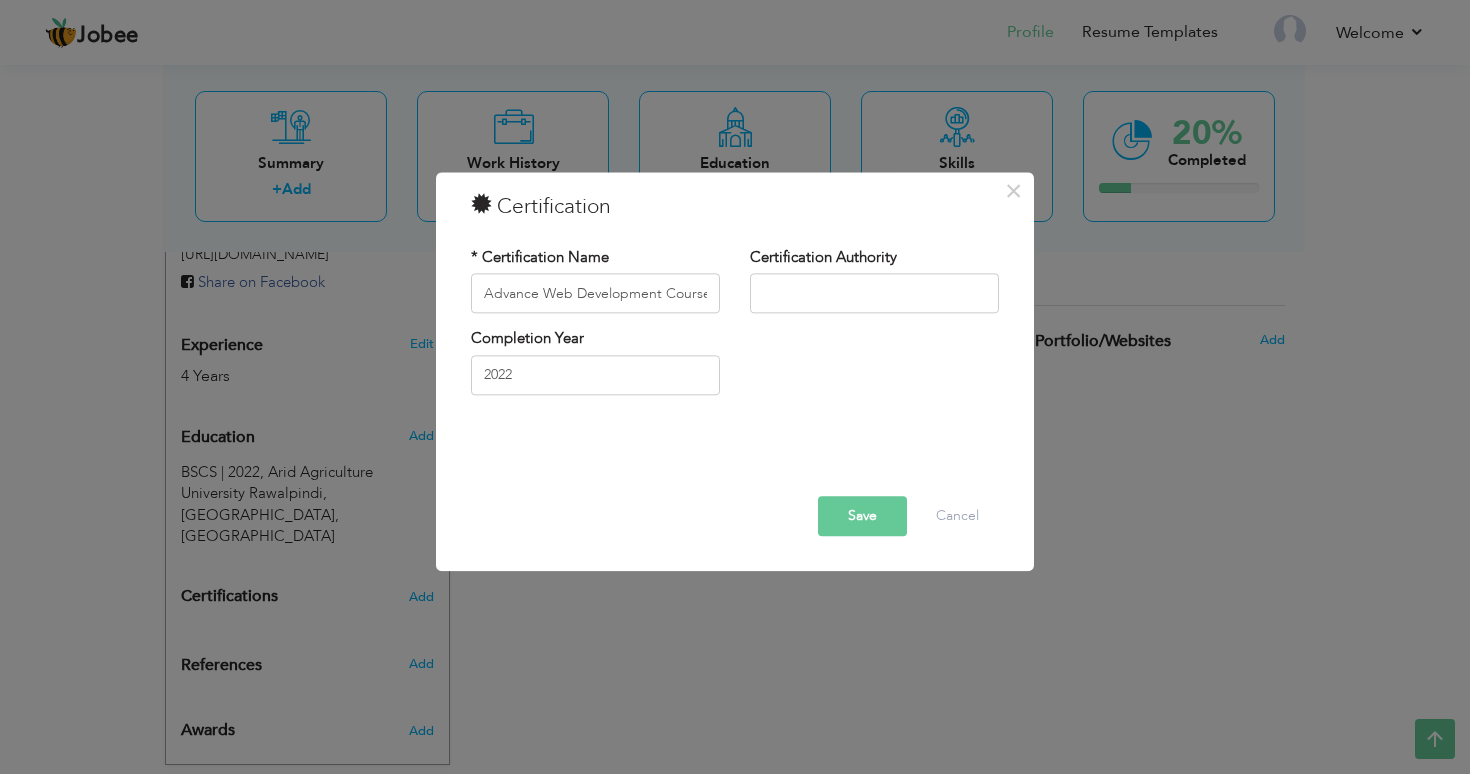 click on "Save" at bounding box center (862, 517) 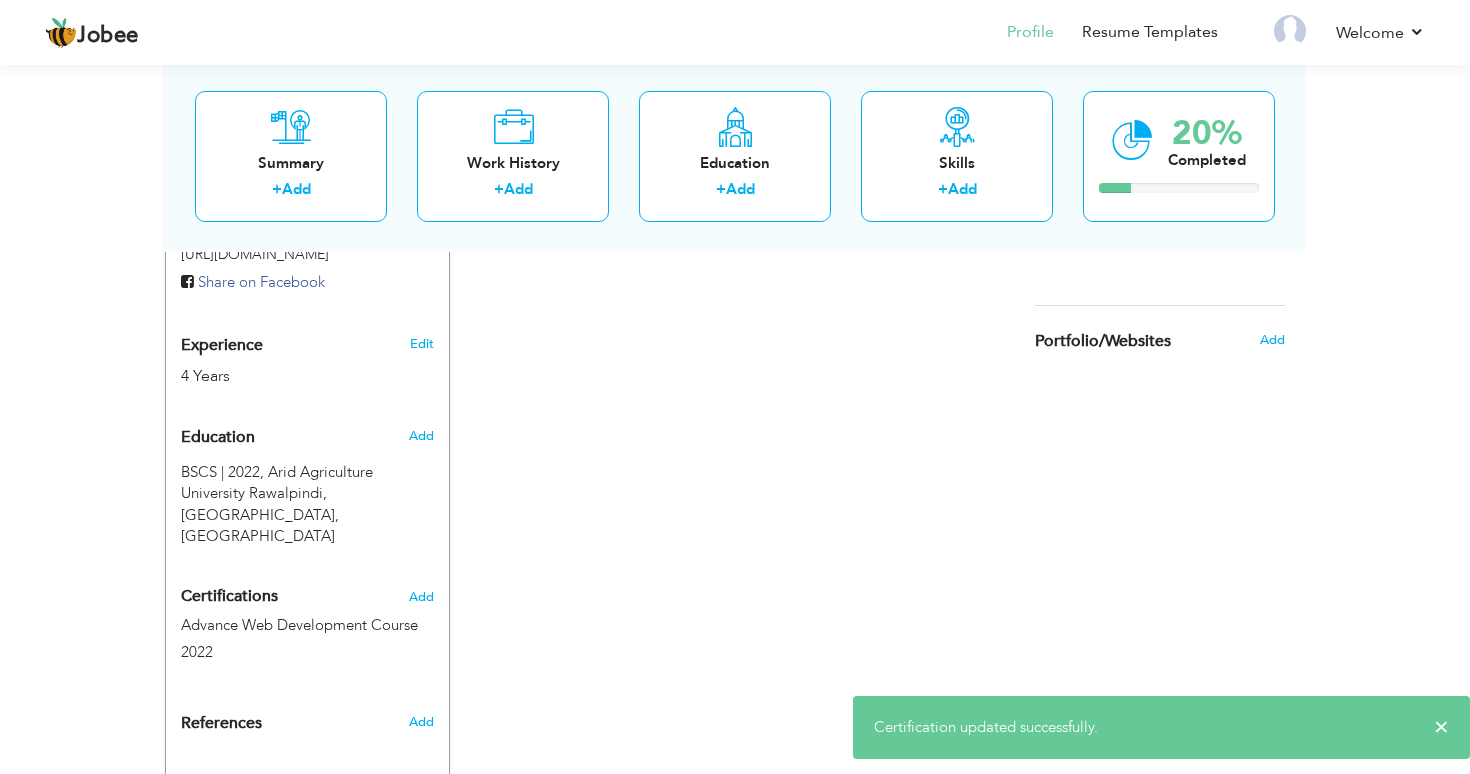 scroll, scrollTop: 789, scrollLeft: 0, axis: vertical 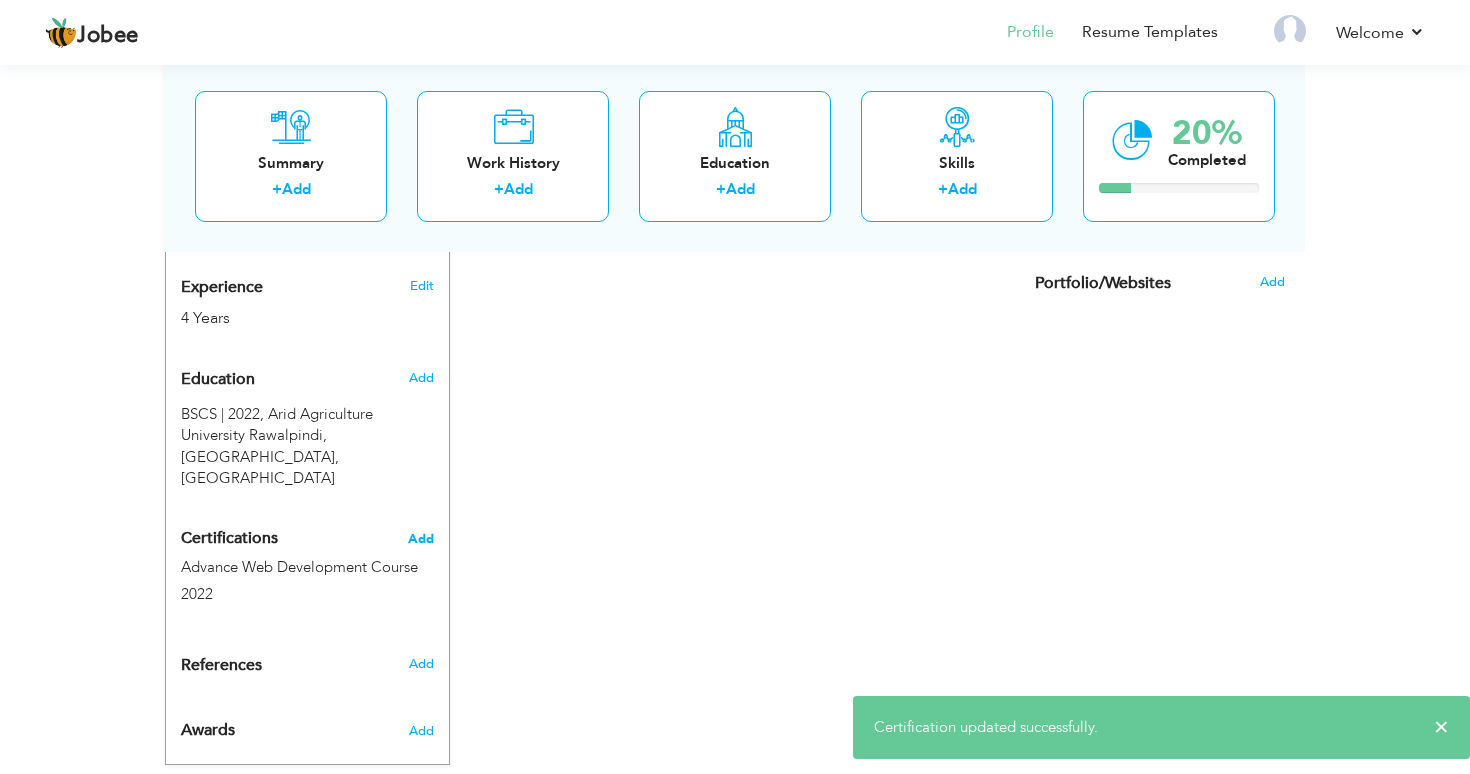 click on "Add" at bounding box center (421, 539) 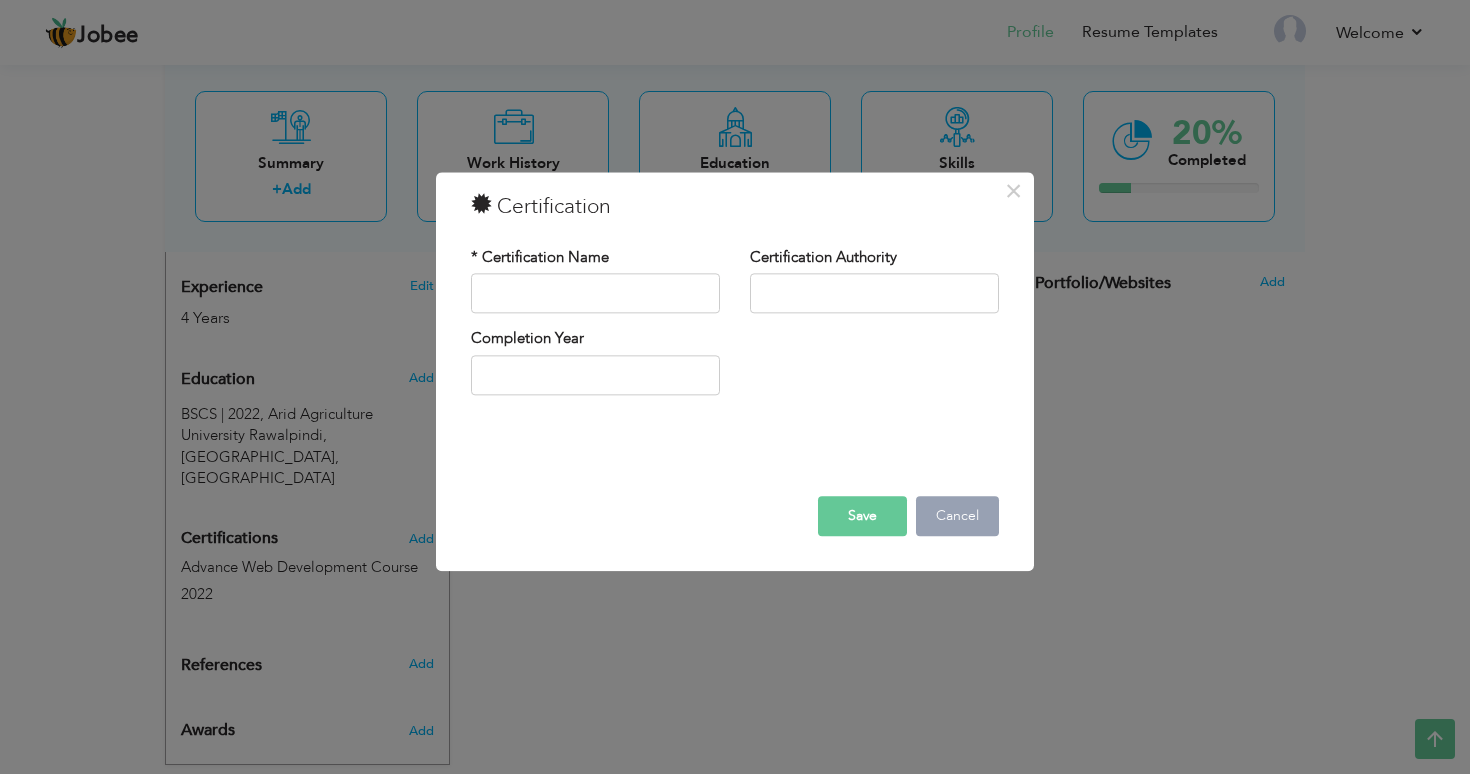 click on "Cancel" at bounding box center [957, 517] 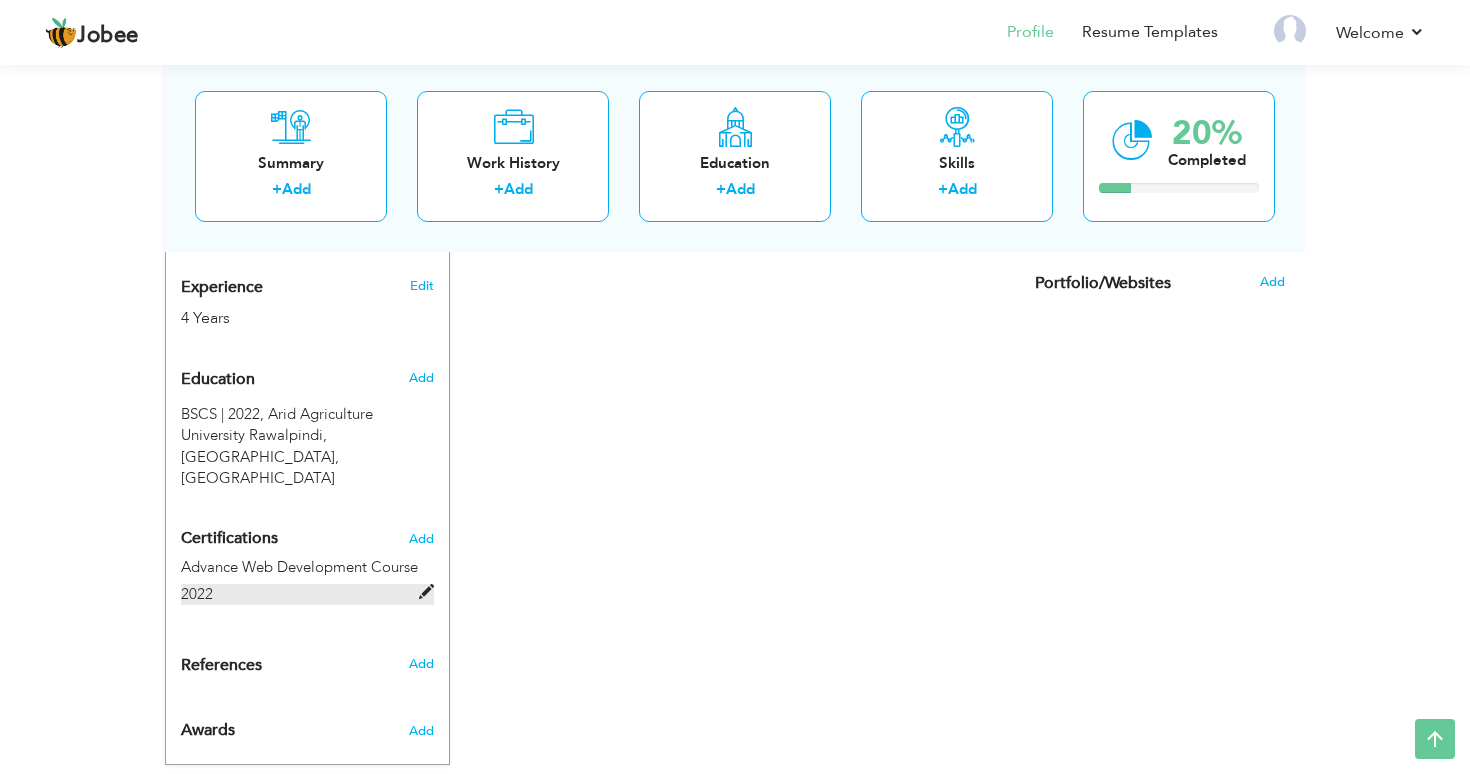 click at bounding box center [426, 592] 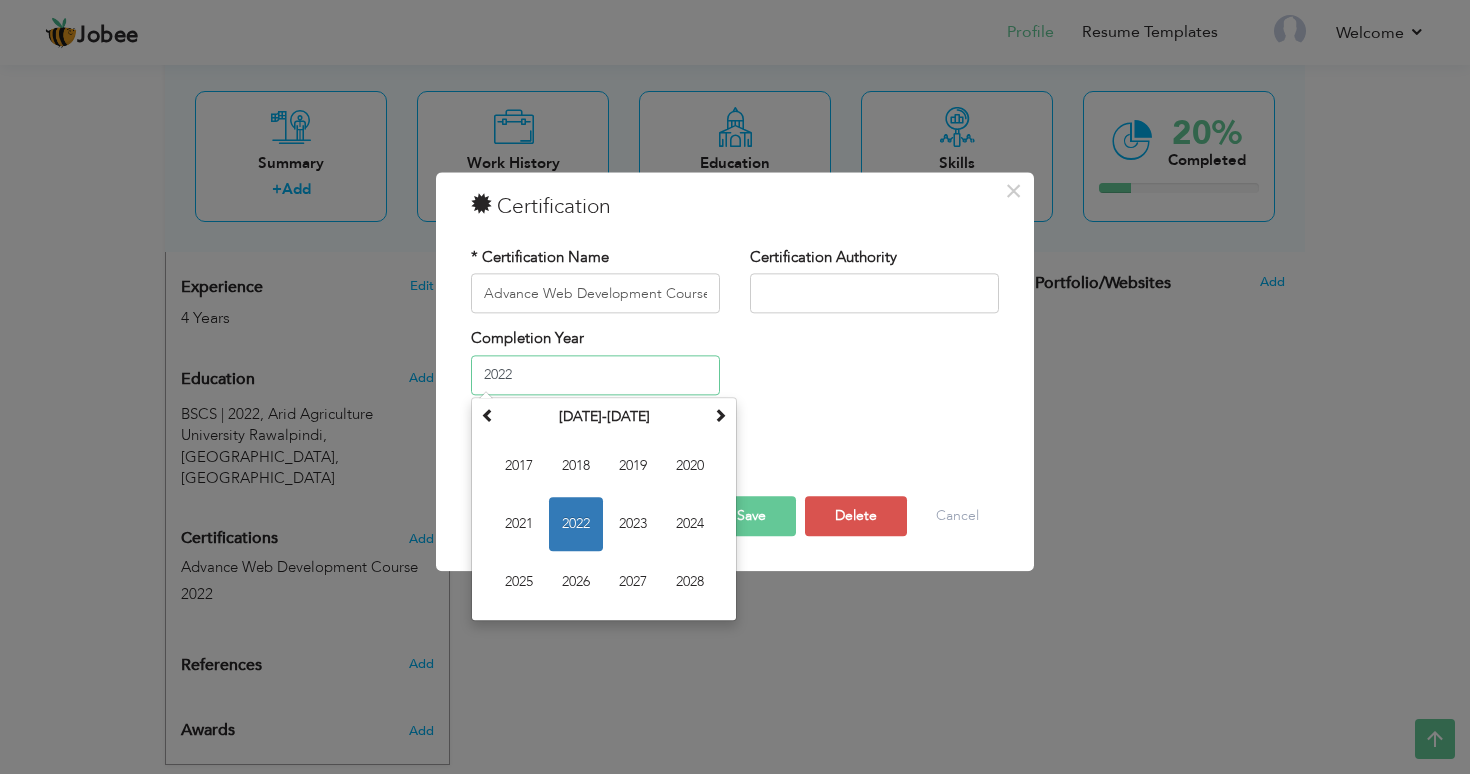 click on "2022" at bounding box center [595, 375] 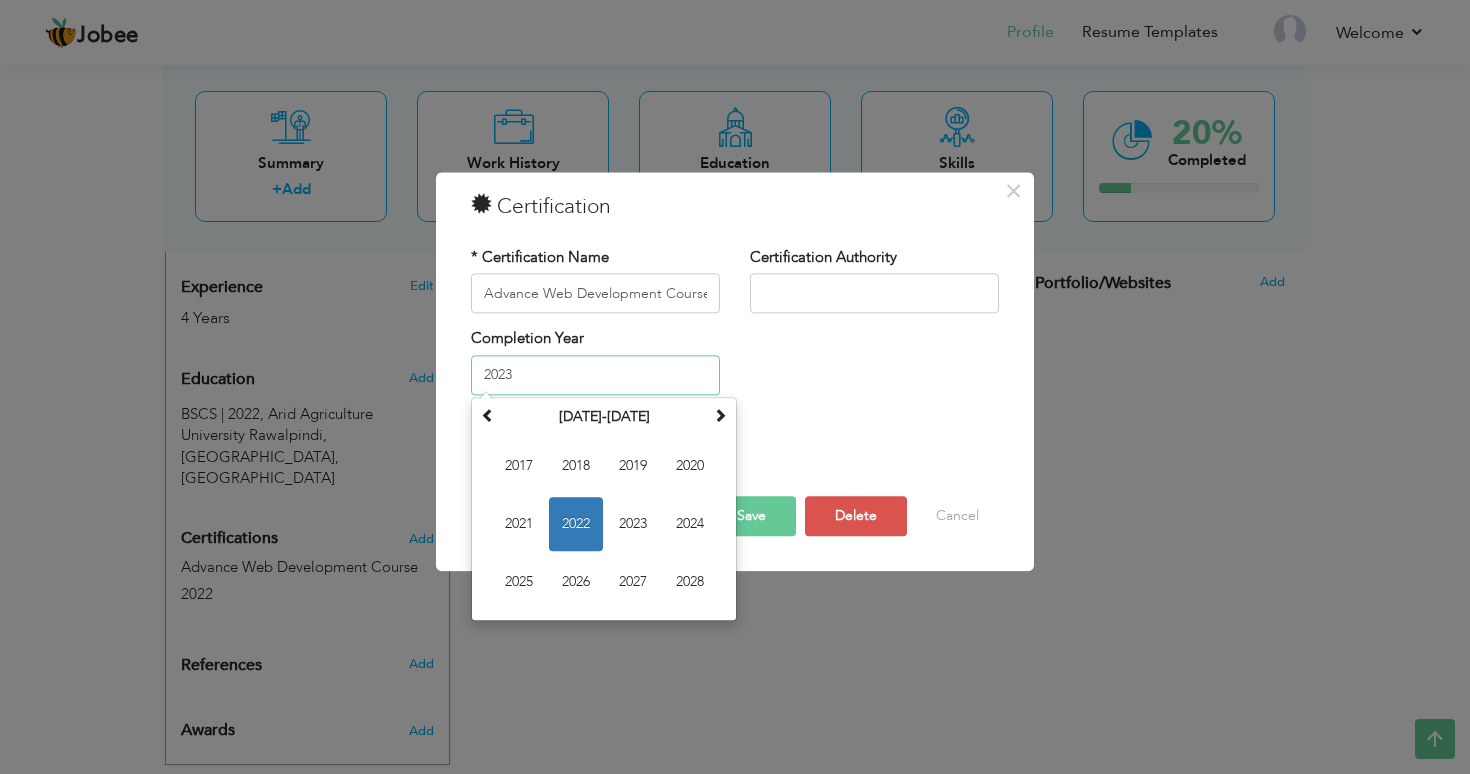 type on "2023" 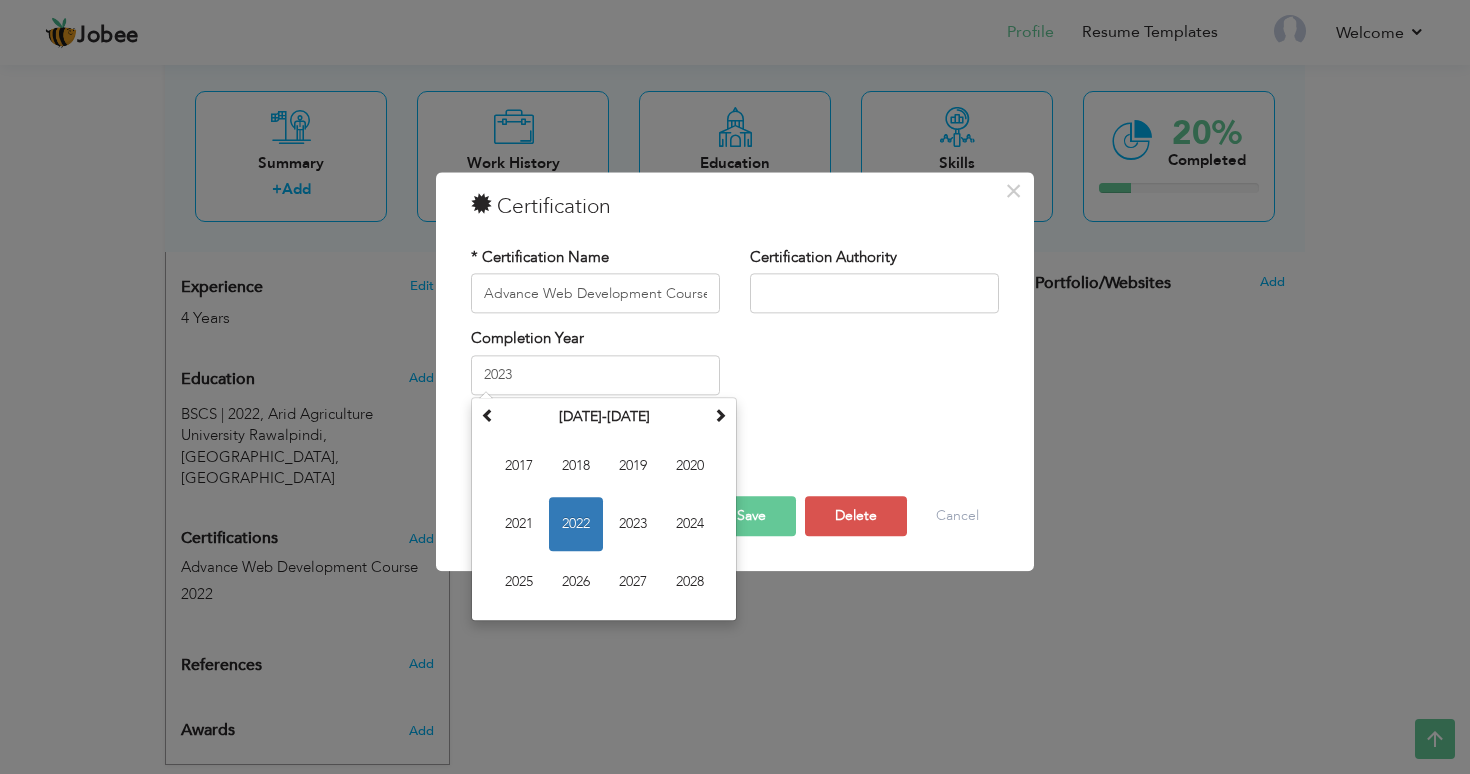 click on "Completion Year
2023 January 2022 Su Mo Tu We Th Fr Sa 26 27 28 29 30 31 1 2 3 4 5 6 7 8 9 10 11 12 13 14 15 16 17 18 19 20 21 22 23 24 25 26 27 28 29 30 31 1 2 3 4 5 2022 Jan Feb Mar Apr May Jun Jul Aug Sep Oct Nov Dec 2017-2028 2017 2018 2019 2020 2021 2022 2023 2024 2025 2026 2027 2028 2000-2107 2000 - 2011 2012 - 2023 2024 - 2035 2036 - 2047 2048 - 2059 2060 - 2071 2072 - 2083 2084 - 2095 2096 - 2107" at bounding box center (735, 369) 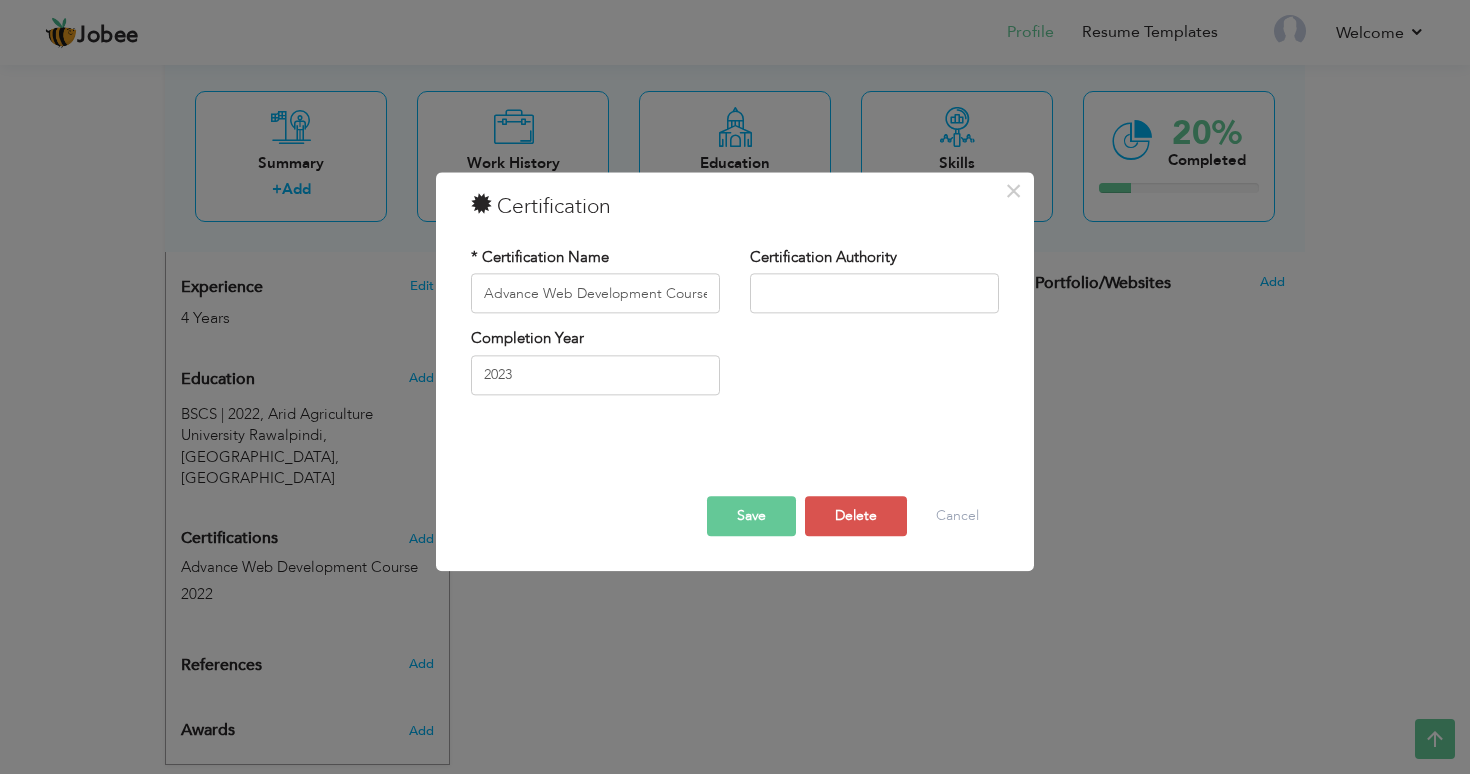 click on "Save" at bounding box center [751, 517] 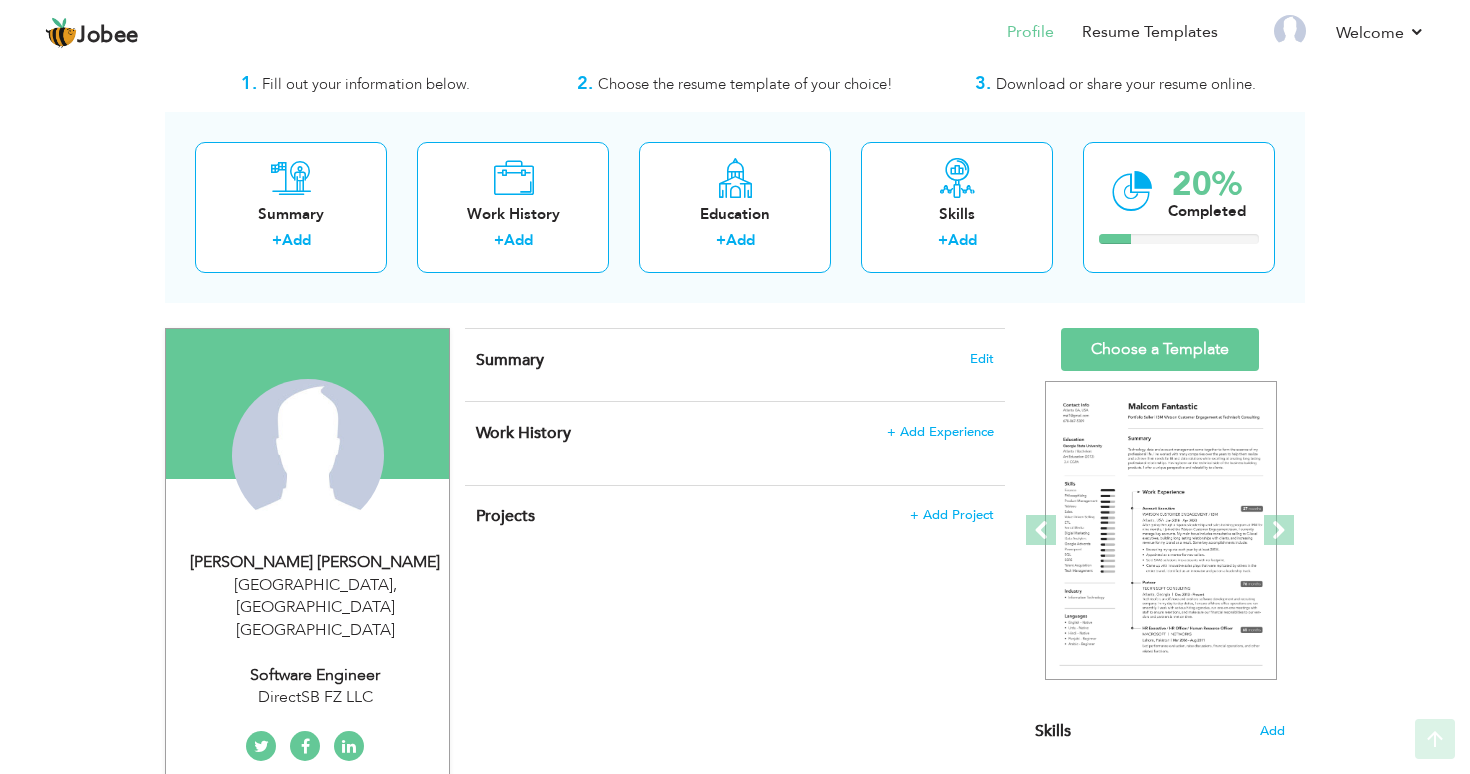 scroll, scrollTop: 45, scrollLeft: 0, axis: vertical 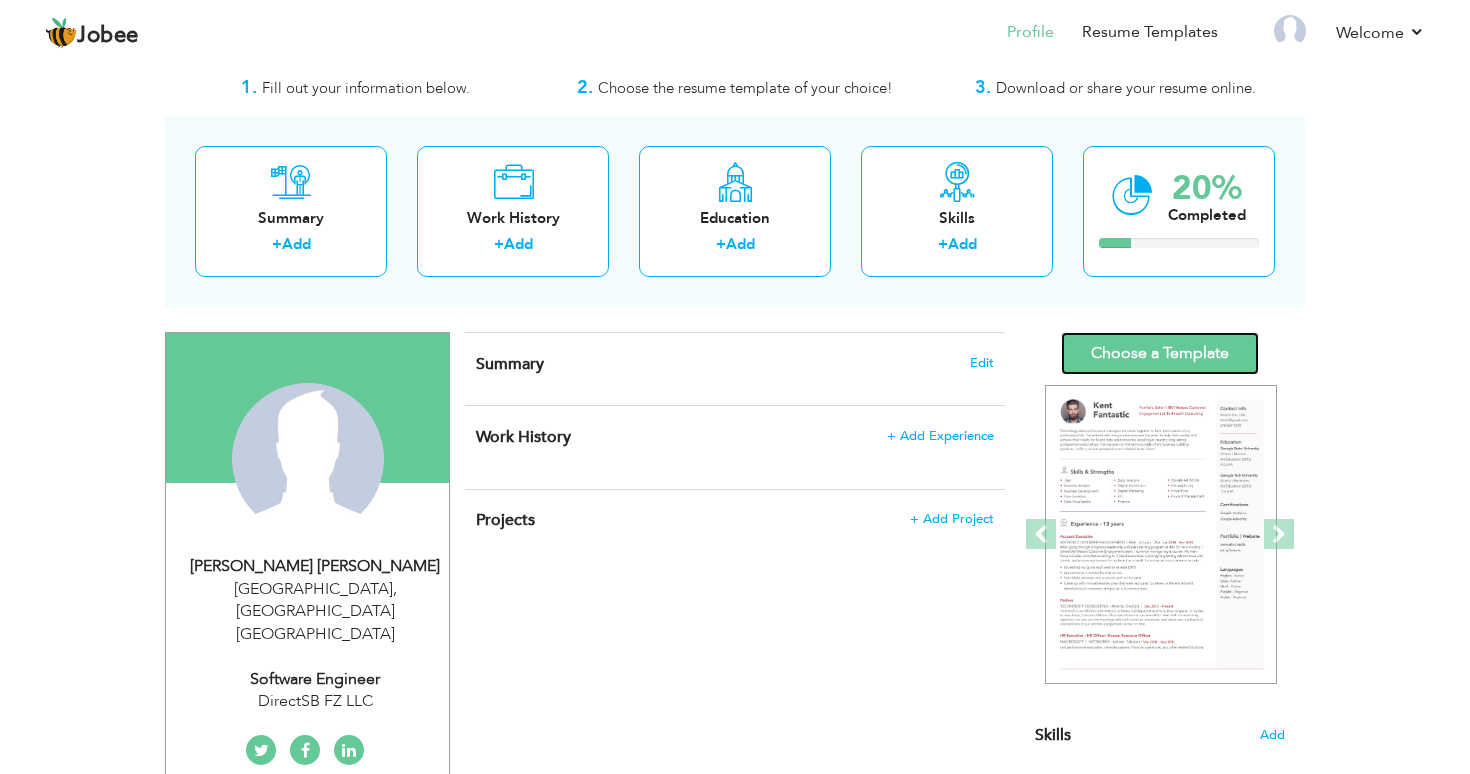 click on "Choose a Template" at bounding box center (1160, 353) 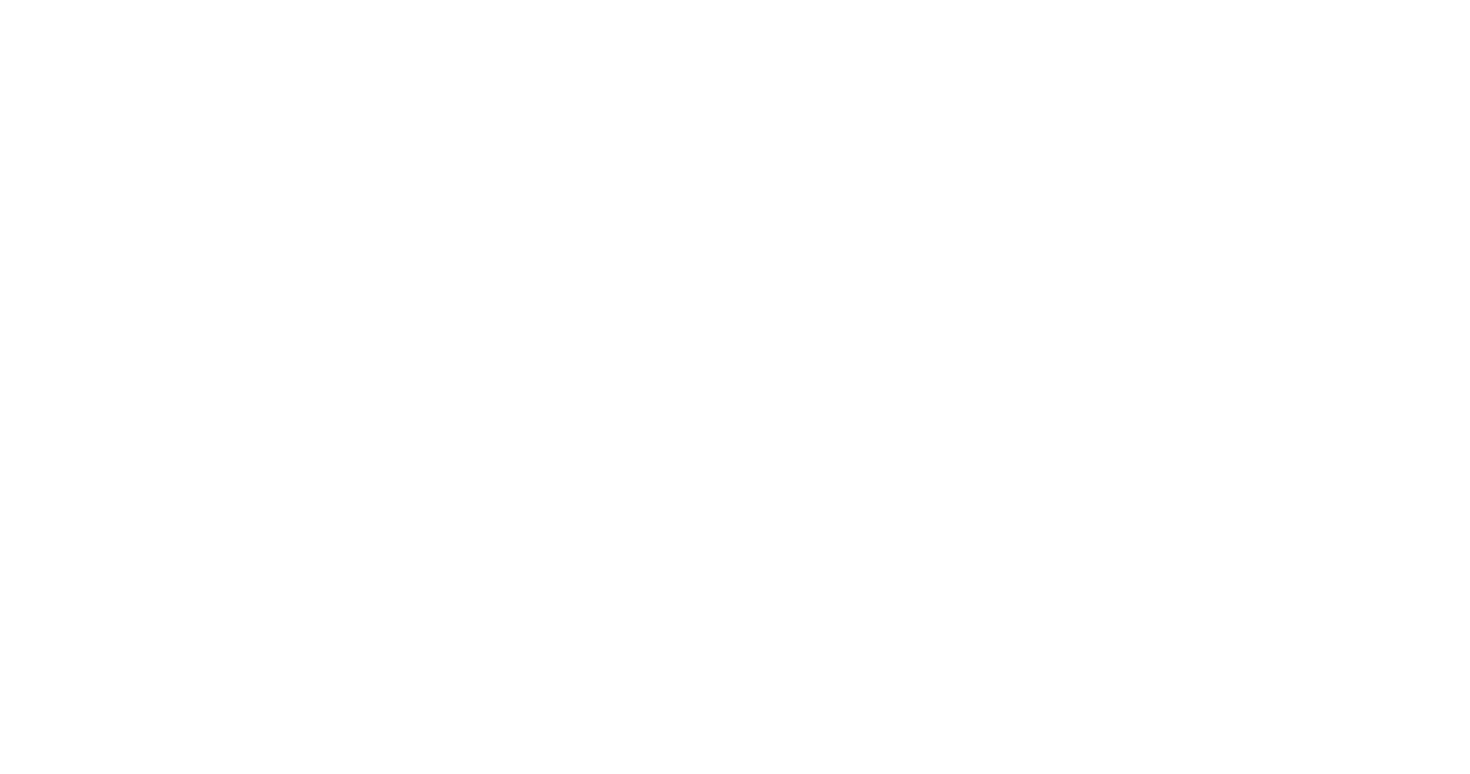 scroll, scrollTop: 0, scrollLeft: 0, axis: both 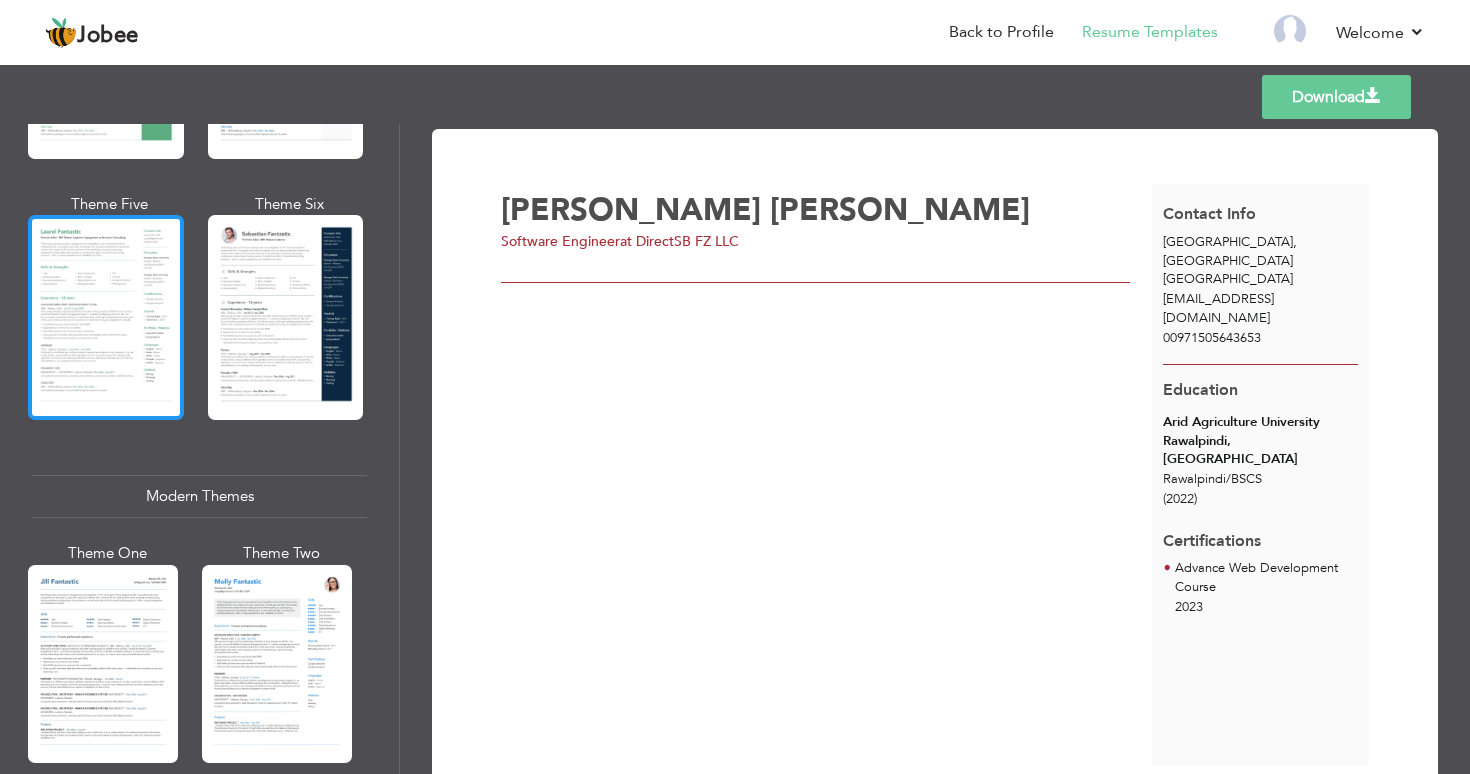 click at bounding box center (106, 317) 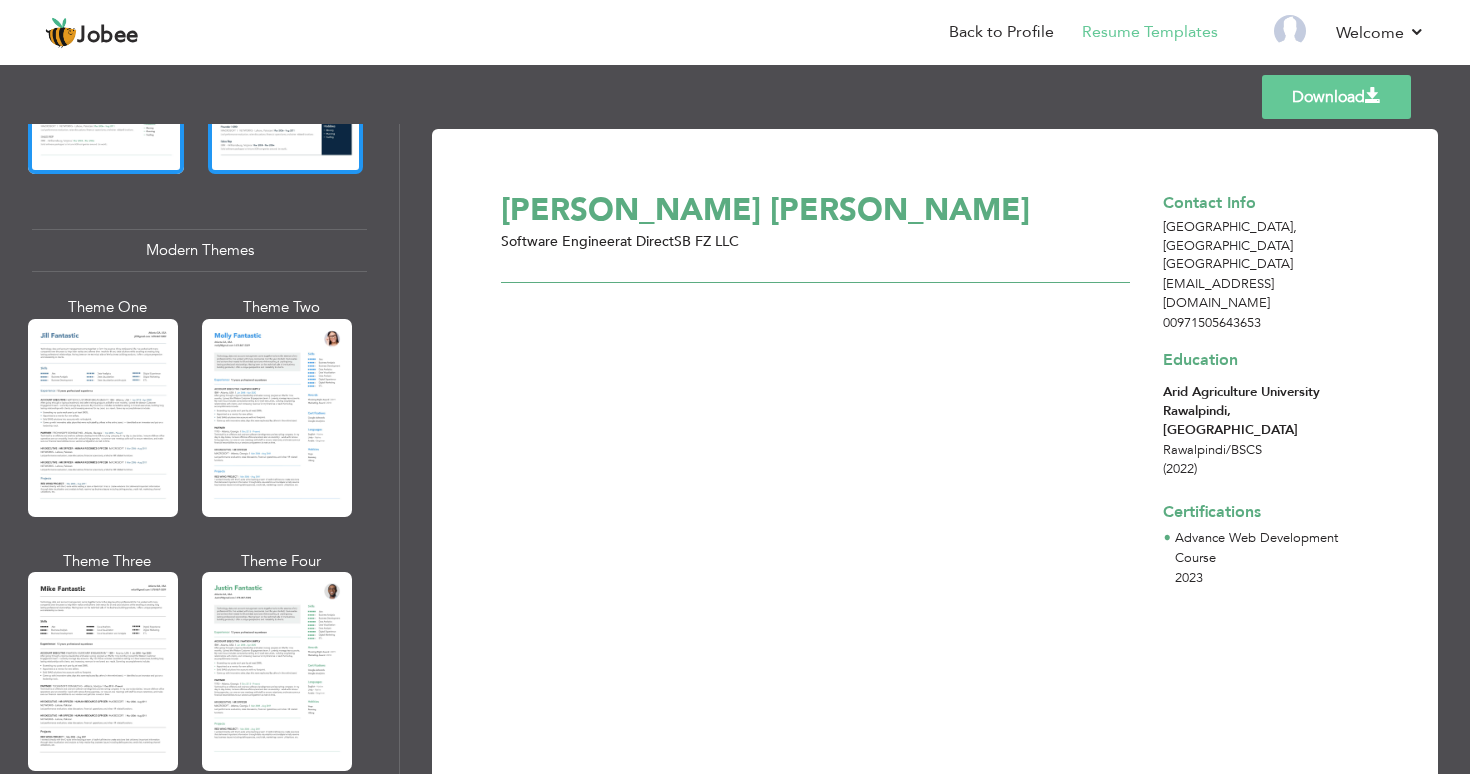 scroll, scrollTop: 924, scrollLeft: 0, axis: vertical 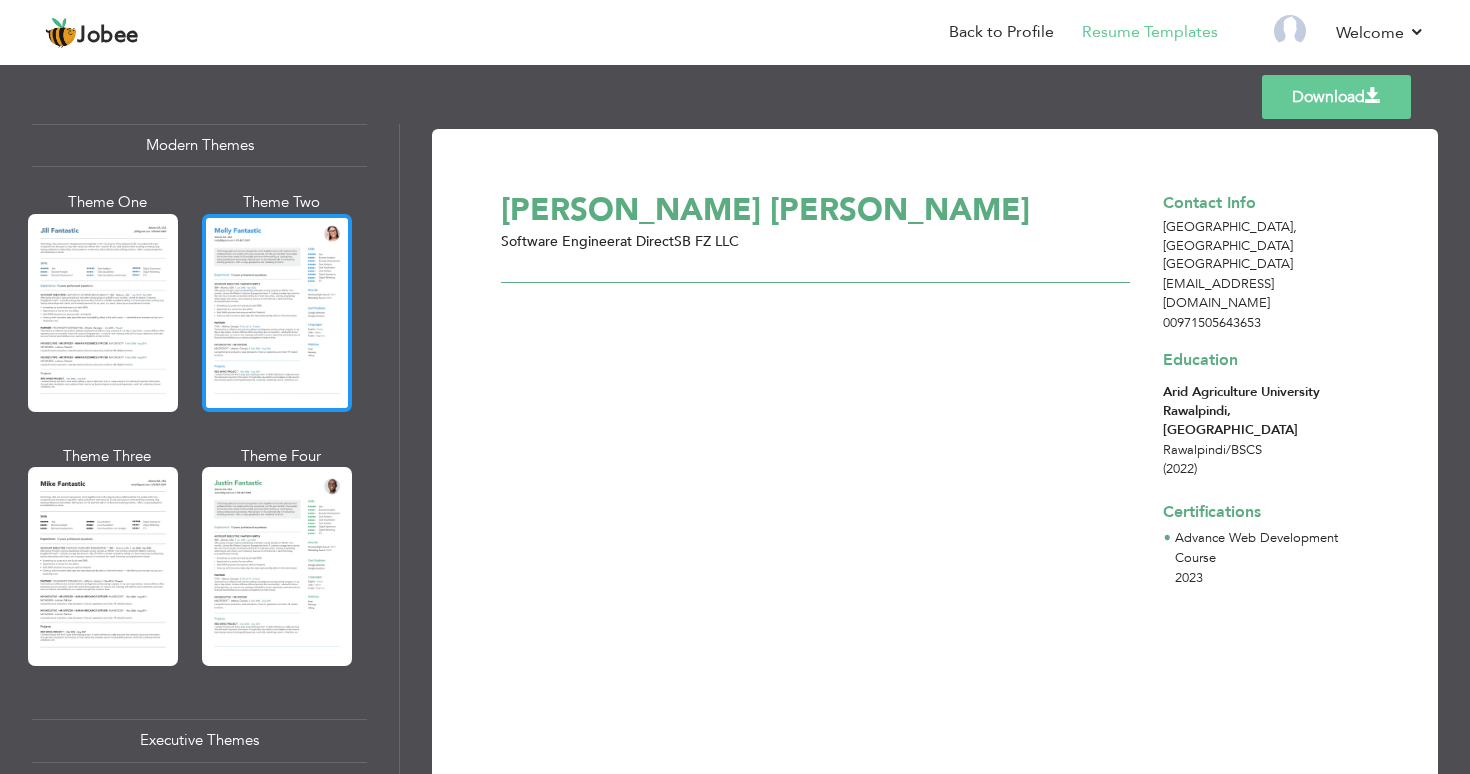 click at bounding box center (277, 313) 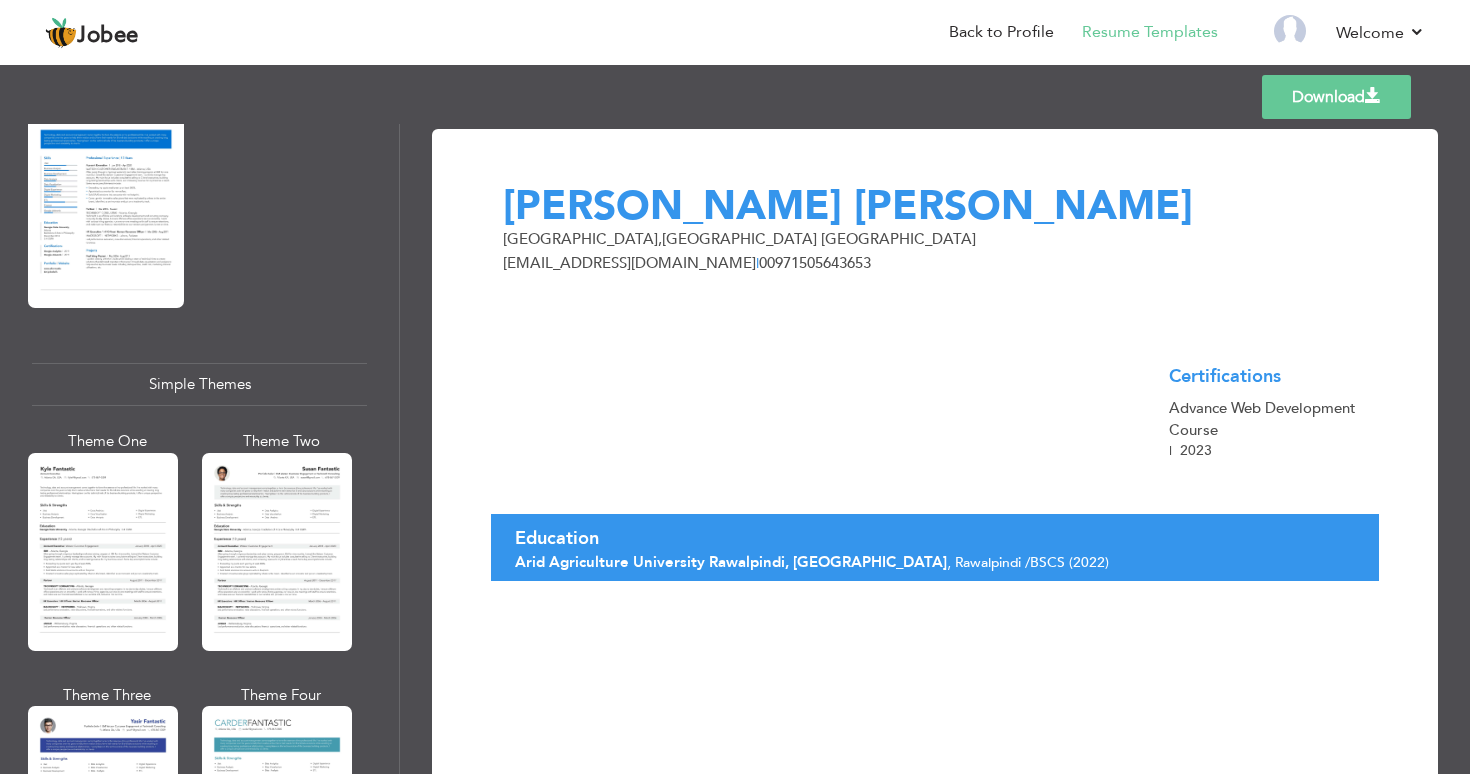 scroll, scrollTop: 3290, scrollLeft: 0, axis: vertical 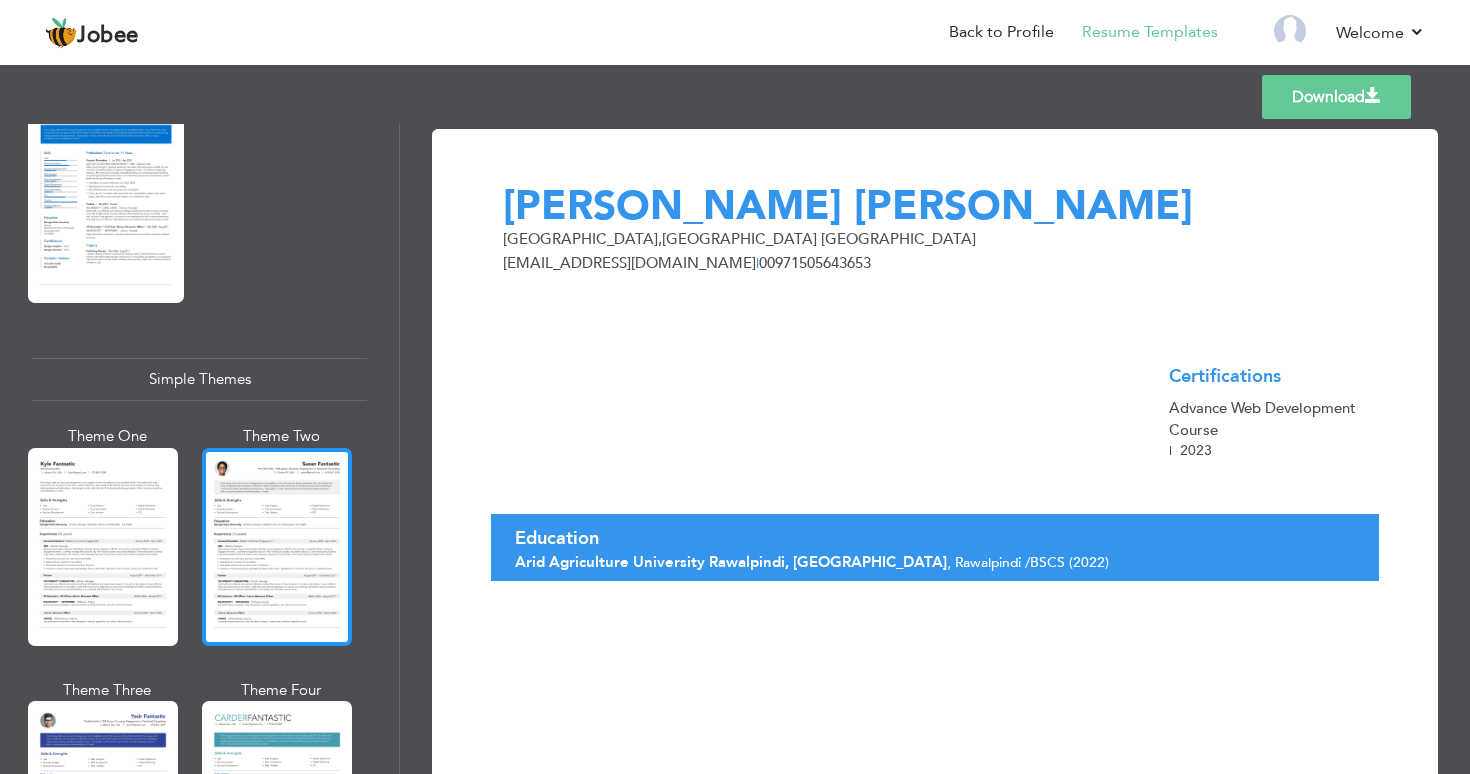 click at bounding box center [277, 547] 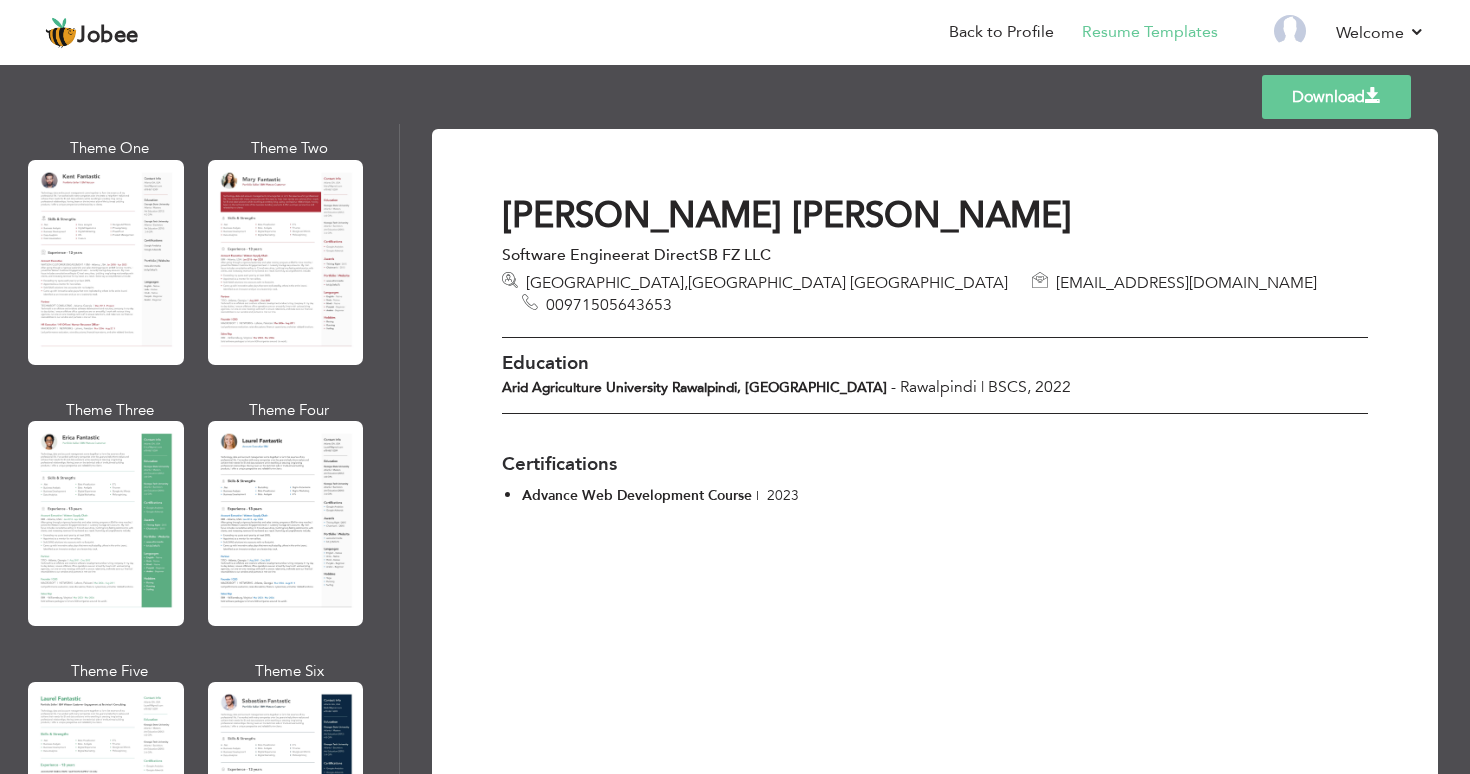 scroll, scrollTop: 0, scrollLeft: 0, axis: both 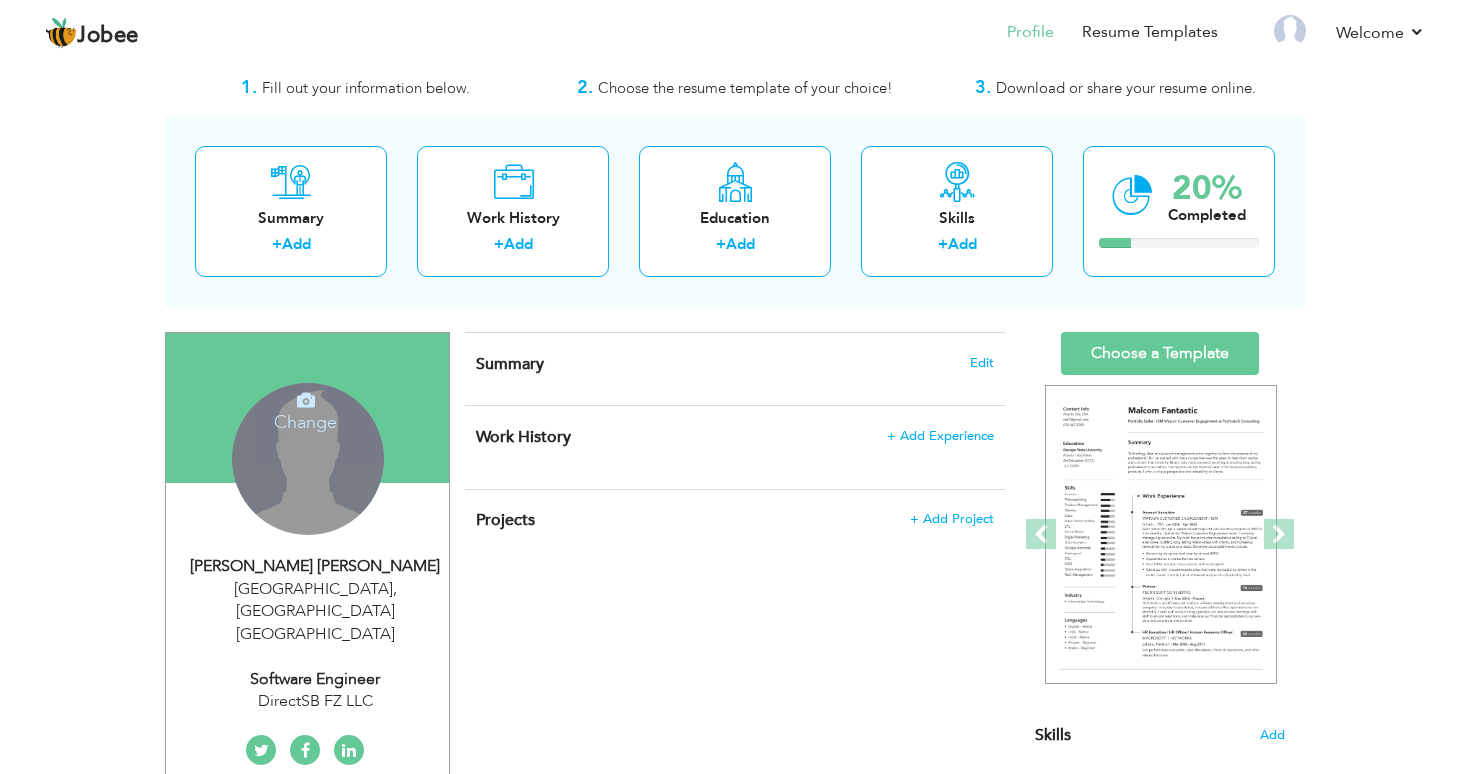 click on "Change
Remove" at bounding box center (308, 459) 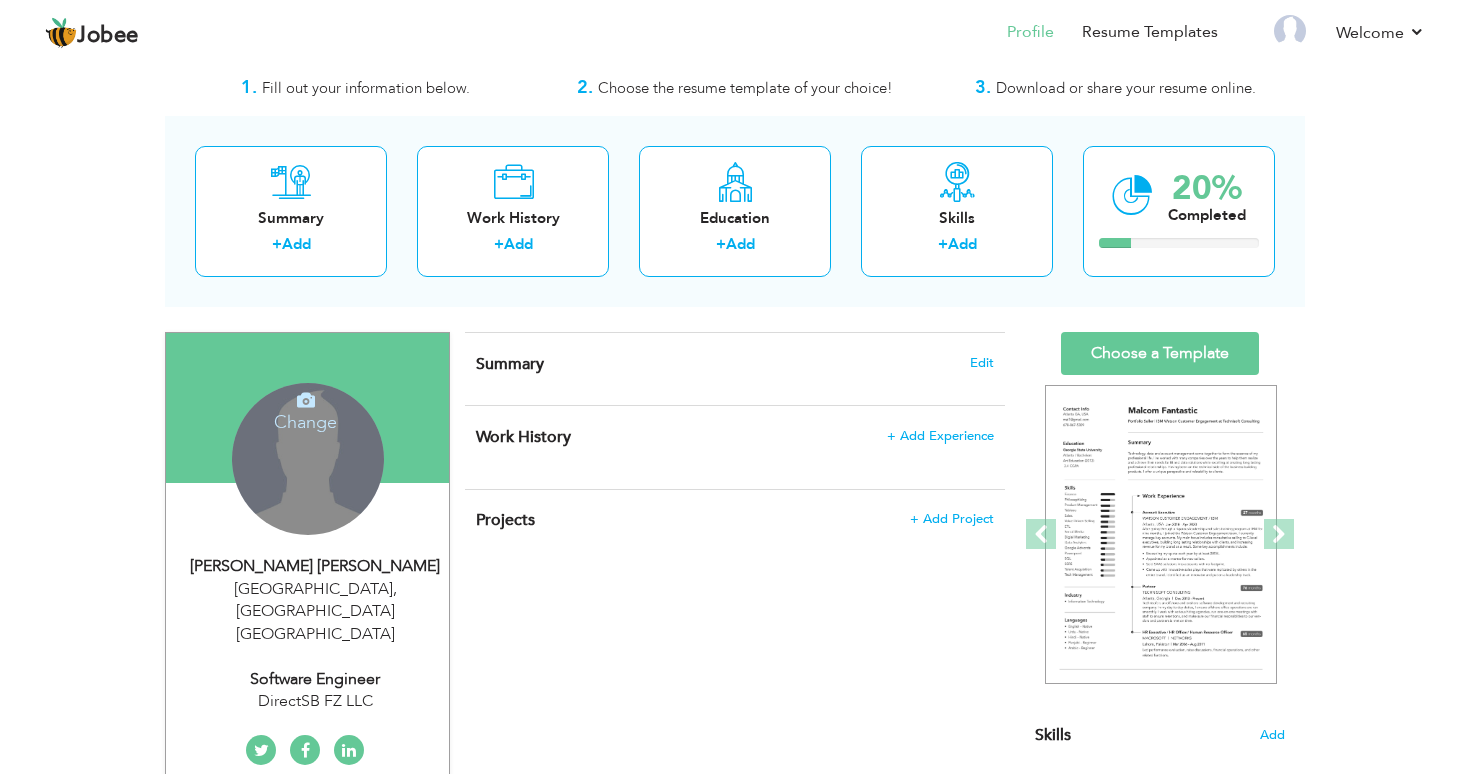 click on "Change" at bounding box center (306, 409) 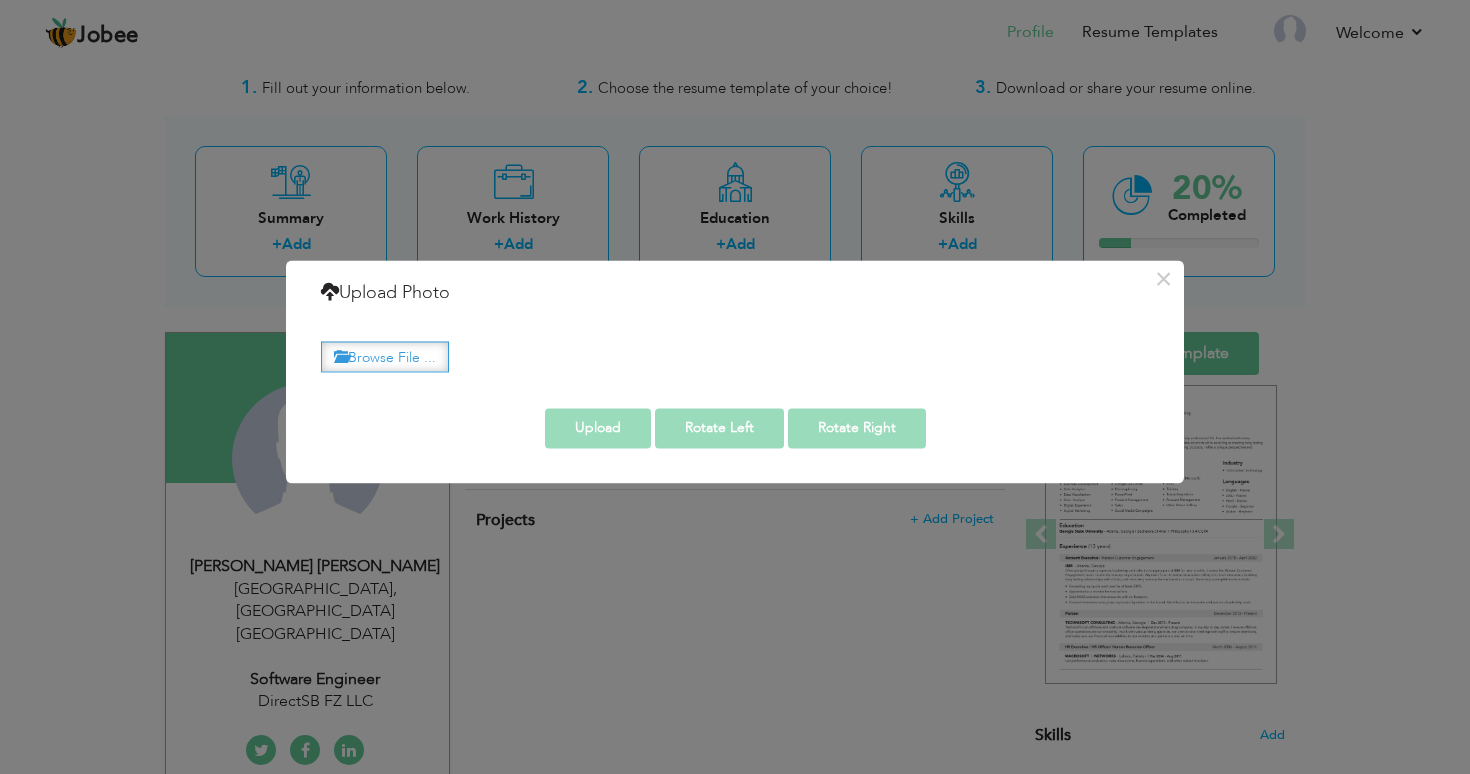 click on "Browse File ..." at bounding box center [385, 356] 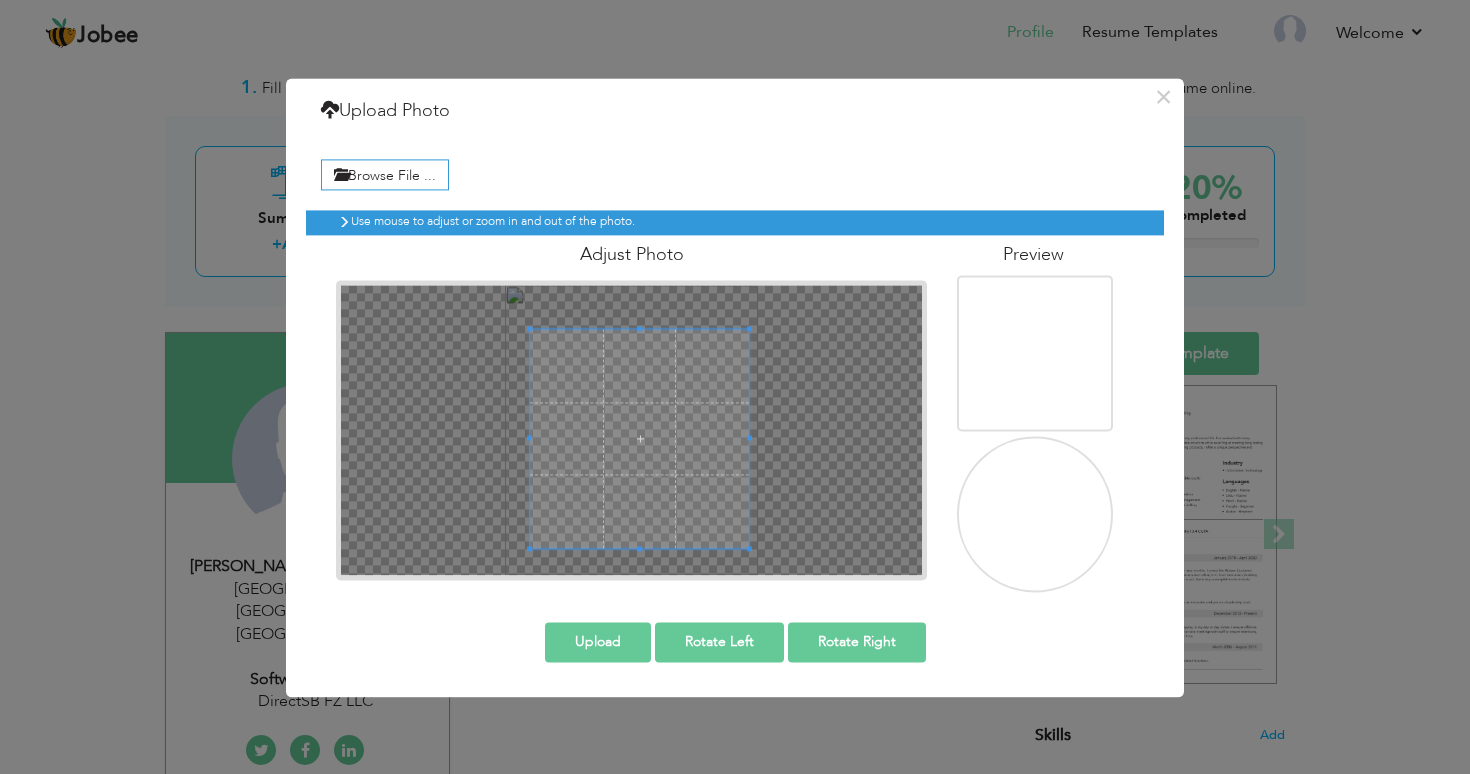 click at bounding box center (631, 430) 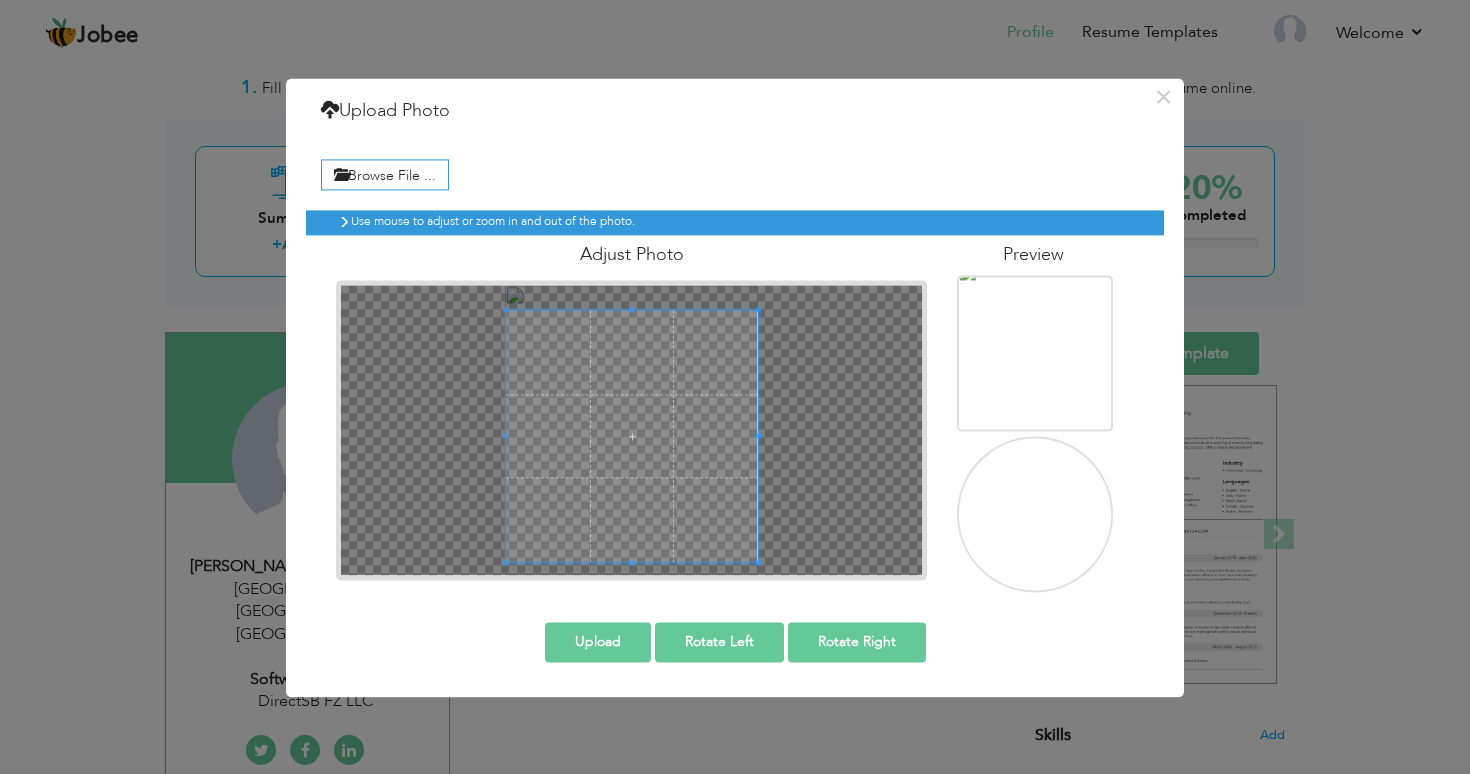 click at bounding box center [631, 430] 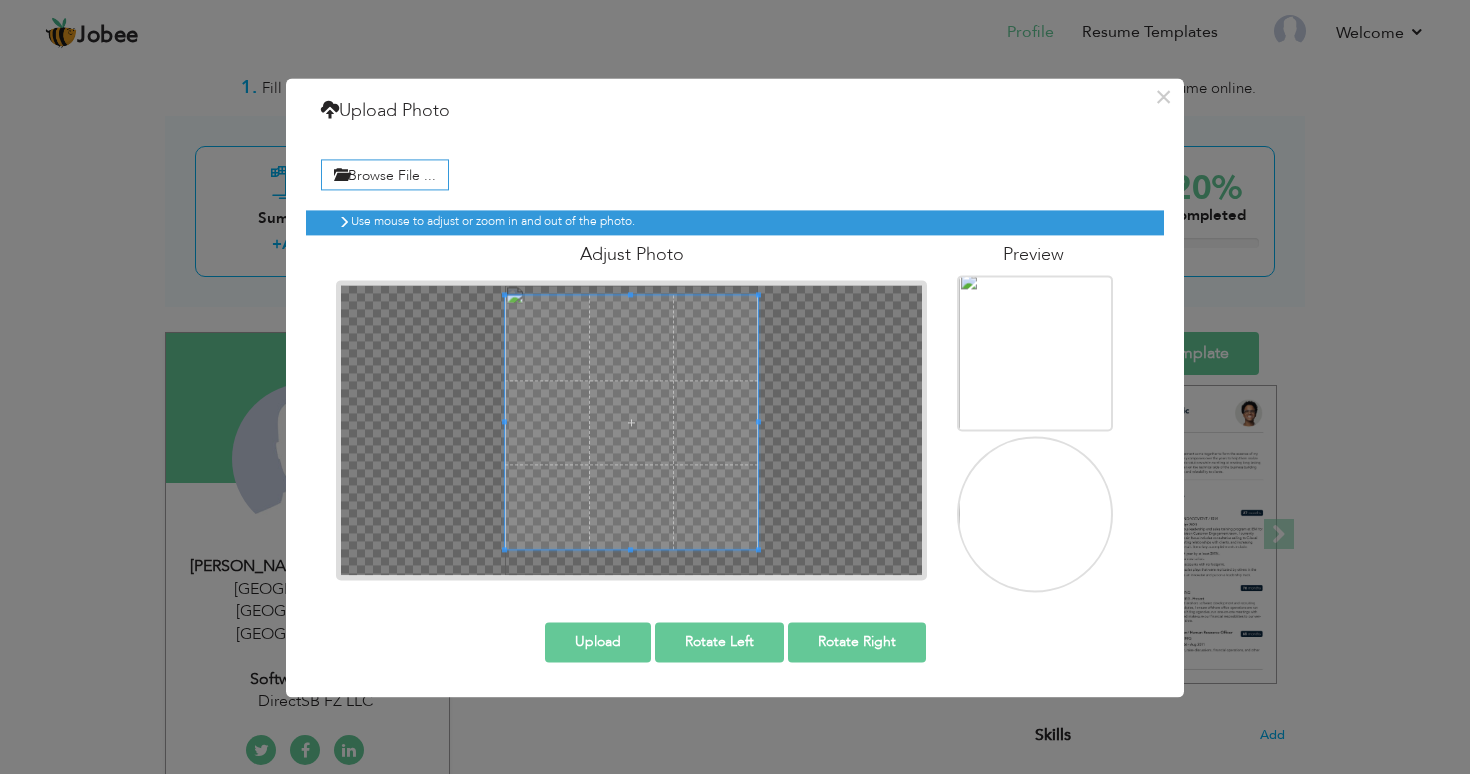 click at bounding box center [632, 423] 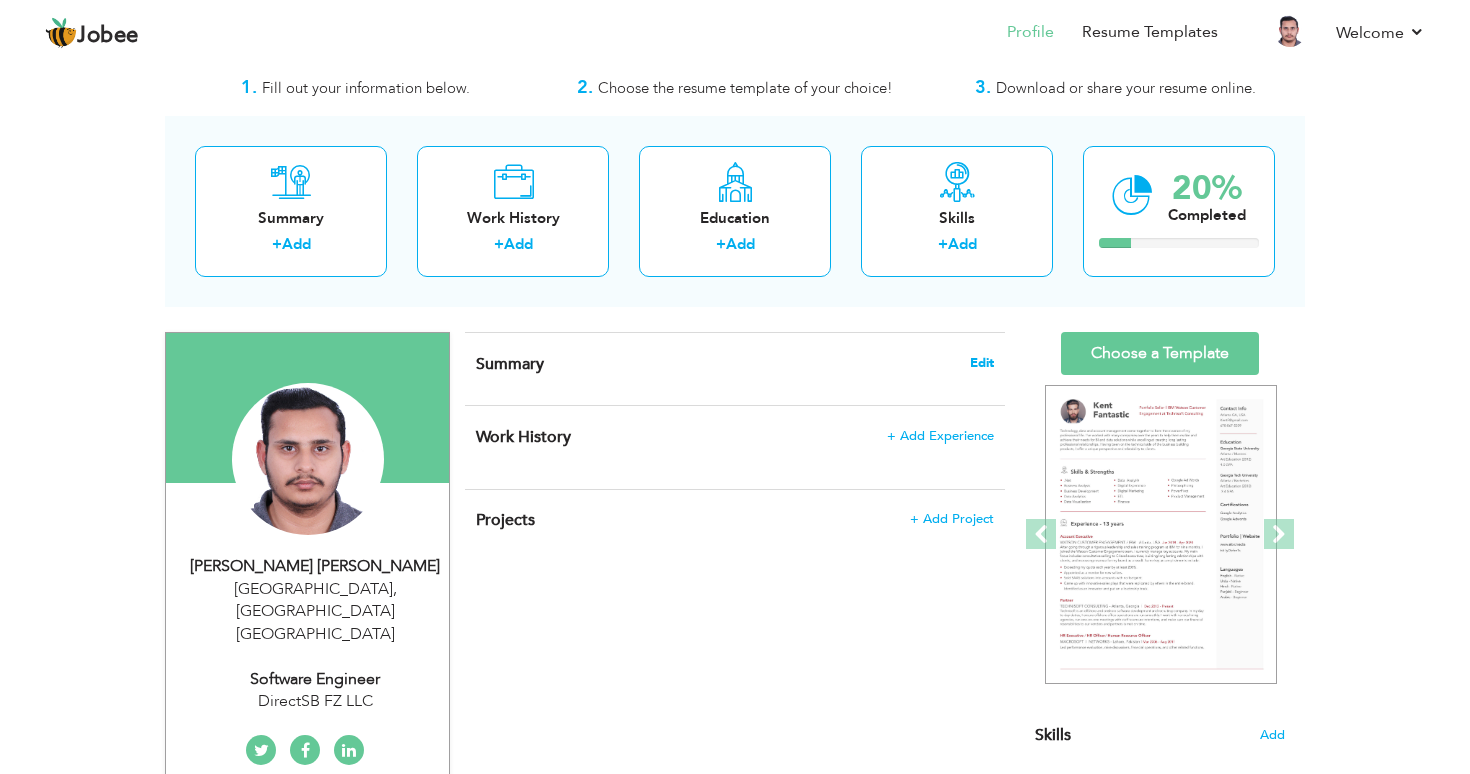 click on "Edit" at bounding box center [982, 363] 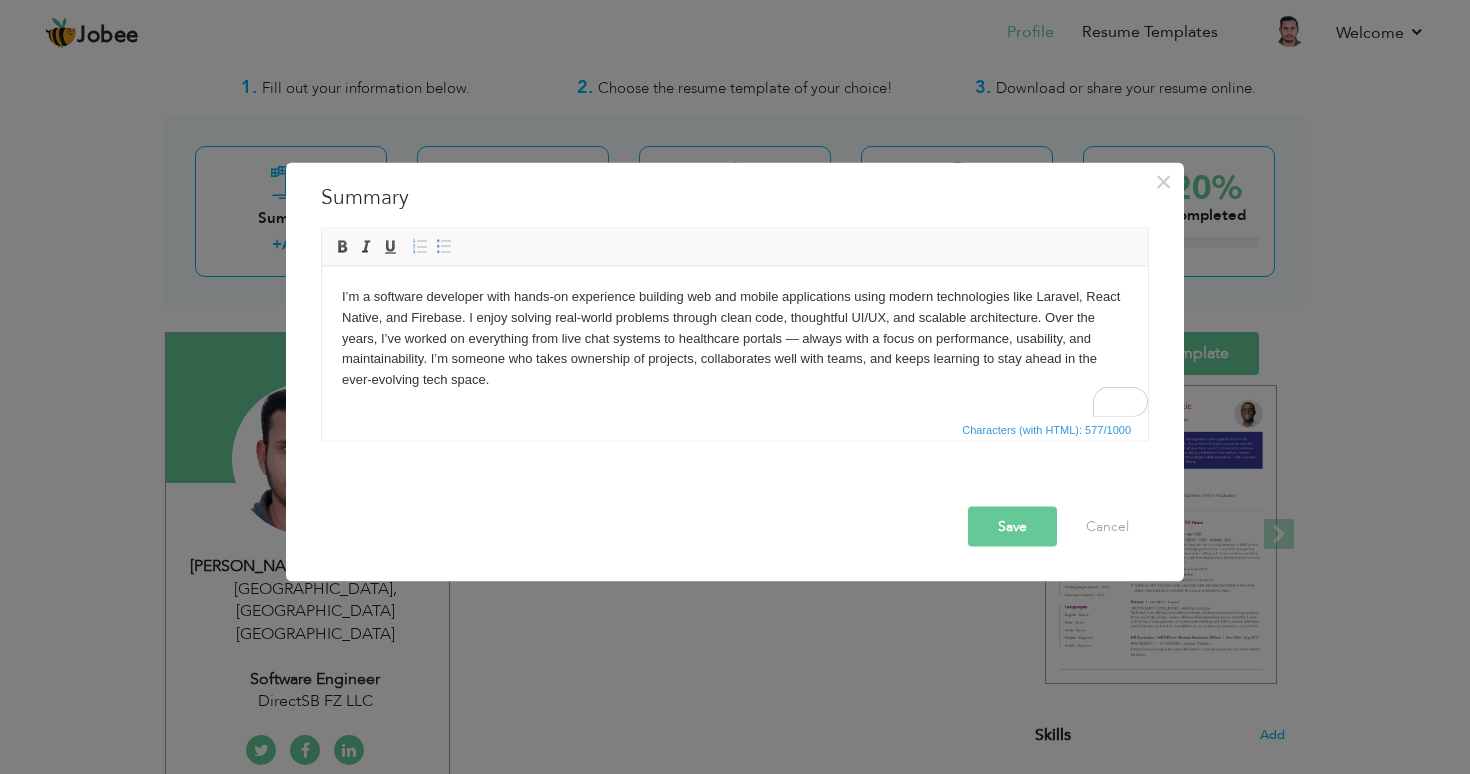 click on "I’m a software developer with hands-on experience building web and mobile applications using modern technologies like Laravel, React Native, and Firebase. I enjoy solving real-world problems through clean code, thoughtful UI/UX, and scalable architecture. Over the years, I’ve worked on everything from live chat systems to healthcare portals — always with a focus on performance, usability, and maintainability. I’m someone who takes ownership of projects, collaborates well with teams, and keeps learning to stay ahead in the ever-evolving tech space." at bounding box center [735, 338] 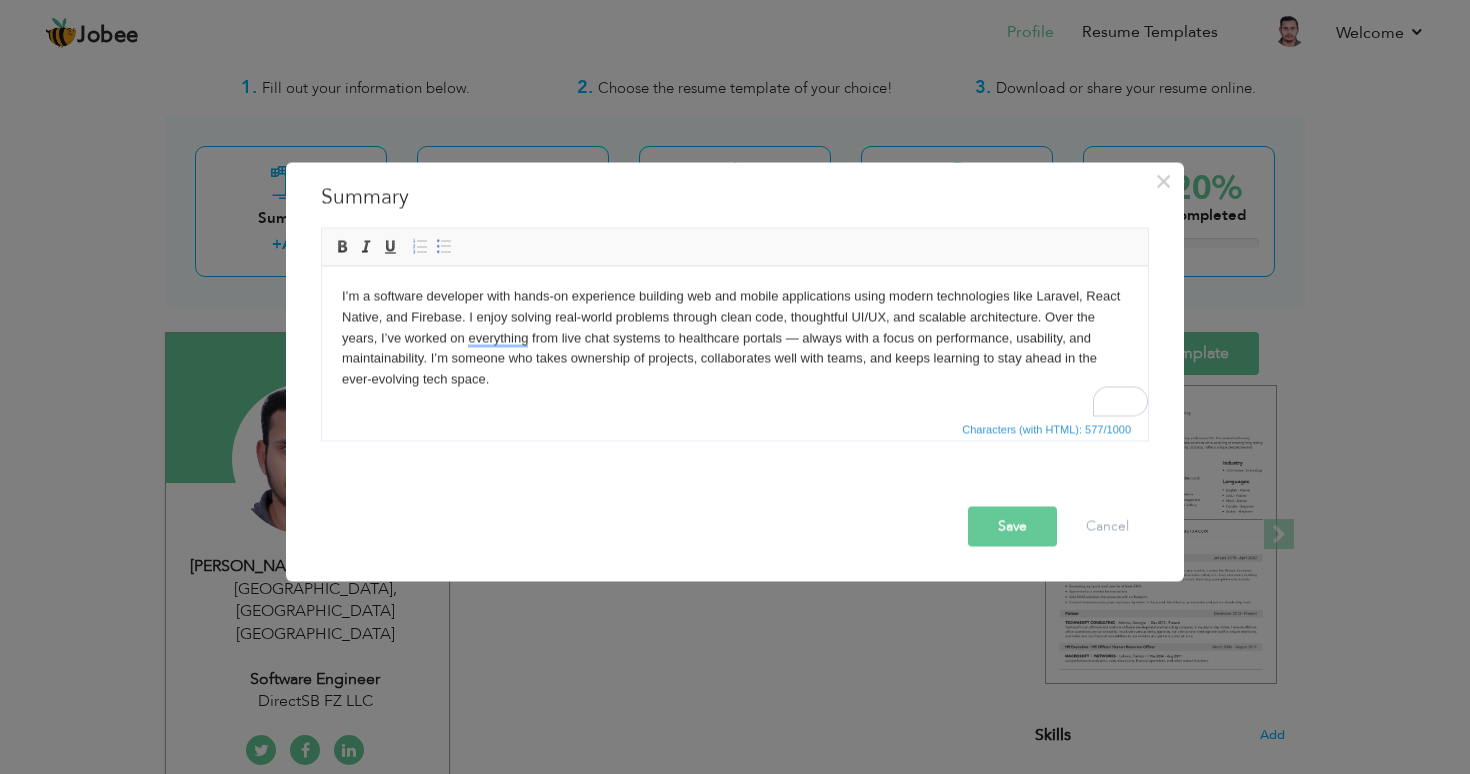click on "I’m a software developer with hands-on experience building web and mobile applications using modern technologies like Laravel, React Native, and Firebase. I enjoy solving real-world problems through clean code, thoughtful UI/UX, and scalable architecture. Over the years, I’ve worked on everything from live chat systems to healthcare portals — always with a focus on performance, usability, and maintainability. I’m someone who takes ownership of projects, collaborates well with teams, and keeps learning to stay ahead in the ever-evolving tech space." at bounding box center [735, 338] 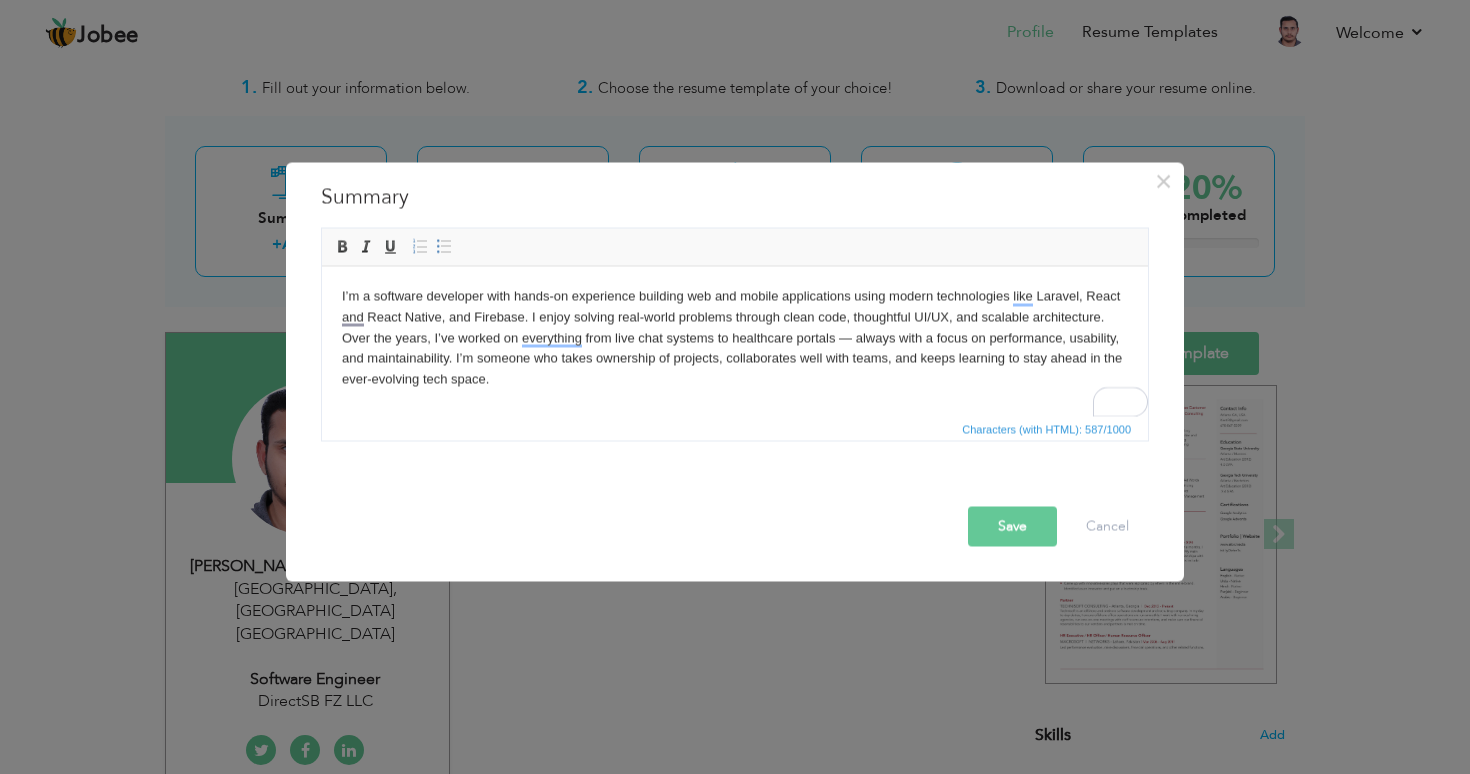 click on "I’m a software developer with hands-on experience building web and mobile applications using modern technologies like Laravel, React and React Native, and Firebase. I enjoy solving real-world problems through clean code, thoughtful UI/UX, and scalable architecture. Over the years, I’ve worked on everything from live chat systems to healthcare portals — always with a focus on performance, usability, and maintainability. I’m someone who takes ownership of projects, collaborates well with teams, and keeps learning to stay ahead in the ever-evolving tech space." at bounding box center [735, 338] 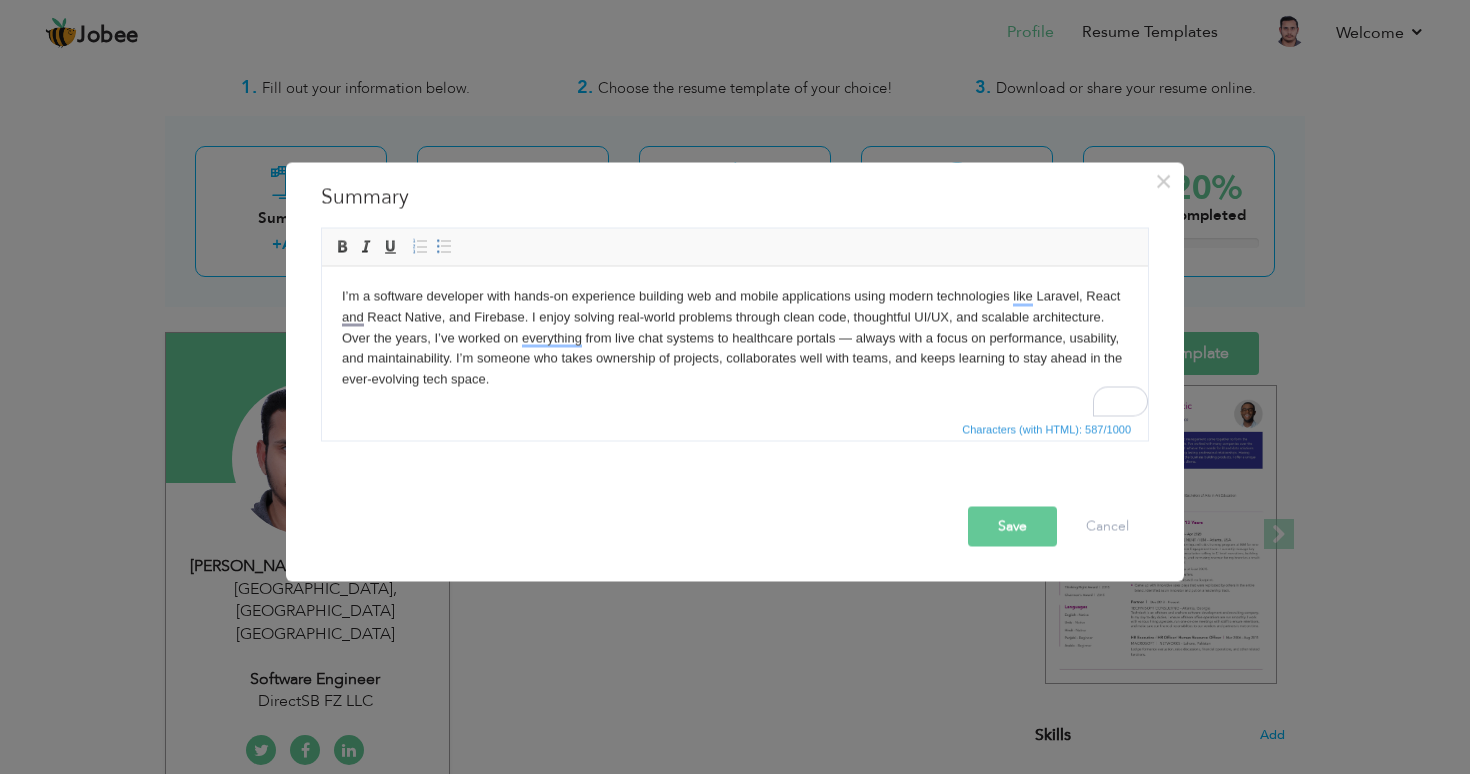 click on "I’m a software developer with hands-on experience building web and mobile applications using modern technologies like Laravel, React and React Native, and Firebase. I enjoy solving real-world problems through clean code, thoughtful UI/UX, and scalable architecture. Over the years, I’ve worked on everything from live chat systems to healthcare portals — always with a focus on performance, usability, and maintainability. I’m someone who takes ownership of projects, collaborates well with teams, and keeps learning to stay ahead in the ever-evolving tech space." at bounding box center (735, 338) 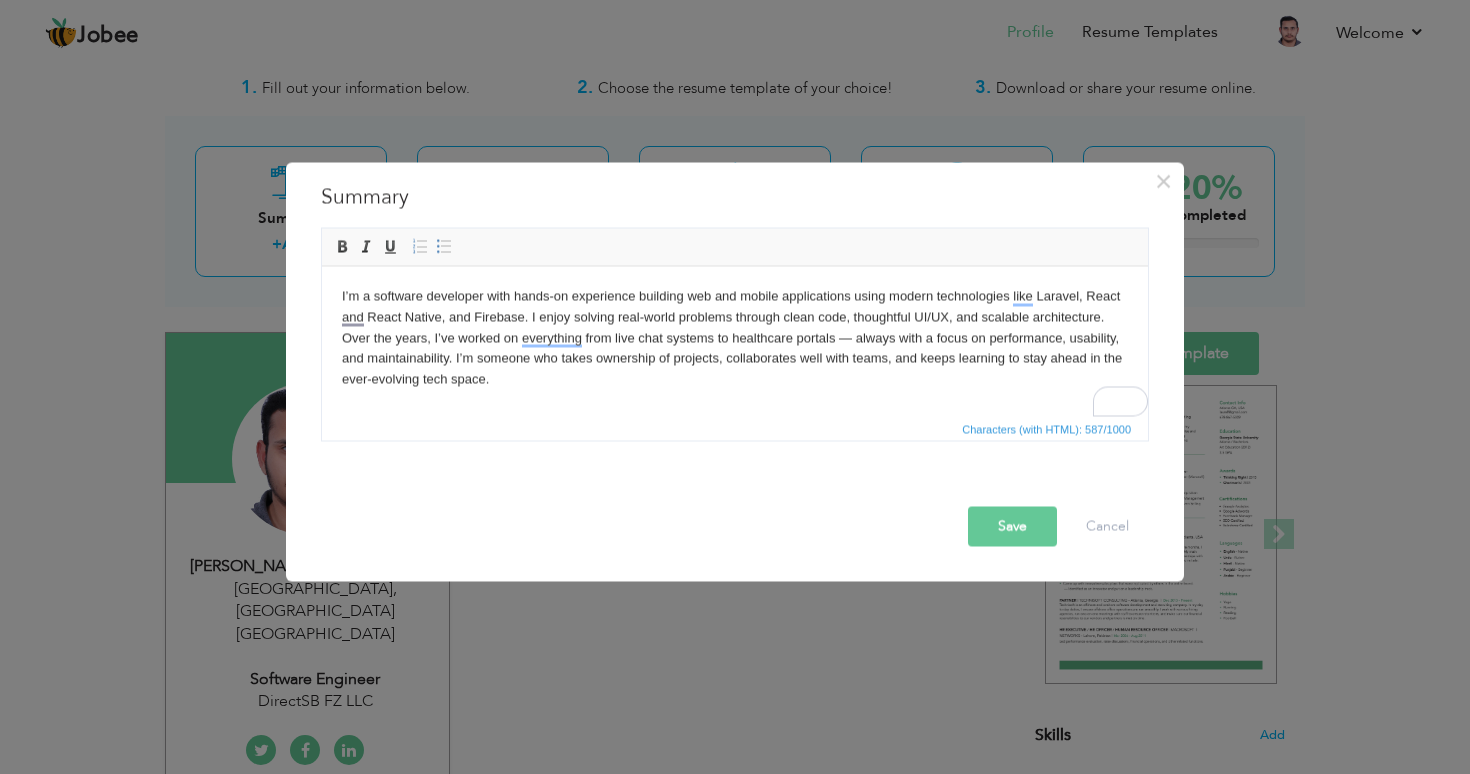 click on "I’m a software developer with hands-on experience building web and mobile applications using modern technologies like Laravel, React and React Native, and Firebase. I enjoy solving real-world problems through clean code, thoughtful UI/UX, and scalable architecture. Over the years, I’ve worked on everything from live chat systems to healthcare portals — always with a focus on performance, usability, and maintainability. I’m someone who takes ownership of projects, collaborates well with teams, and keeps learning to stay ahead in the ever-evolving tech space." at bounding box center [735, 338] 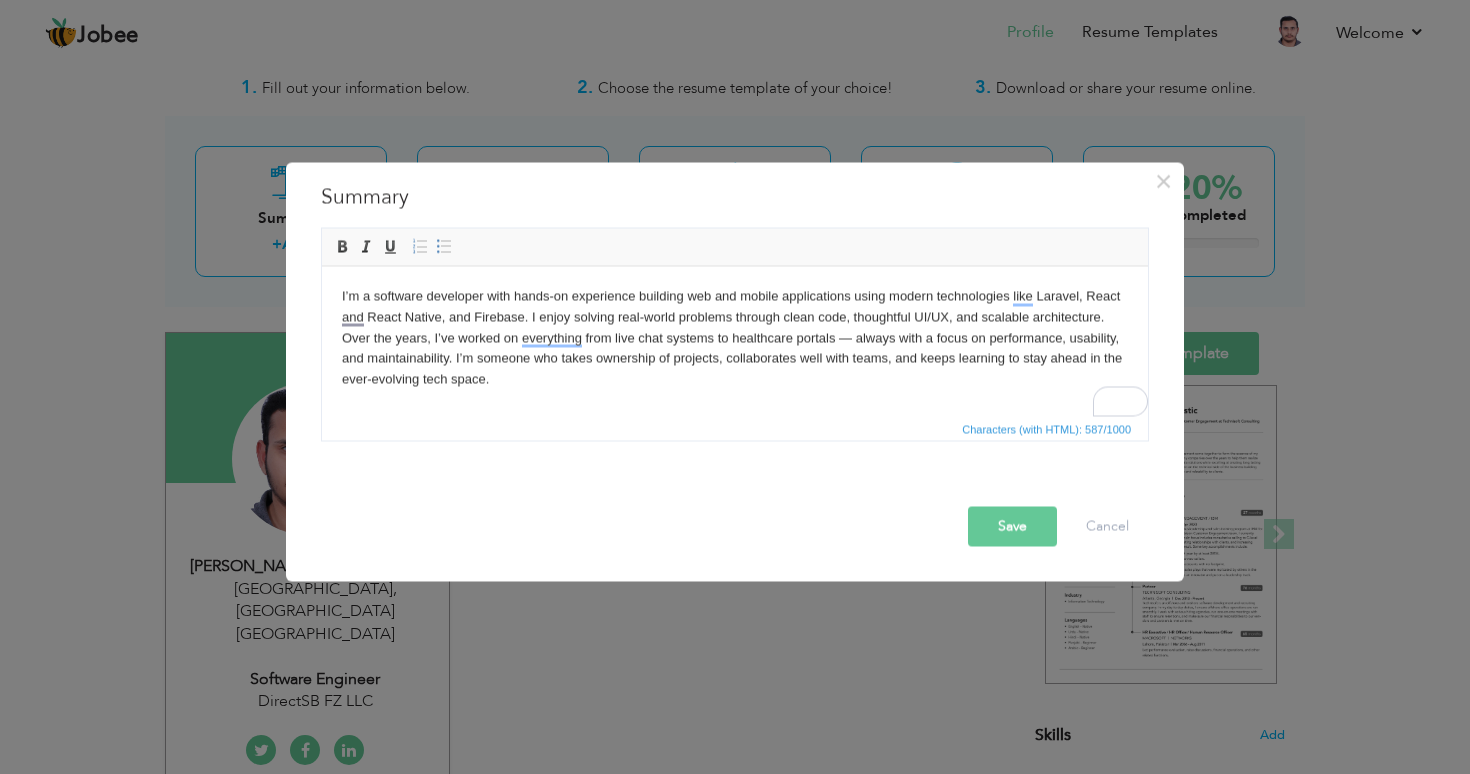 click on "I’m a software developer with hands-on experience building web and mobile applications using modern technologies like Laravel, React and React Native, and Firebase. I enjoy solving real-world problems through clean code, thoughtful UI/UX, and scalable architecture. Over the years, I’ve worked on everything from live chat systems to healthcare portals — always with a focus on performance, usability, and maintainability. I’m someone who takes ownership of projects, collaborates well with teams, and keeps learning to stay ahead in the ever-evolving tech space." at bounding box center (735, 338) 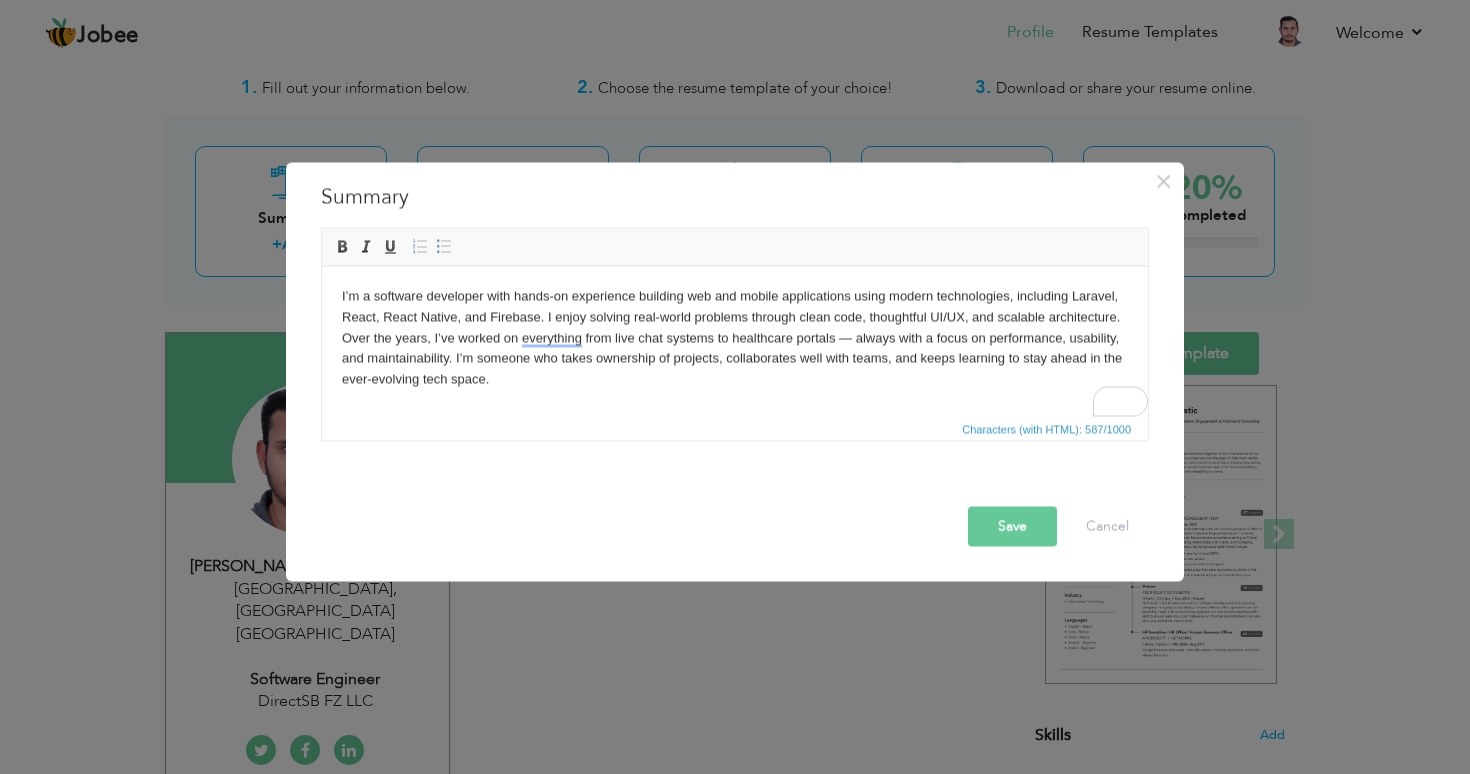 click on "I’m a software developer with hands-on experience building web and mobile applications using modern technologies, including Laravel, React, React Native, and Firebase. I enjoy solving real-world problems through clean code, thoughtful UI/UX, and scalable architecture. Over the years, I’ve worked on everything from live chat systems to healthcare portals — always with a focus on performance, usability, and maintainability. I’m someone who takes ownership of projects, collaborates well with teams, and keeps learning to stay ahead in the ever-evolving tech space." at bounding box center (735, 338) 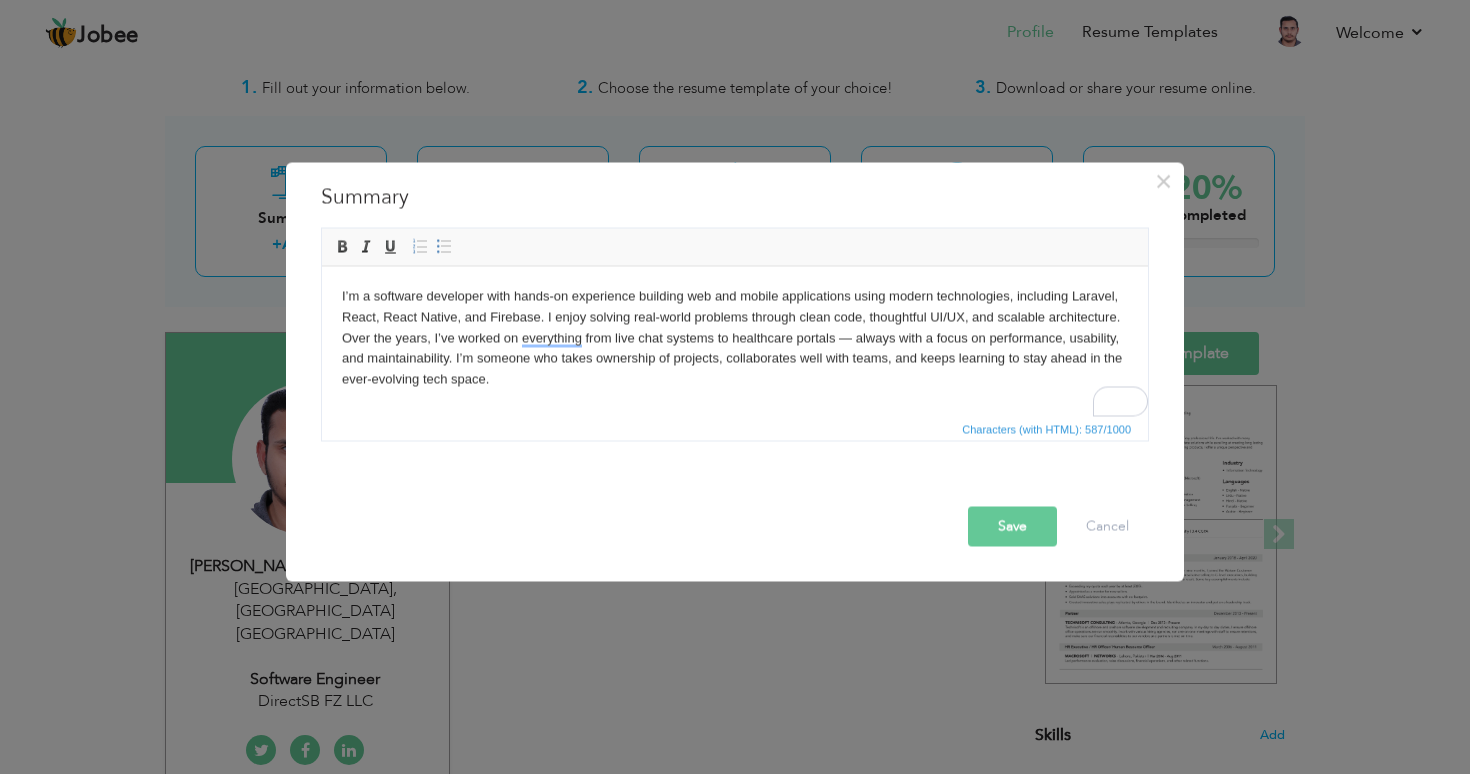 click on "I’m a software developer with hands-on experience building web and mobile applications using modern technologies, including Laravel, React, React Native, and Firebase. I enjoy solving real-world problems through clean code, thoughtful UI/UX, and scalable architecture. Over the years, I’ve worked on everything from live chat systems to healthcare portals — always with a focus on performance, usability, and maintainability. I’m someone who takes ownership of projects, collaborates well with teams, and keeps learning to stay ahead in the ever-evolving tech space." at bounding box center [735, 338] 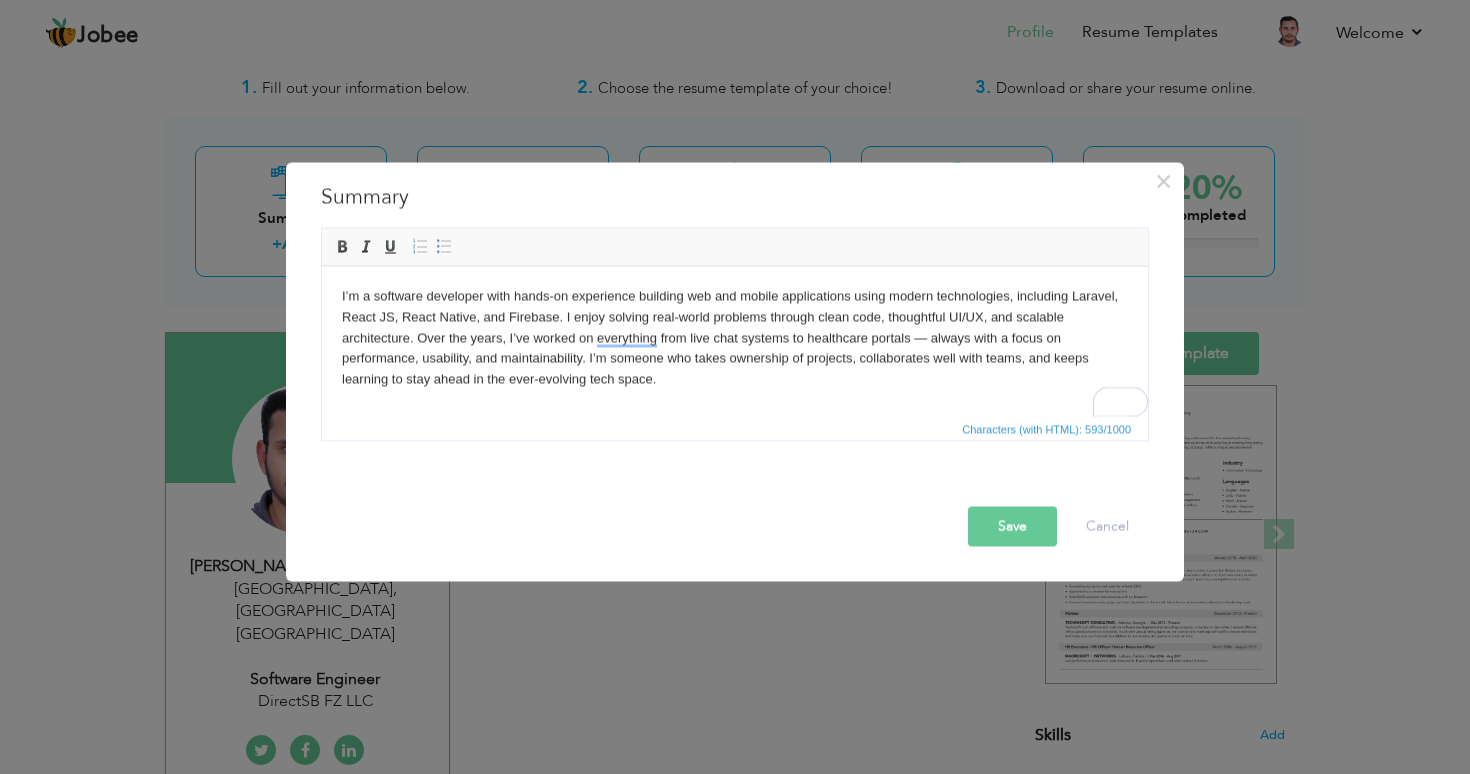 click on "I’m a software developer with hands-on experience building web and mobile applications using modern technologies, including Laravel, React JS, React Native, and Firebase. I enjoy solving real-world problems through clean code, thoughtful UI/UX, and scalable architecture. Over the years, I’ve worked on everything from live chat systems to healthcare portals — always with a focus on performance, usability, and maintainability. I’m someone who takes ownership of projects, collaborates well with teams, and keeps learning to stay ahead in the ever-evolving tech space." at bounding box center [735, 338] 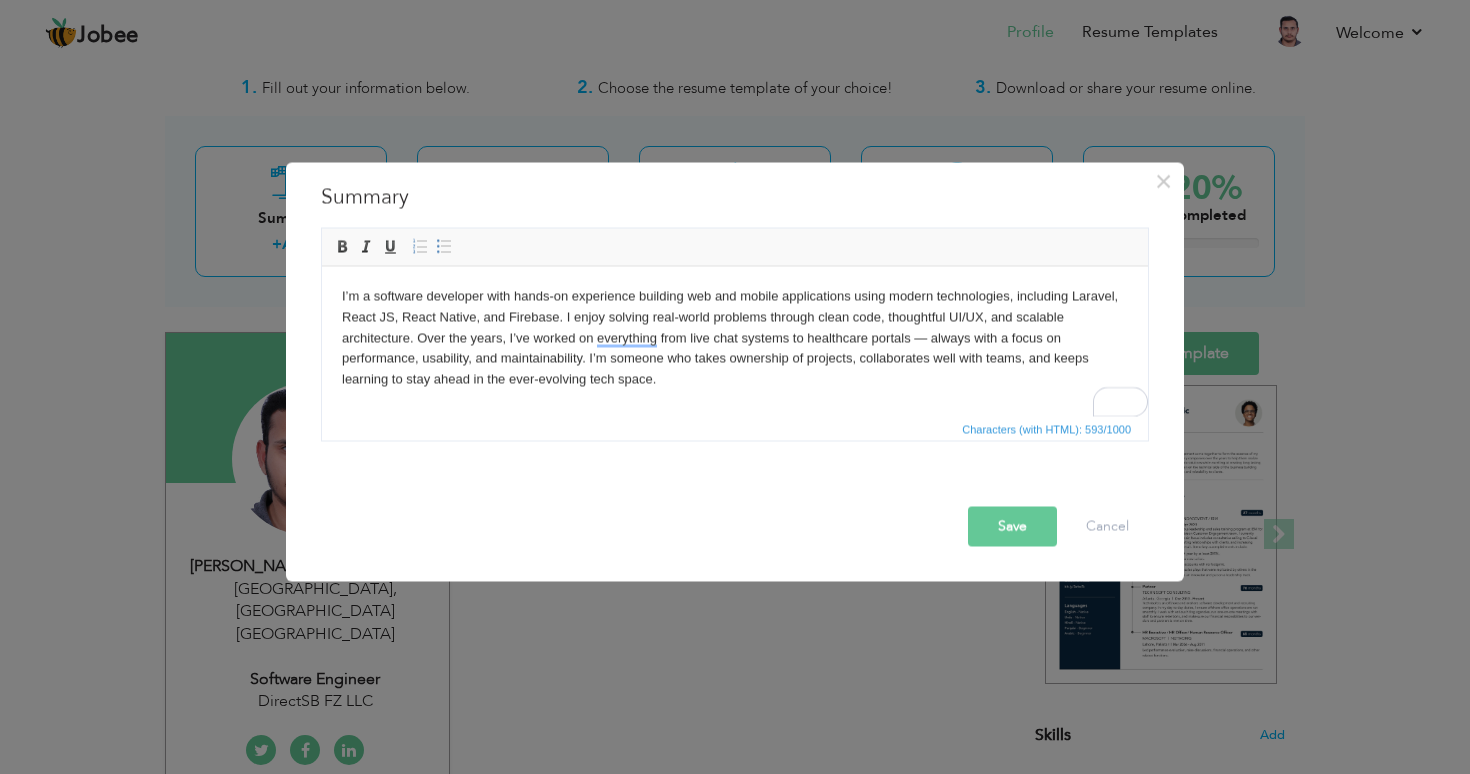 click on "Save" at bounding box center [1012, 527] 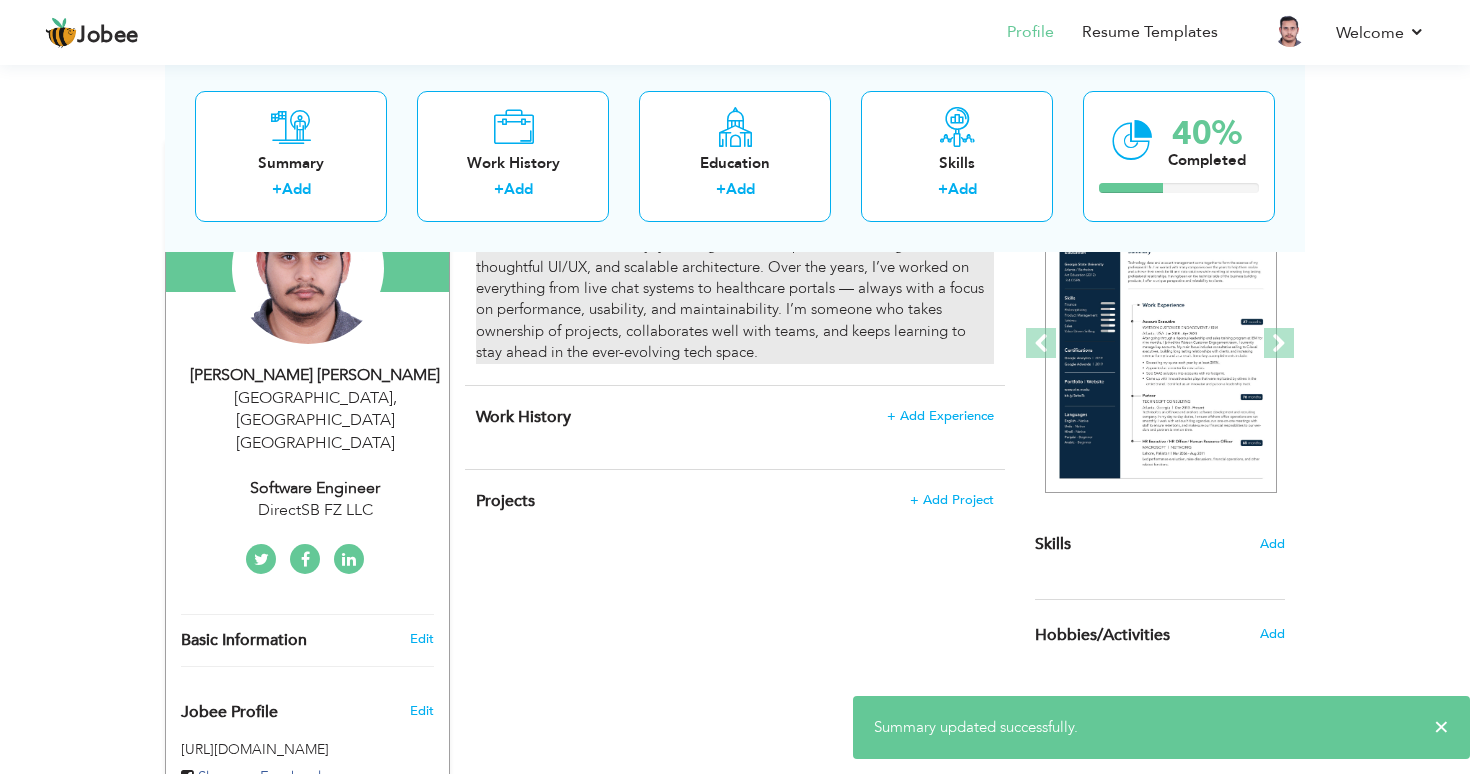 scroll, scrollTop: 251, scrollLeft: 0, axis: vertical 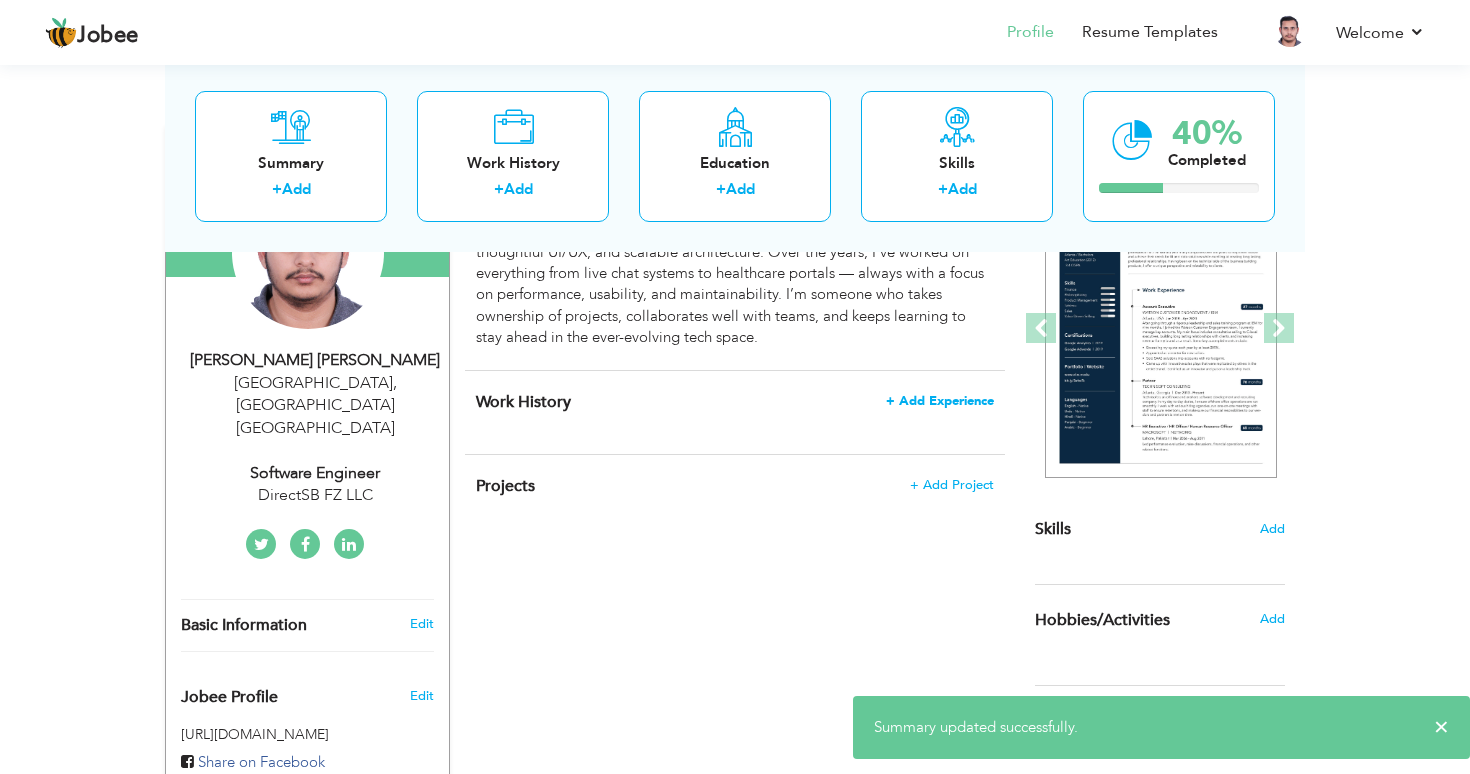 click on "+ Add Experience" at bounding box center (940, 401) 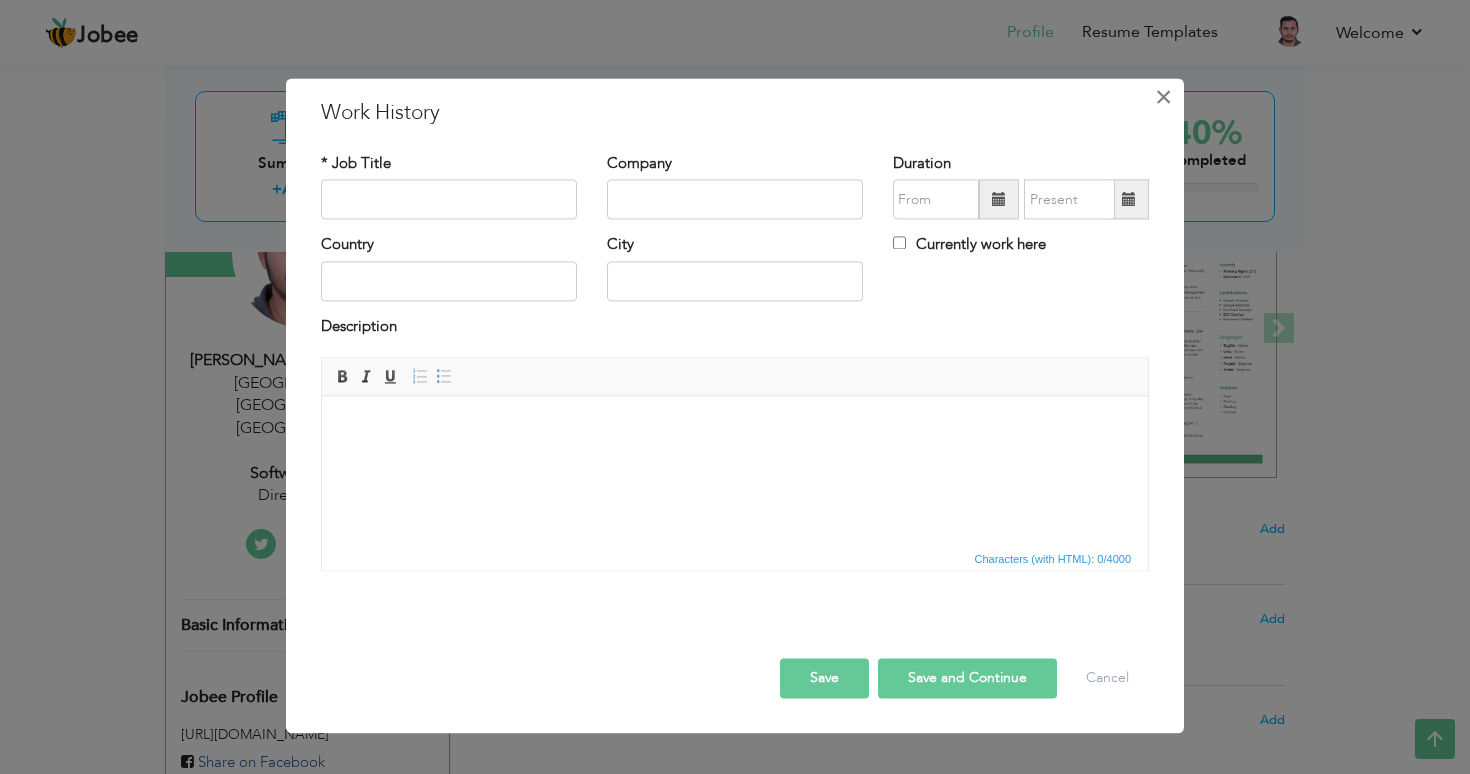 click on "×" at bounding box center (1163, 97) 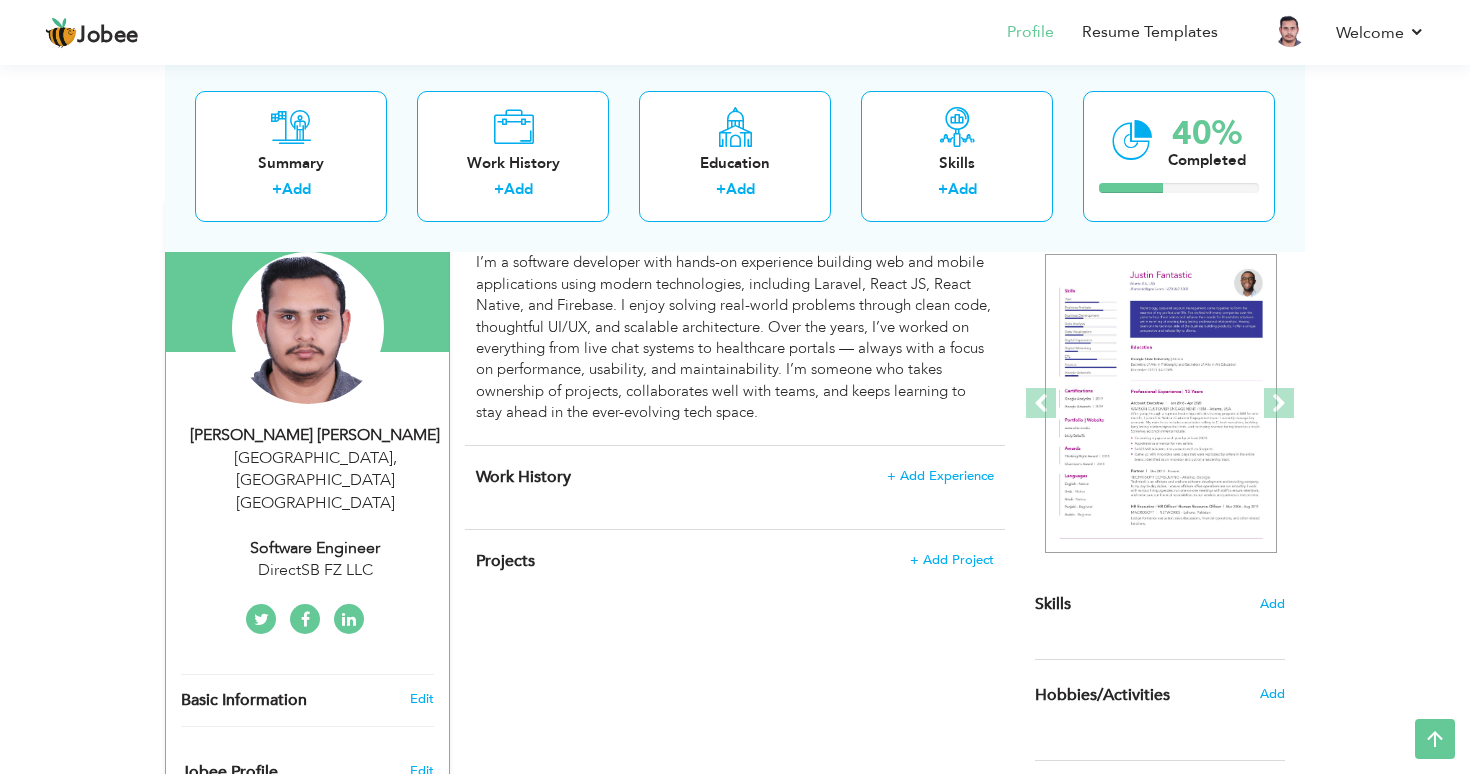 scroll, scrollTop: 177, scrollLeft: 0, axis: vertical 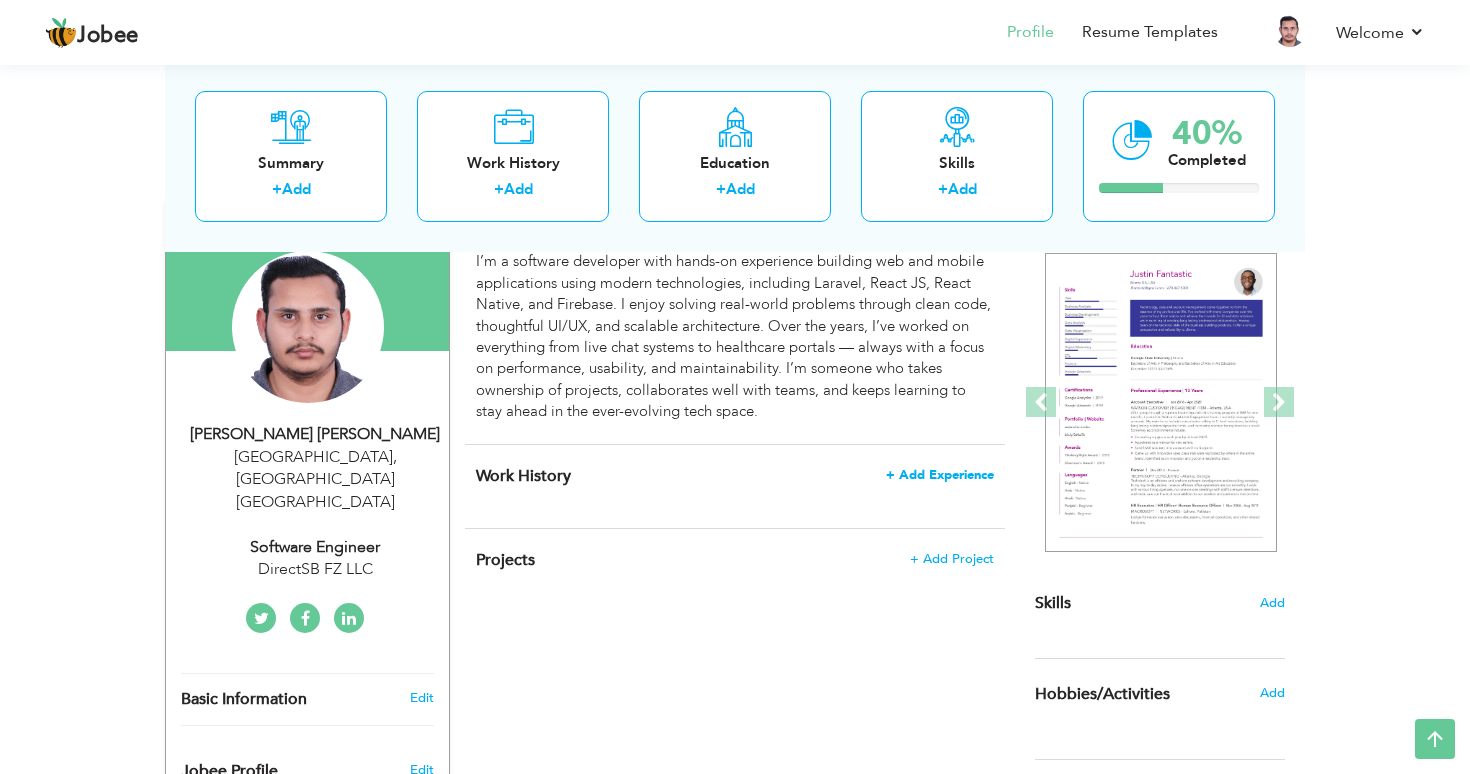 click on "+ Add Experience" at bounding box center [940, 475] 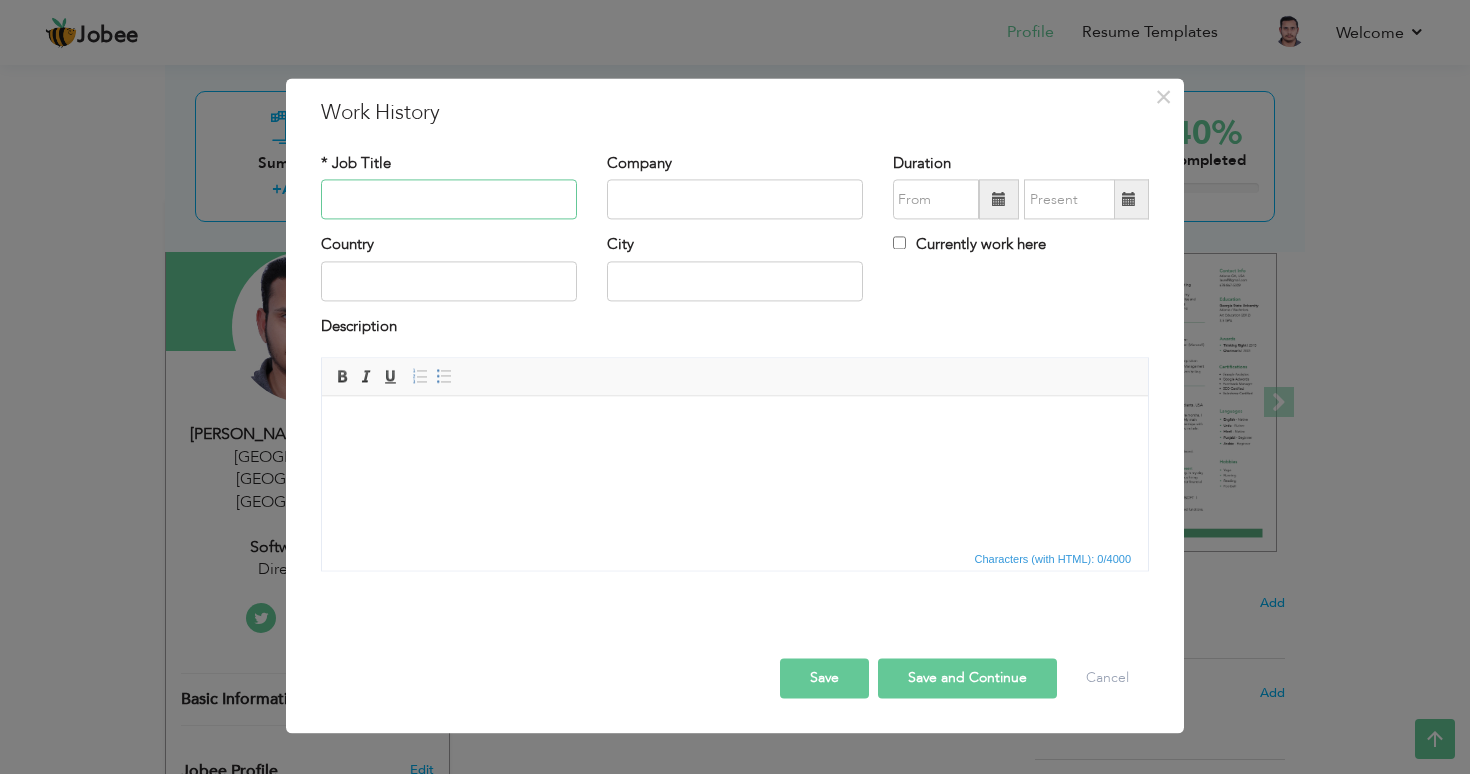 click at bounding box center (449, 200) 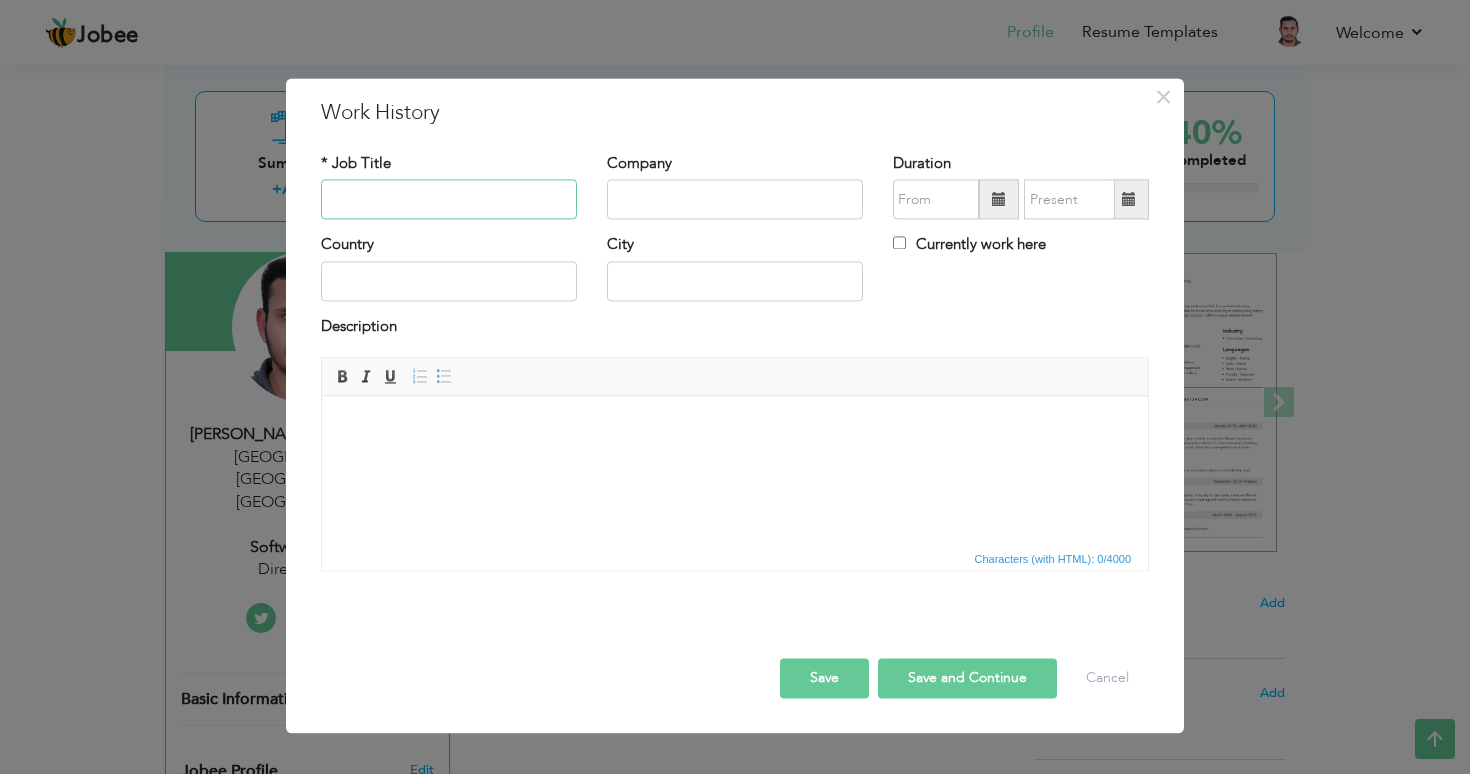 paste on "Full Stack Web Developer" 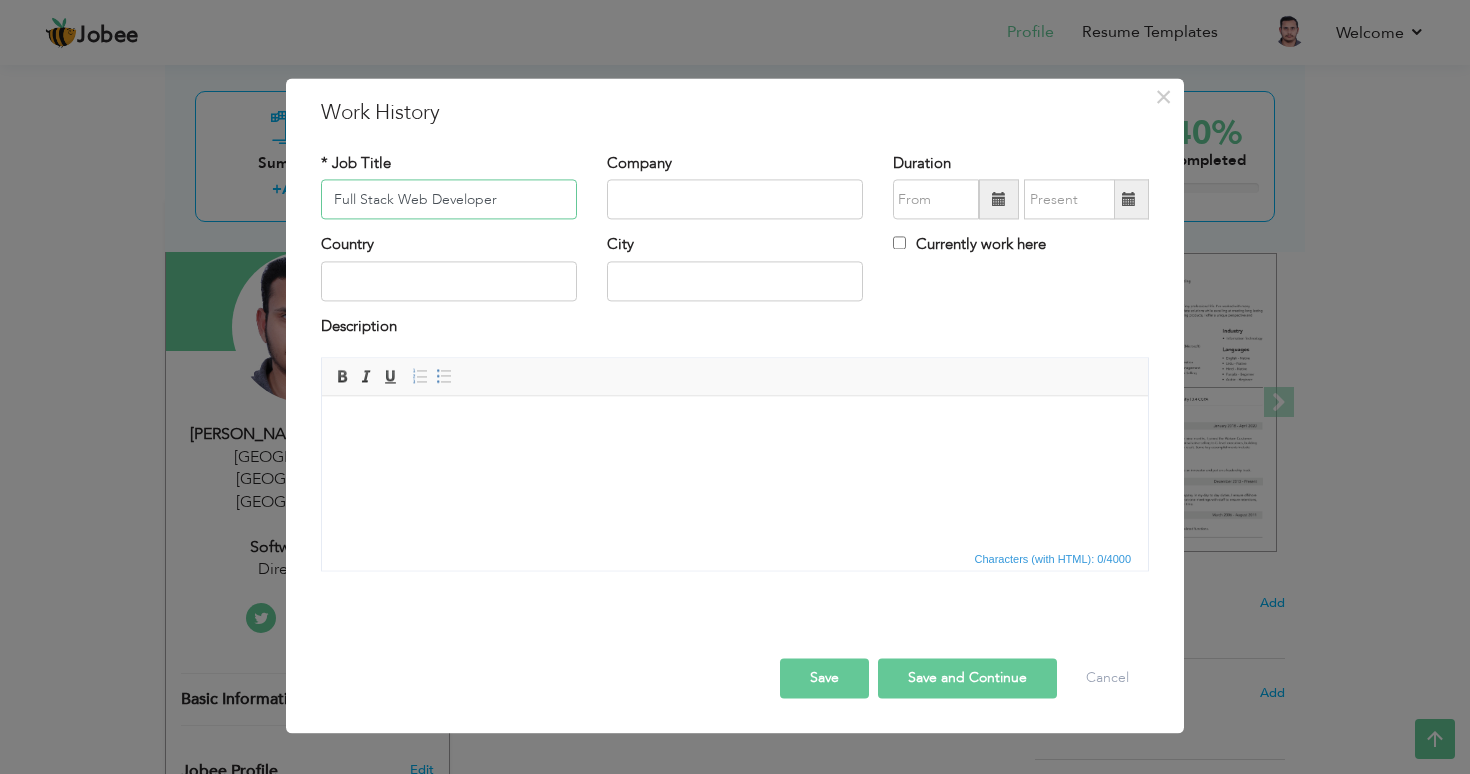 type on "Full Stack Web Developer" 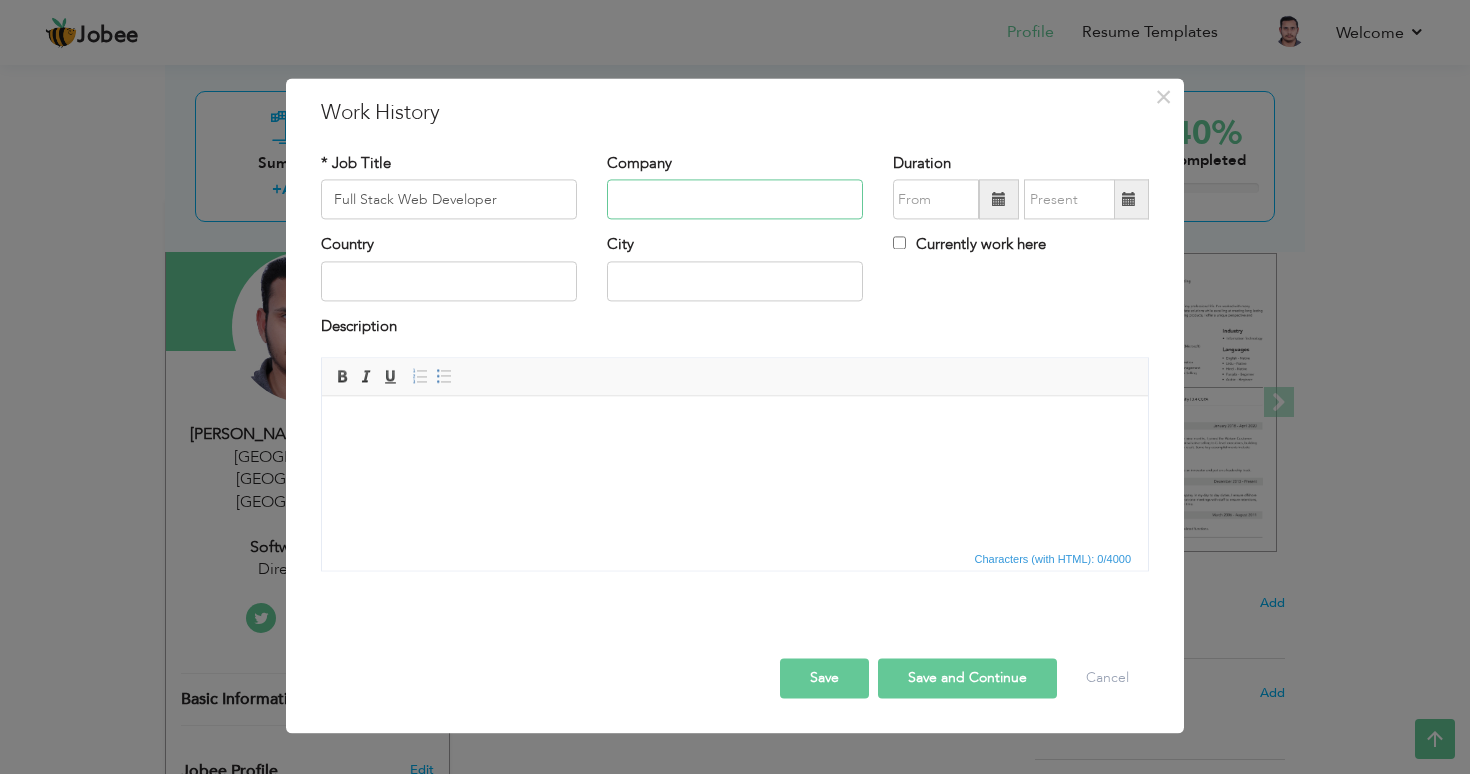 click at bounding box center (735, 200) 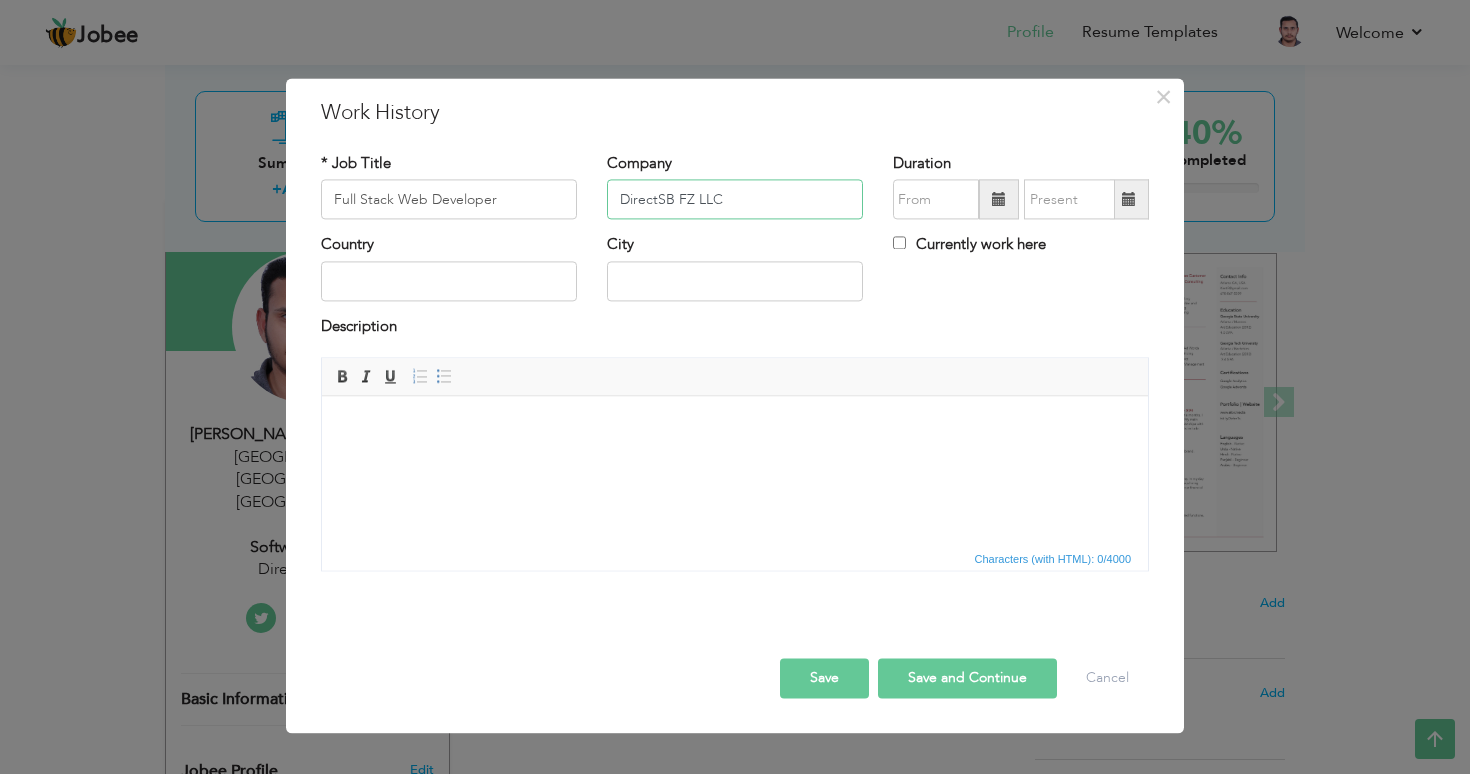 type on "DirectSB FZ LLC" 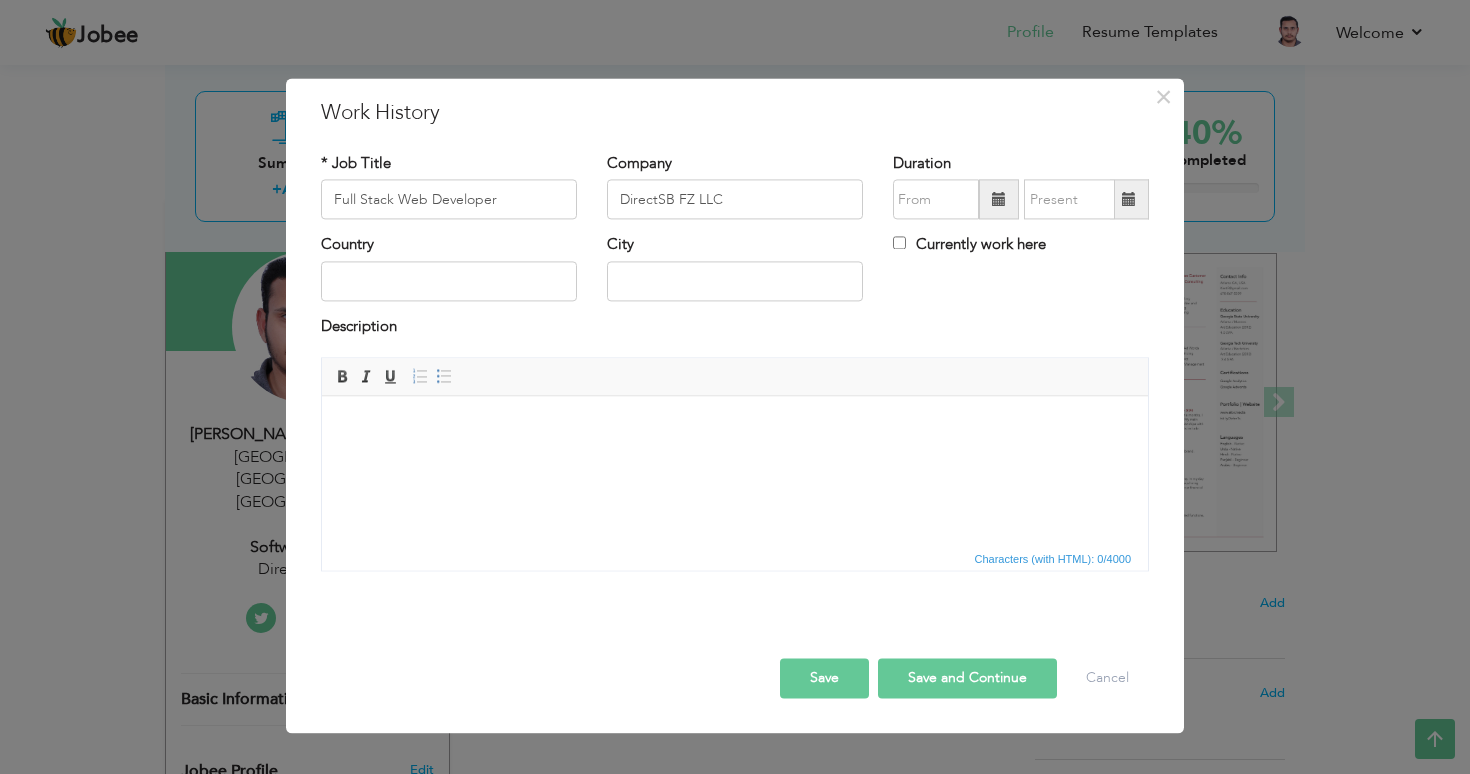 click at bounding box center (999, 200) 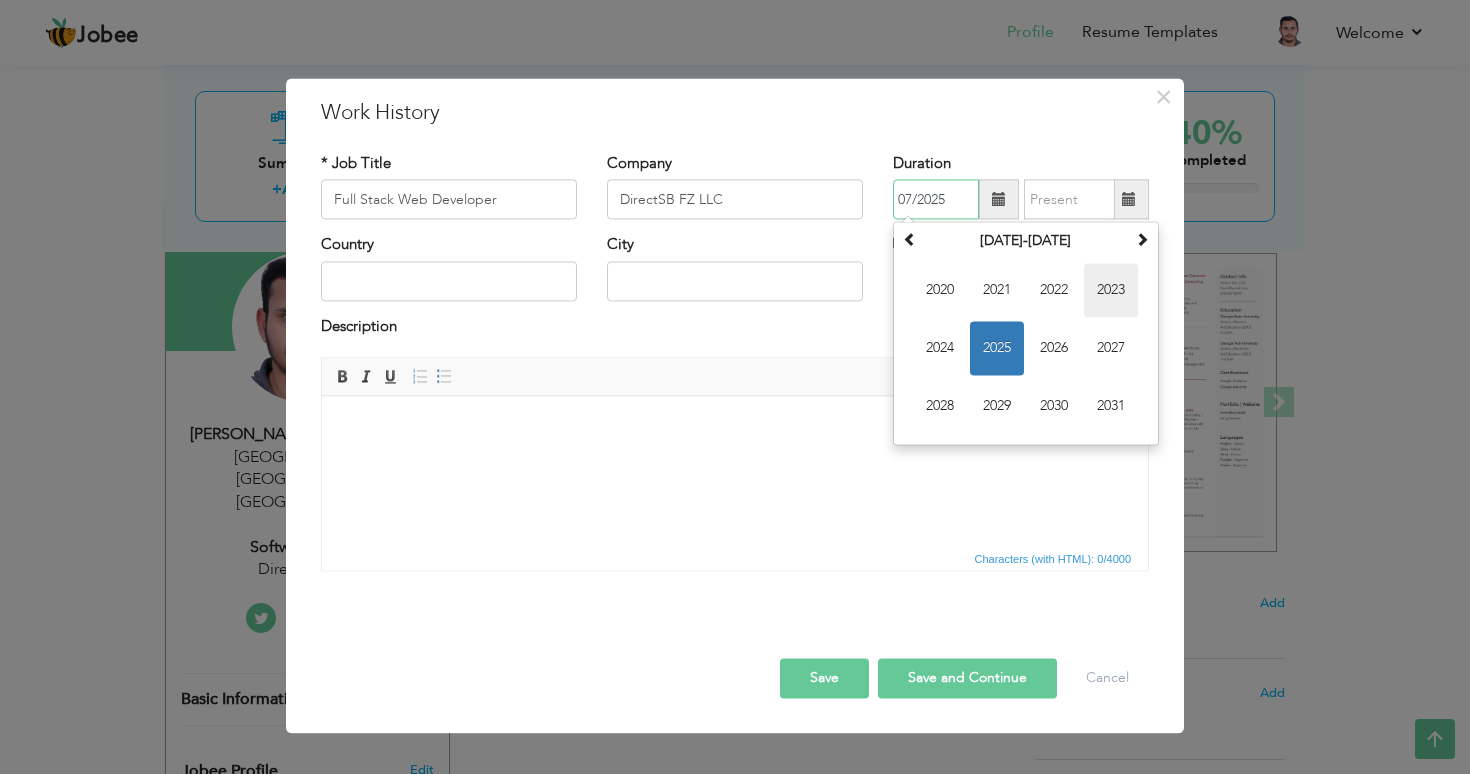 click on "2023" at bounding box center [1111, 291] 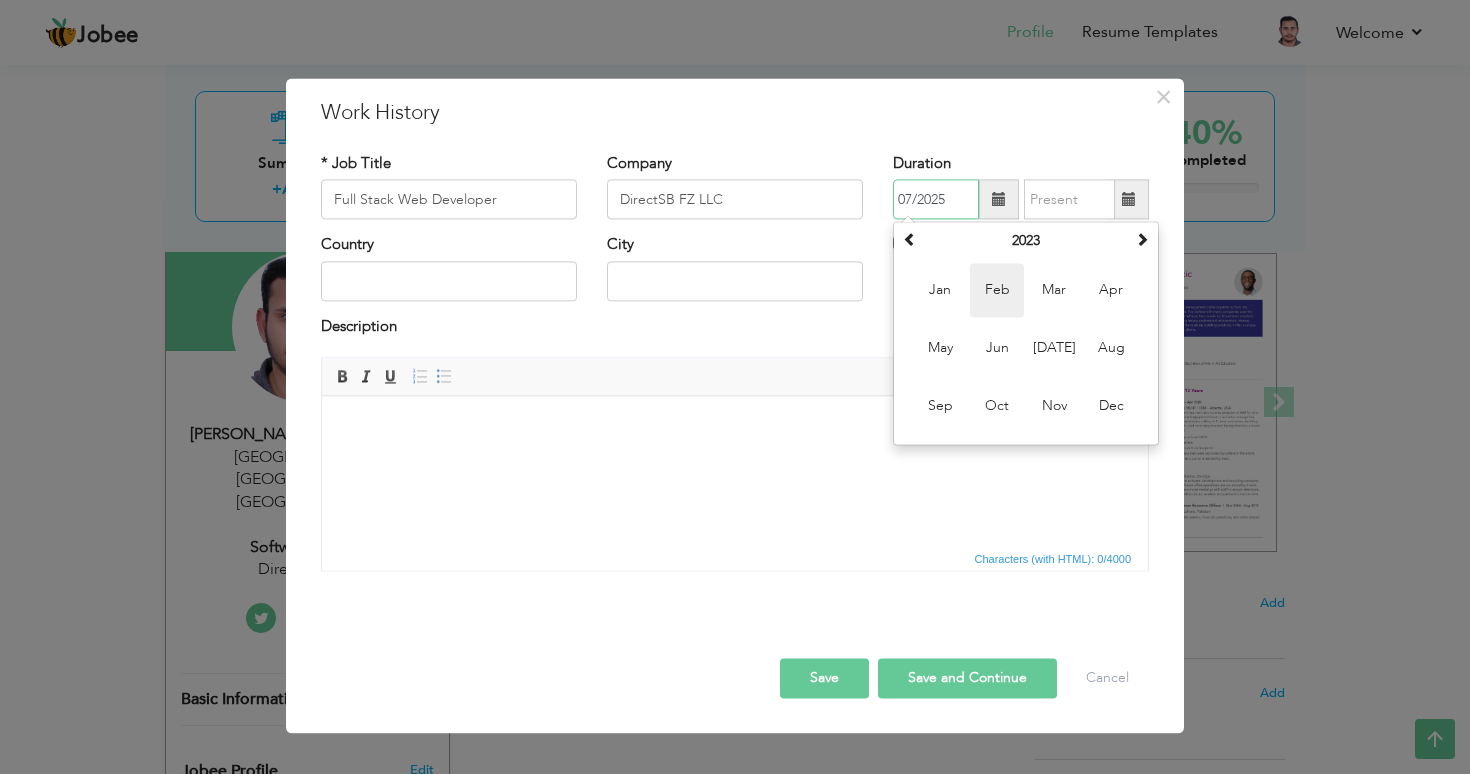 click on "Feb" at bounding box center (997, 291) 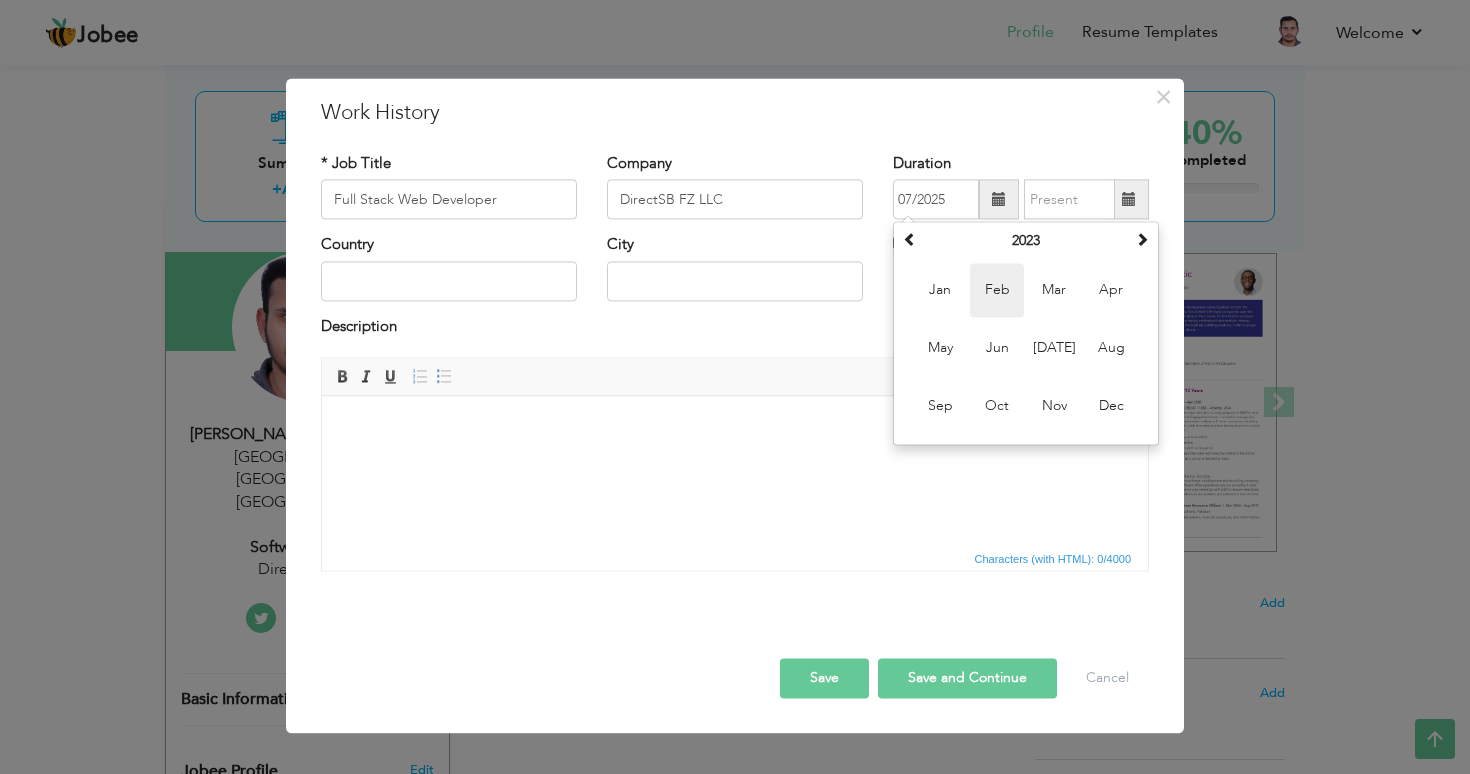 type on "02/2023" 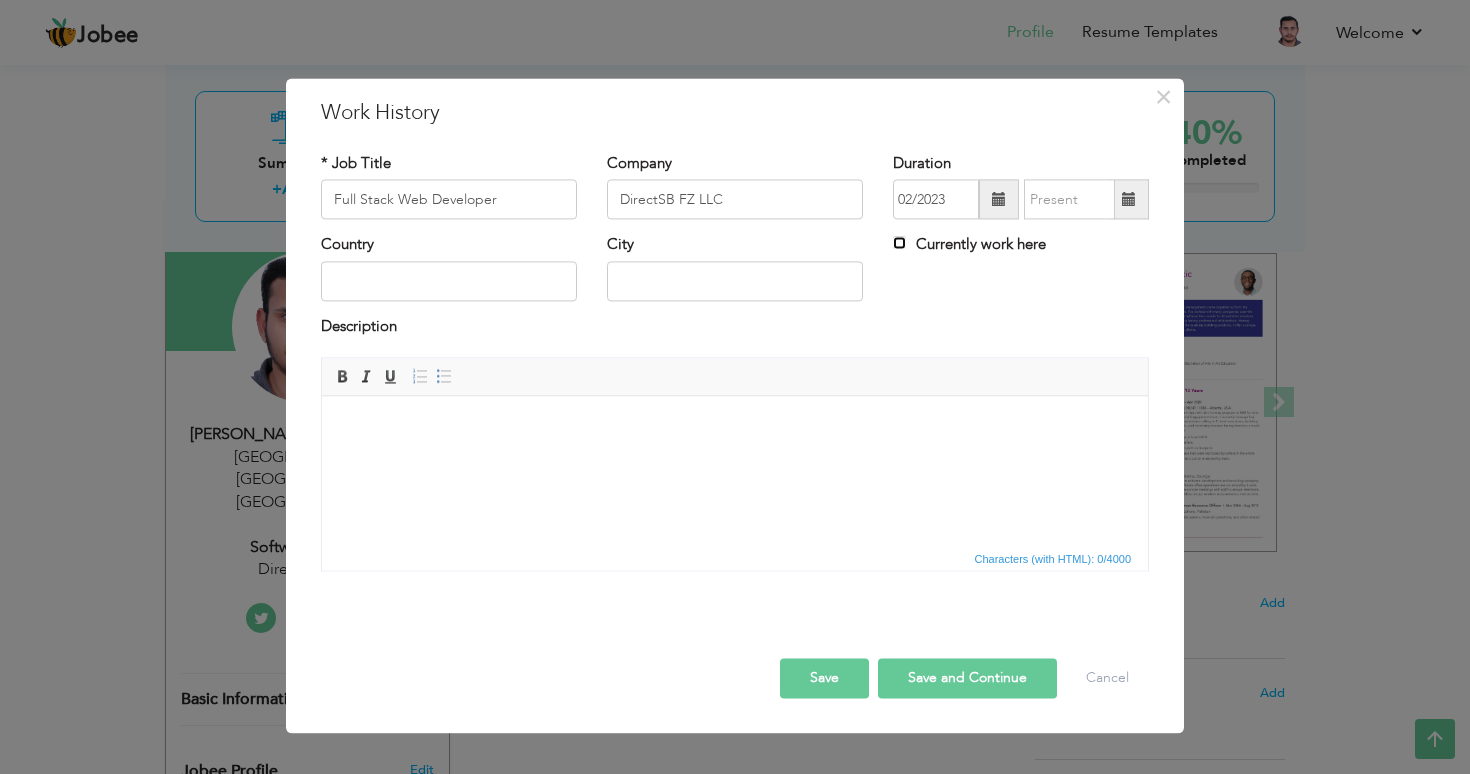 click on "Currently work here" at bounding box center [899, 243] 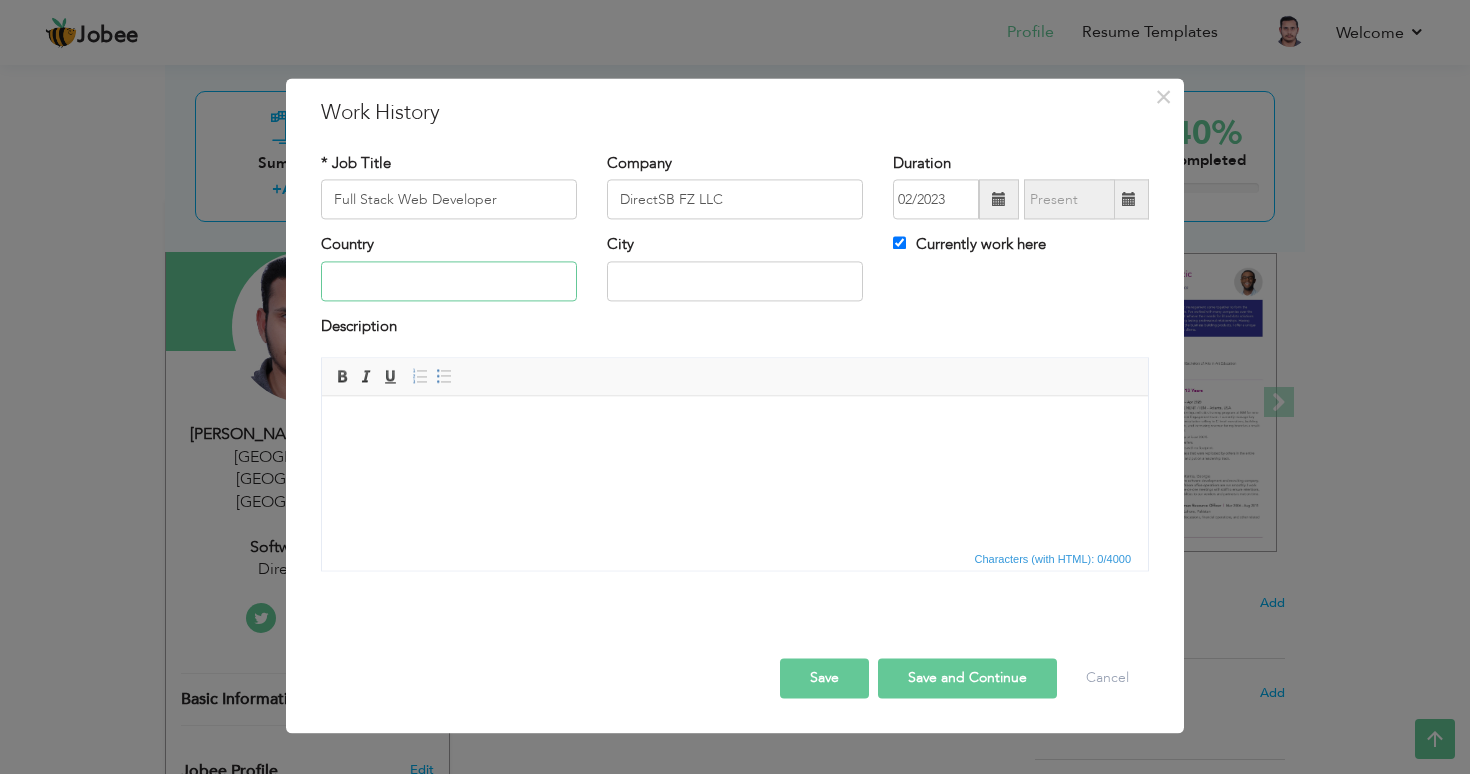 click at bounding box center (449, 281) 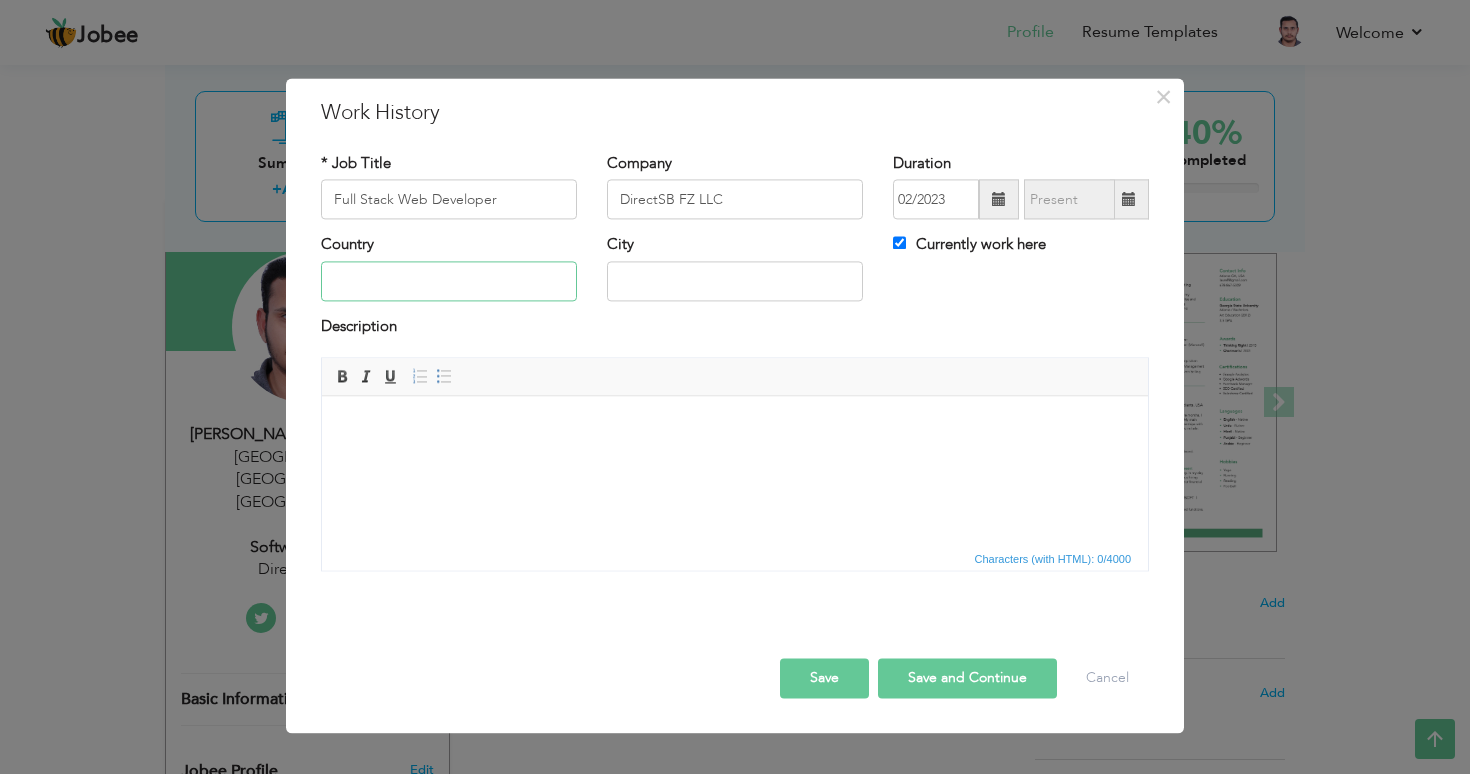 type on "A" 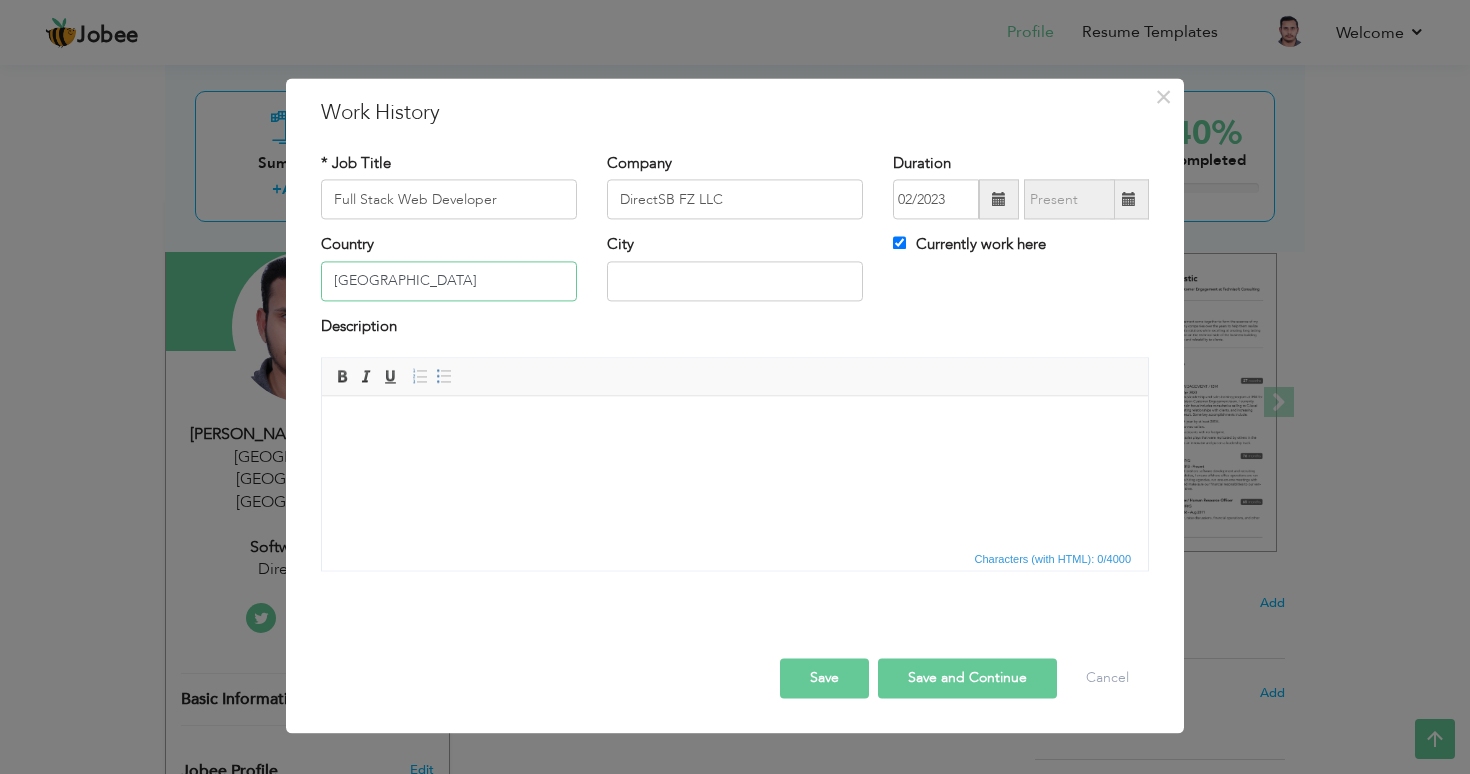 type on "[GEOGRAPHIC_DATA]" 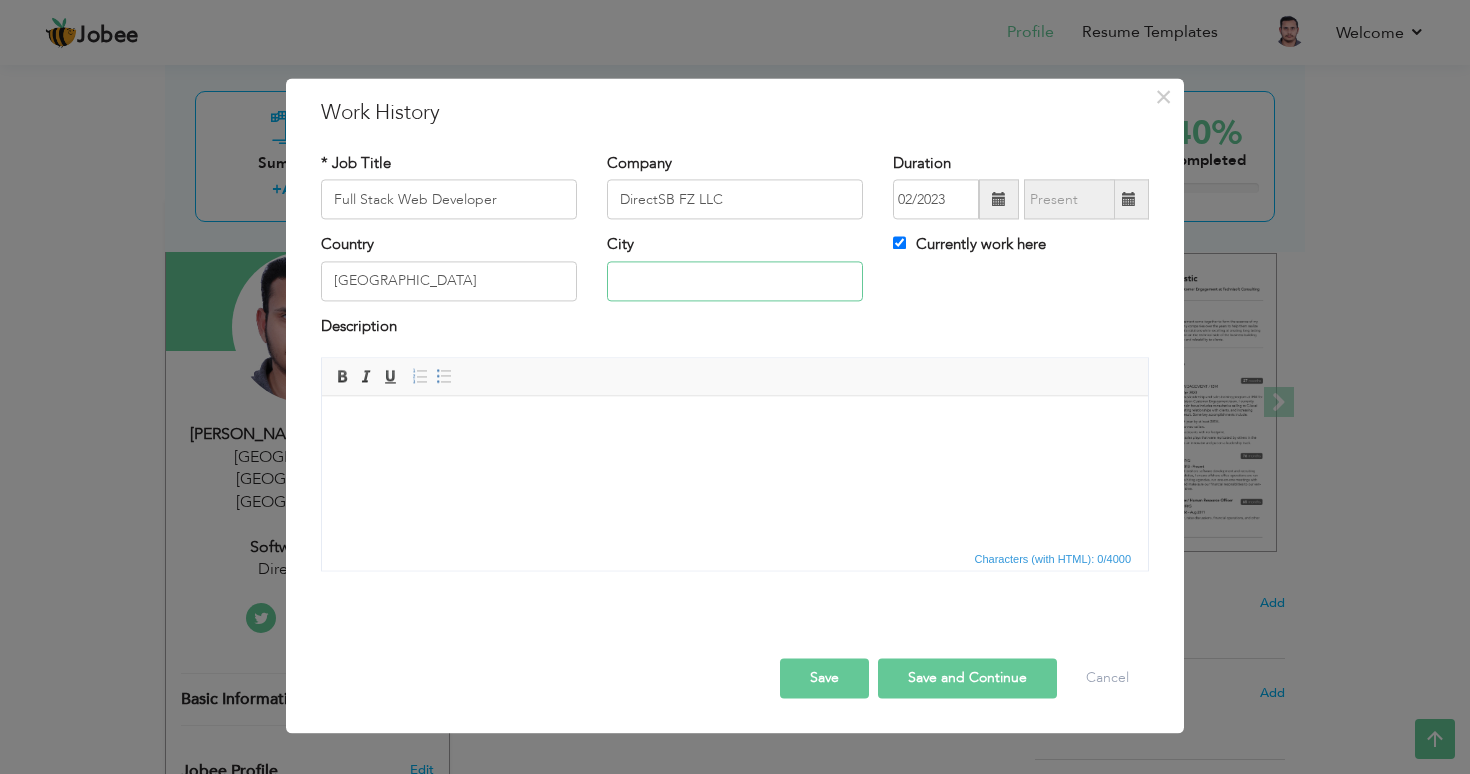 click at bounding box center (735, 281) 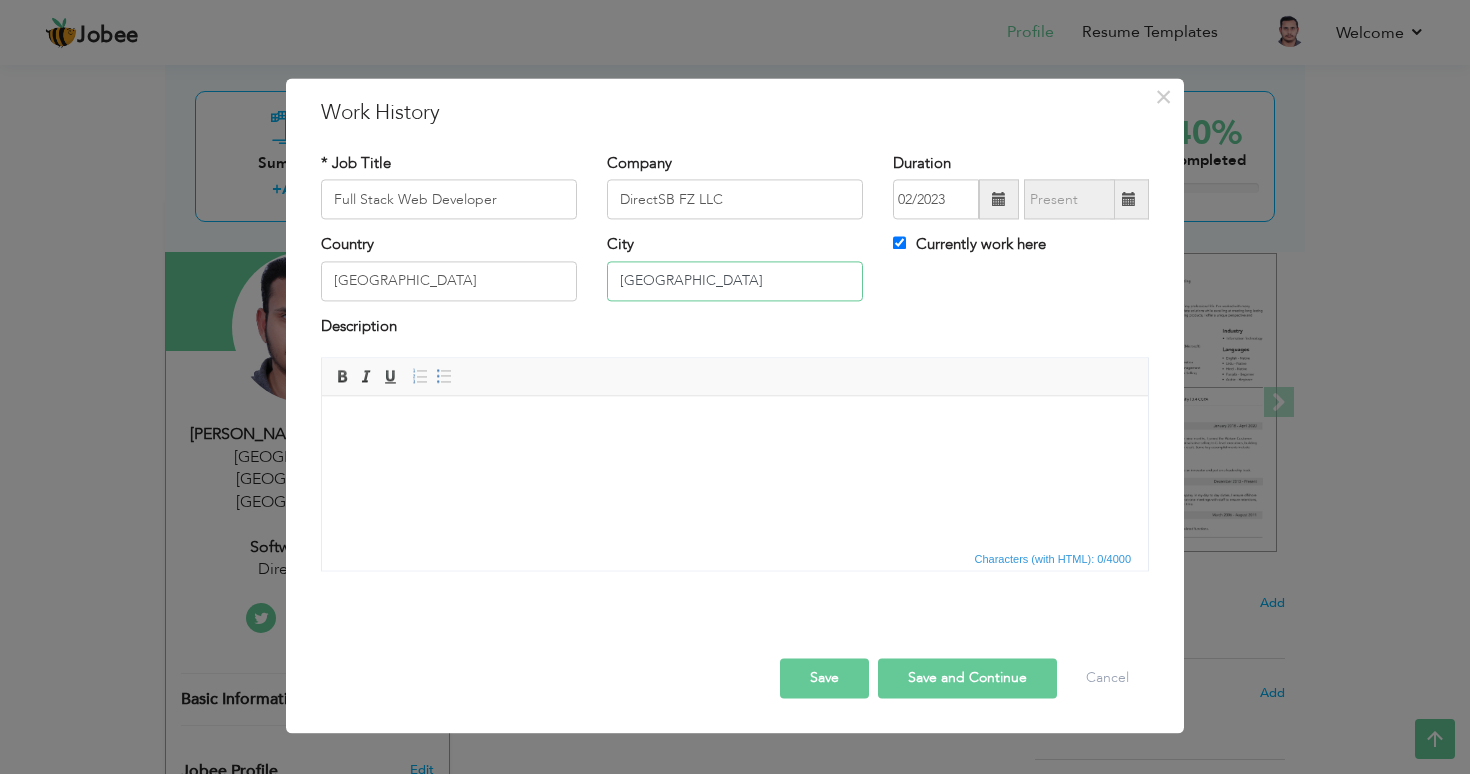 type on "[GEOGRAPHIC_DATA]" 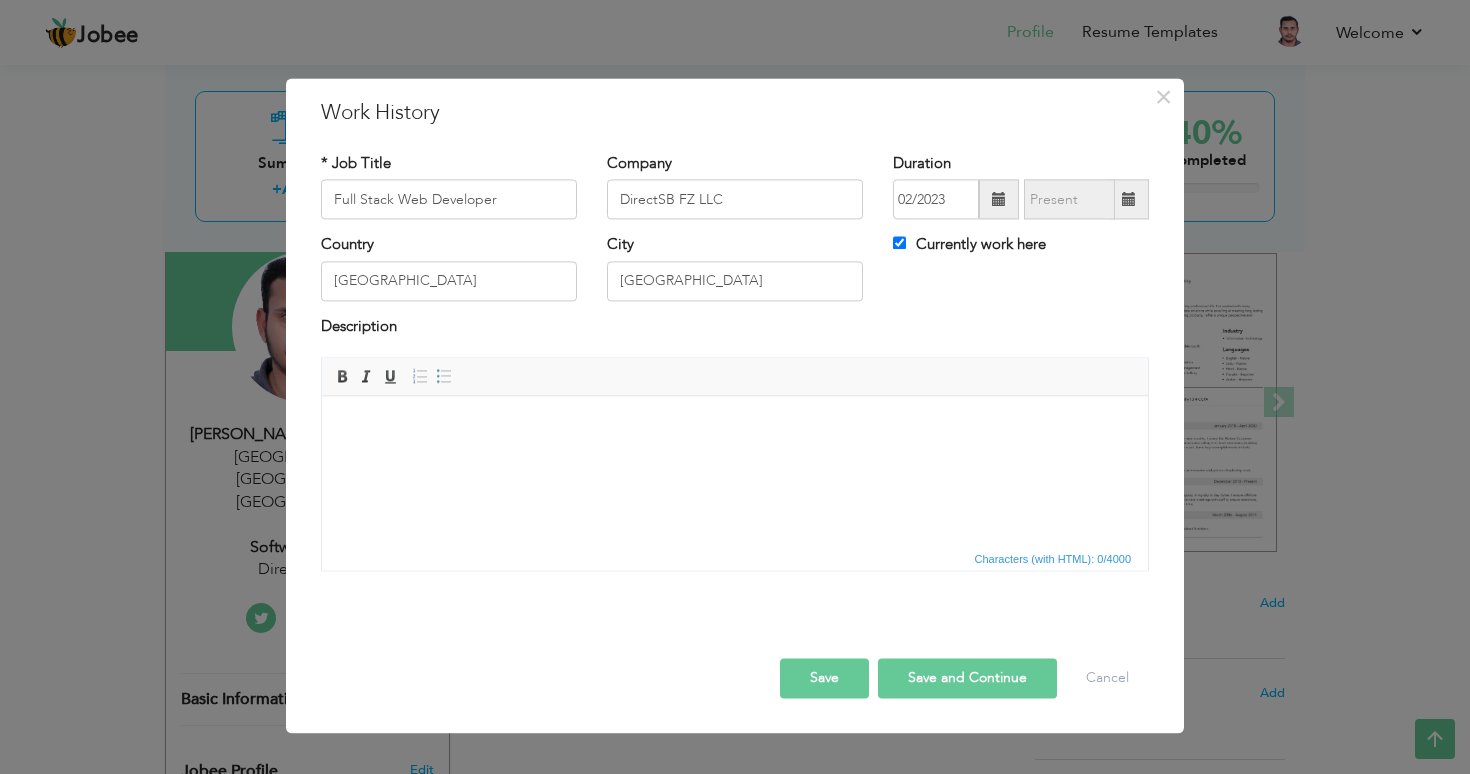 click at bounding box center [735, 426] 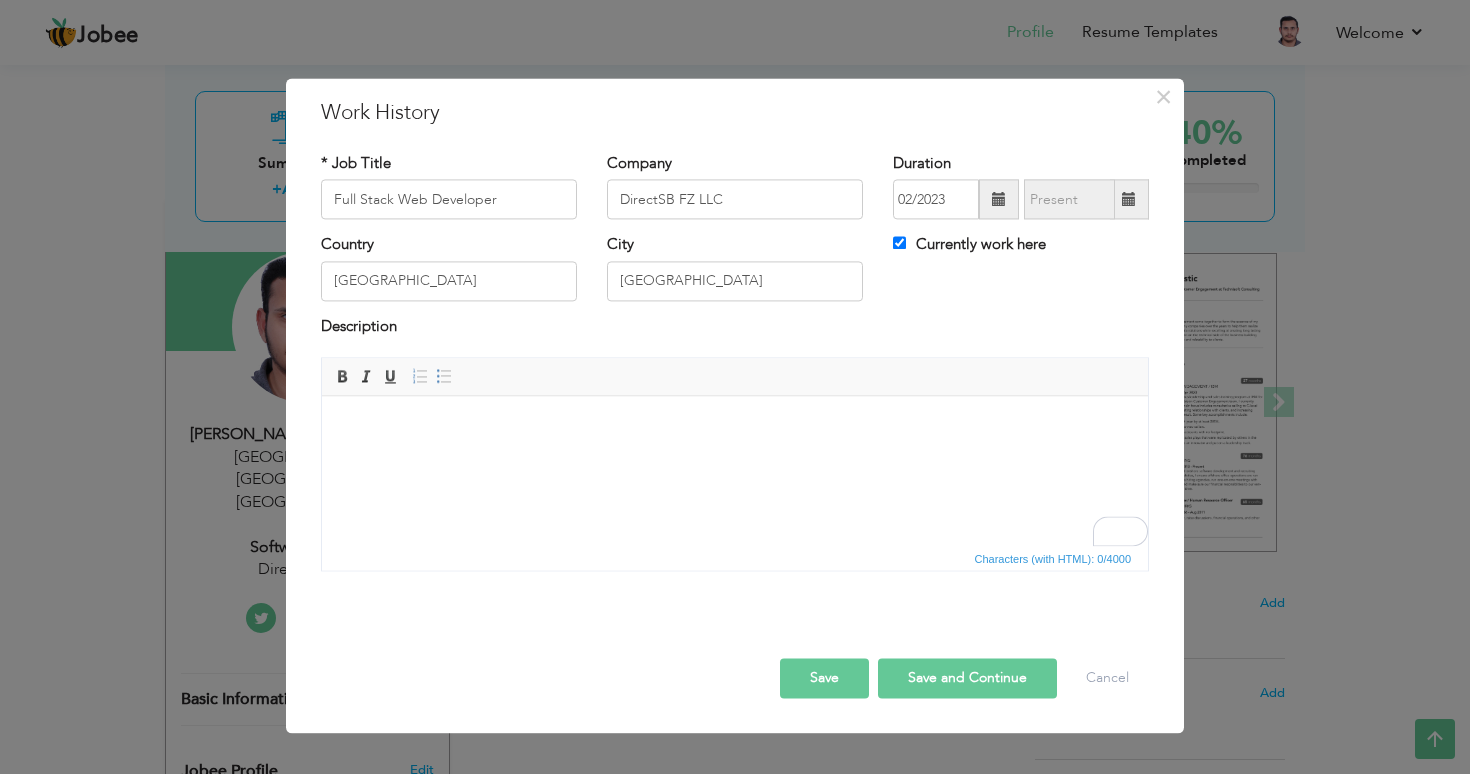 click at bounding box center [735, 426] 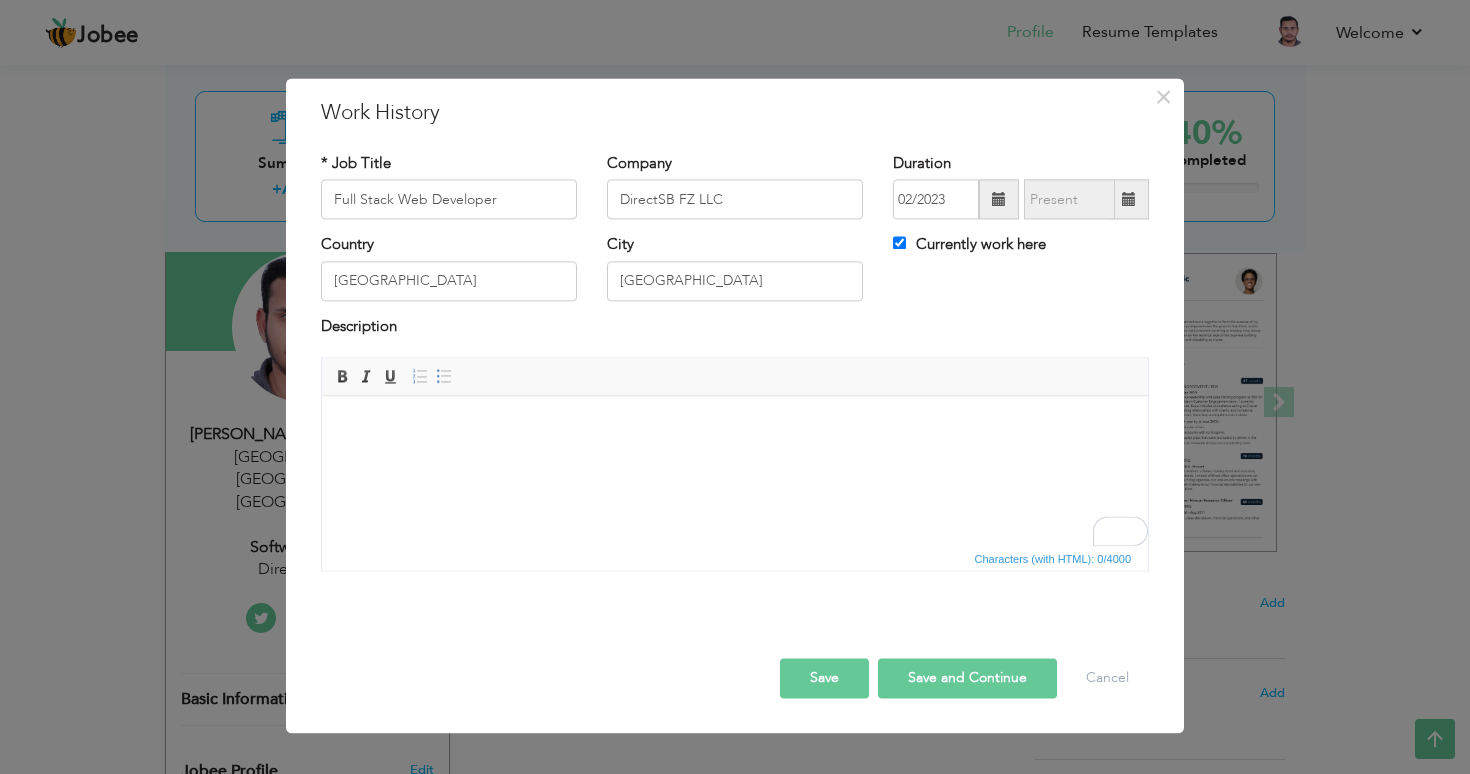 click on "Save" at bounding box center (824, 679) 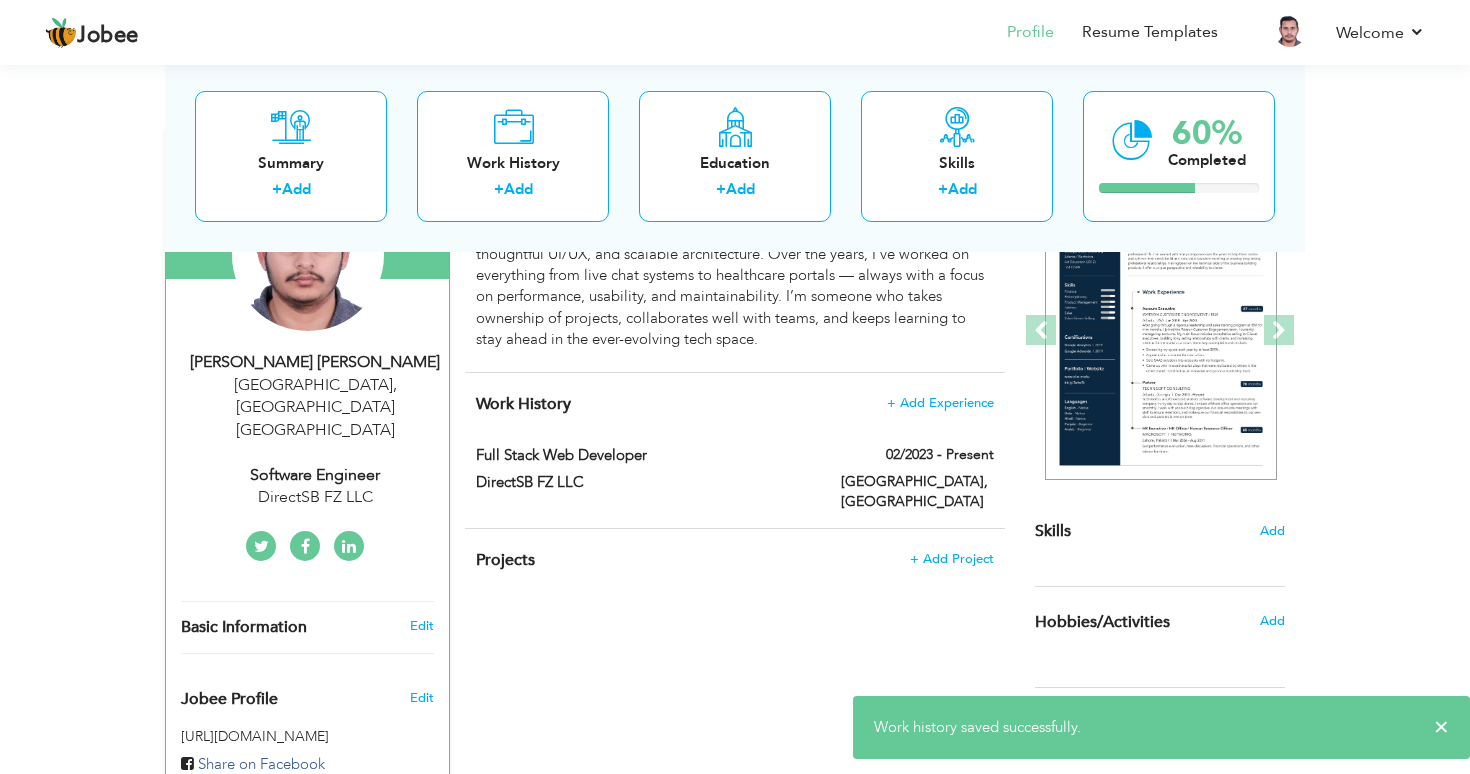 scroll, scrollTop: 246, scrollLeft: 0, axis: vertical 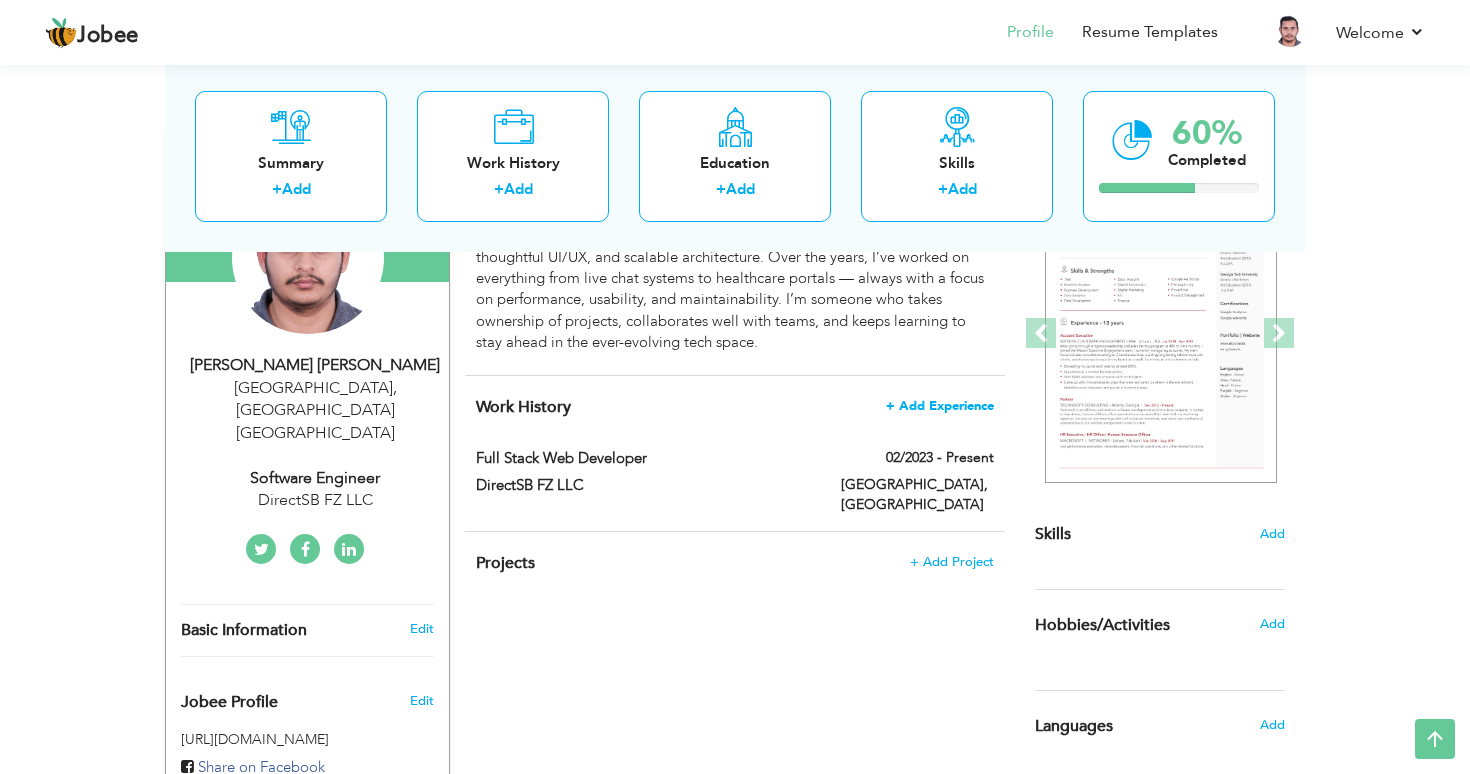 click on "+ Add Experience" at bounding box center (940, 406) 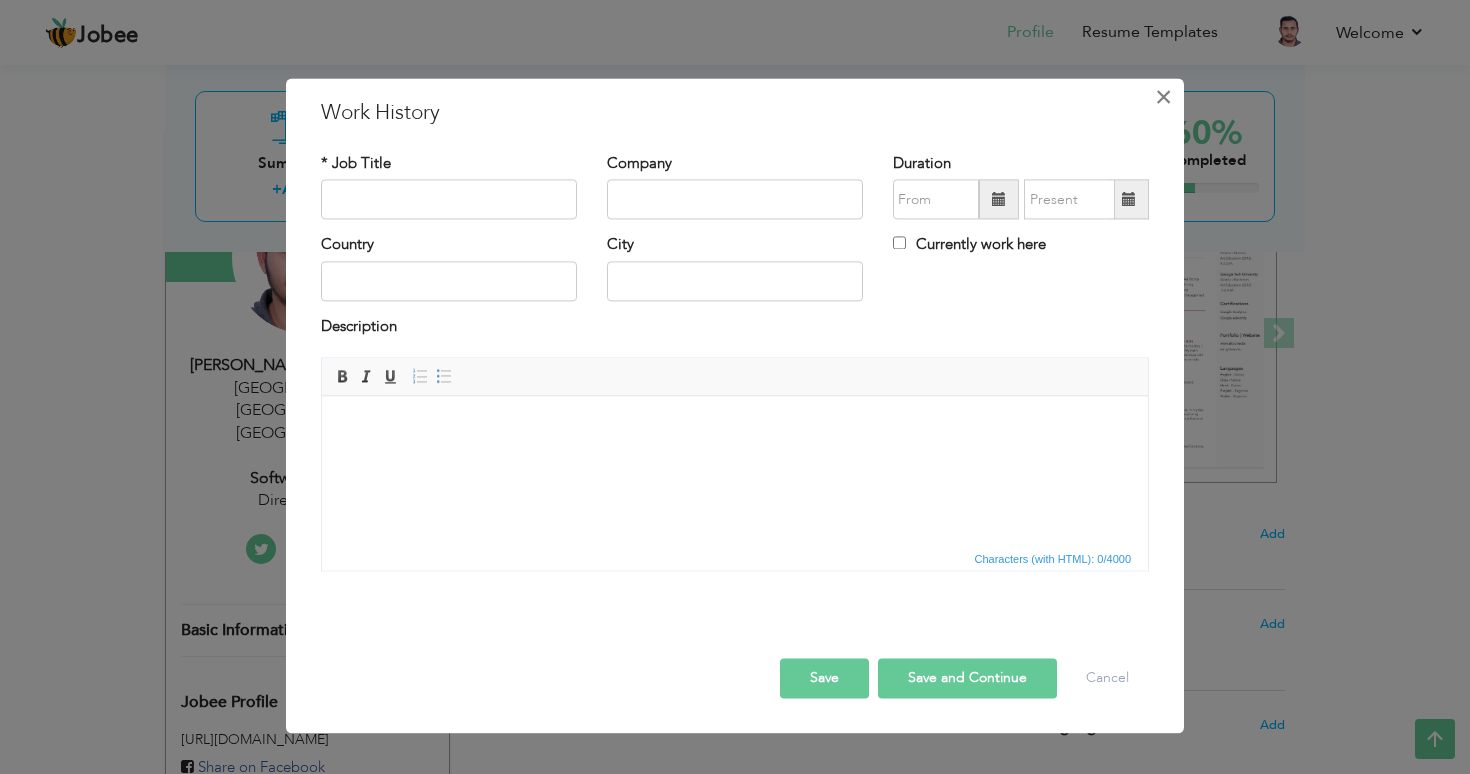 click on "×" at bounding box center (1163, 97) 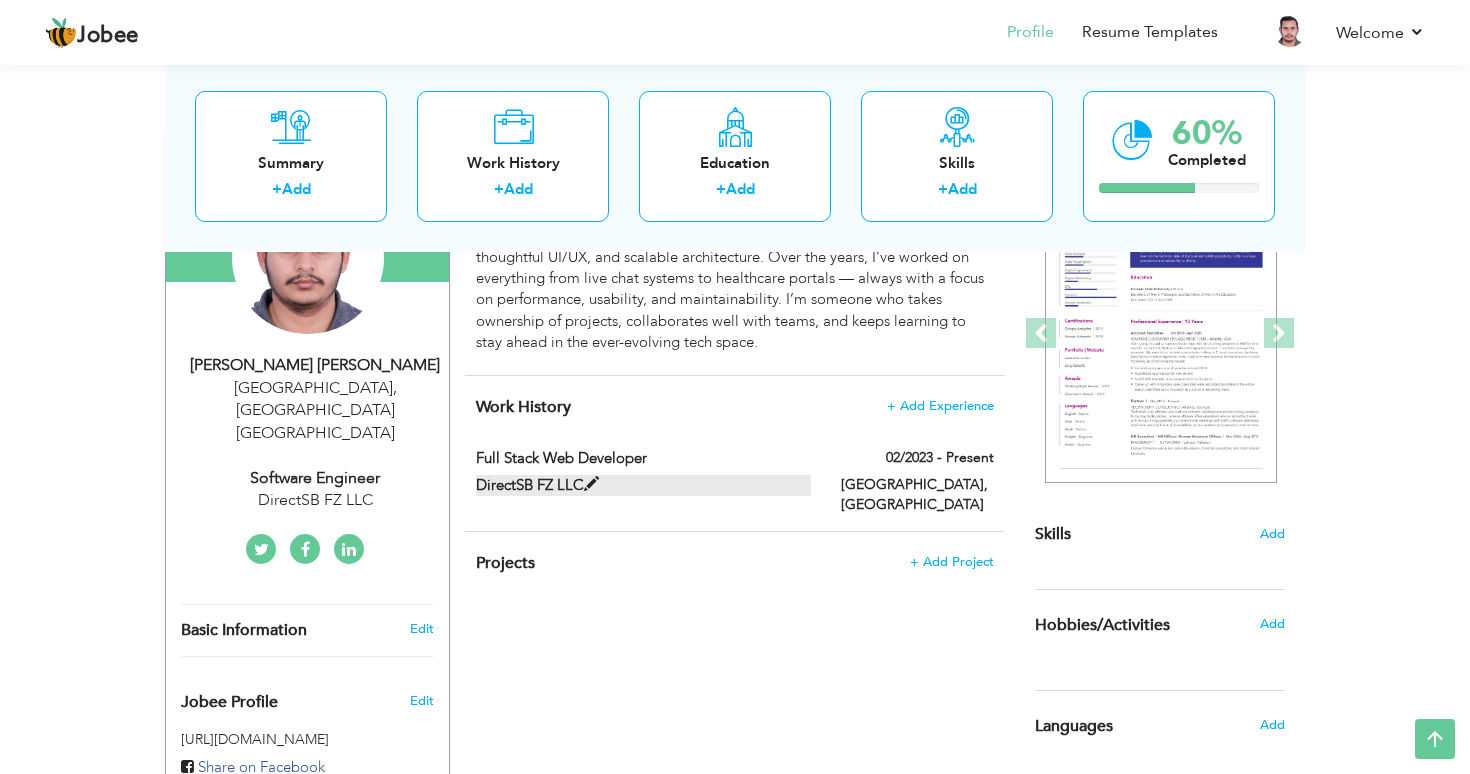 click at bounding box center [591, 484] 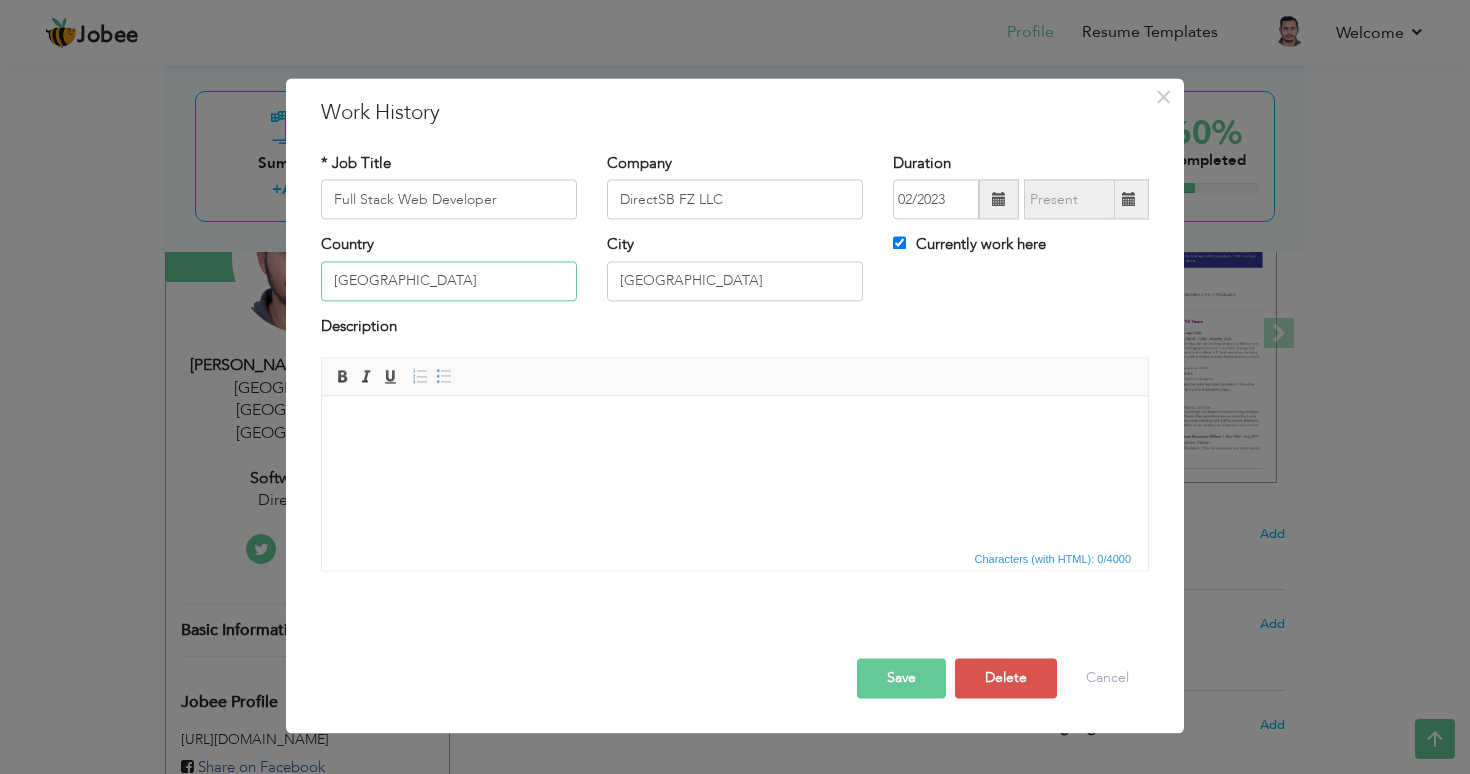 drag, startPoint x: 508, startPoint y: 287, endPoint x: 328, endPoint y: 289, distance: 180.01111 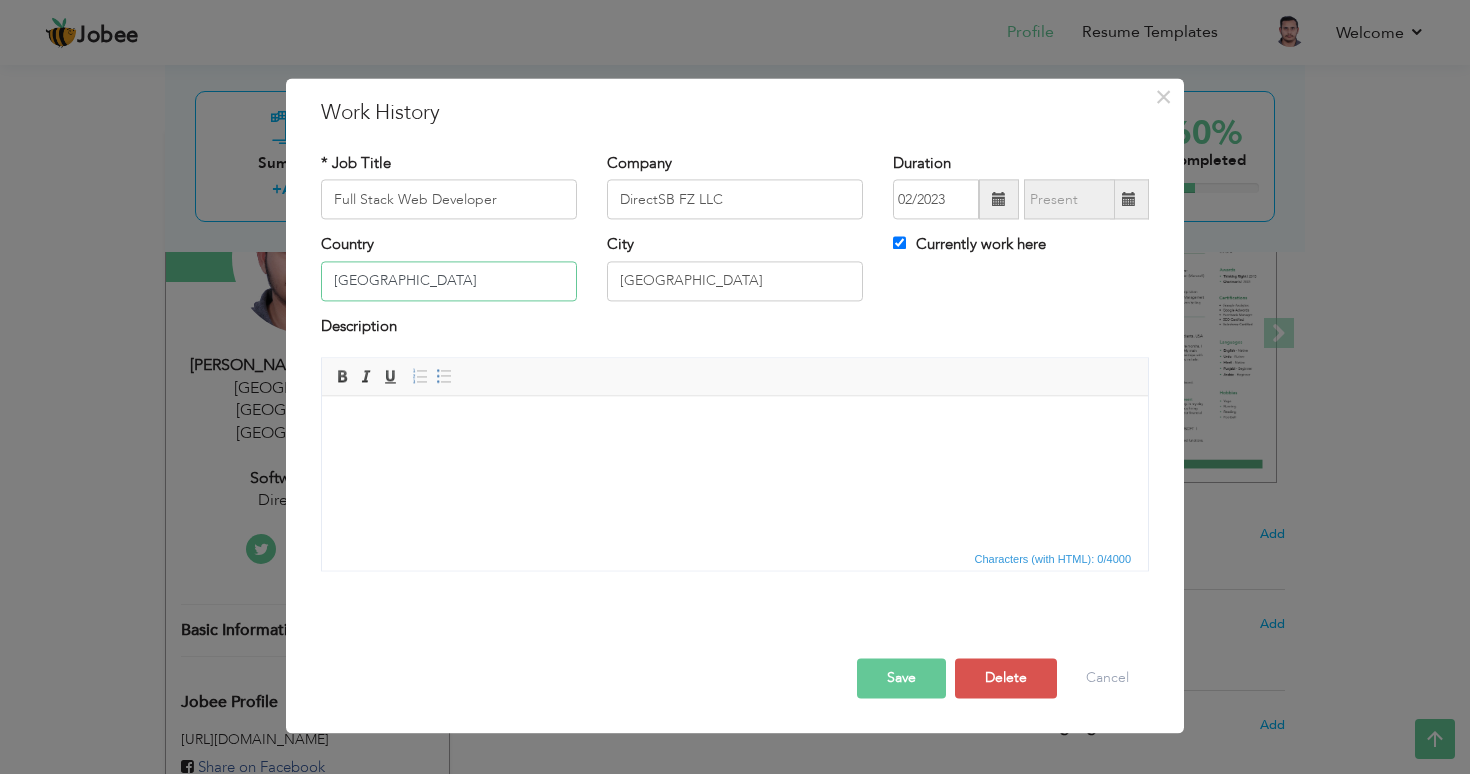 type on "[GEOGRAPHIC_DATA]" 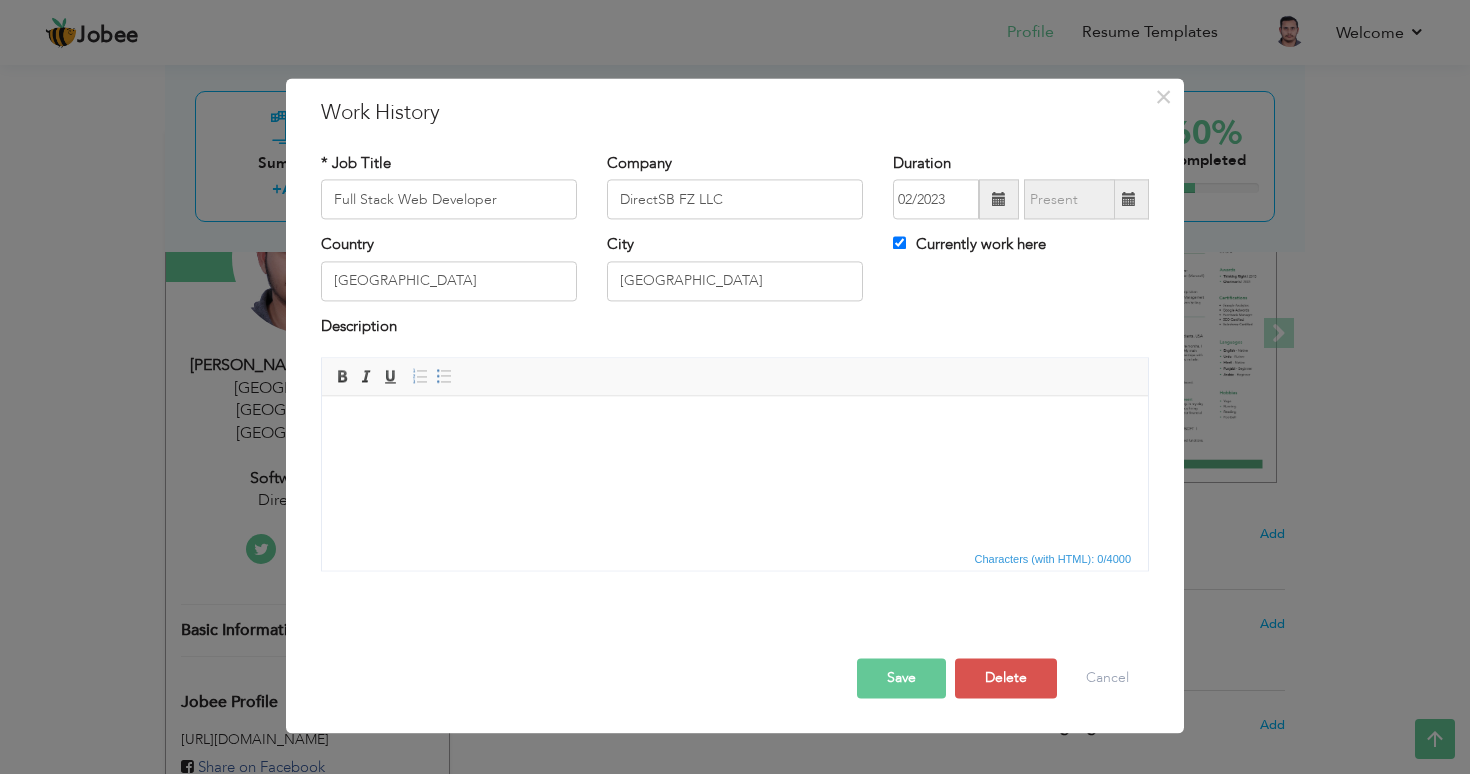 click on "Save" at bounding box center (901, 679) 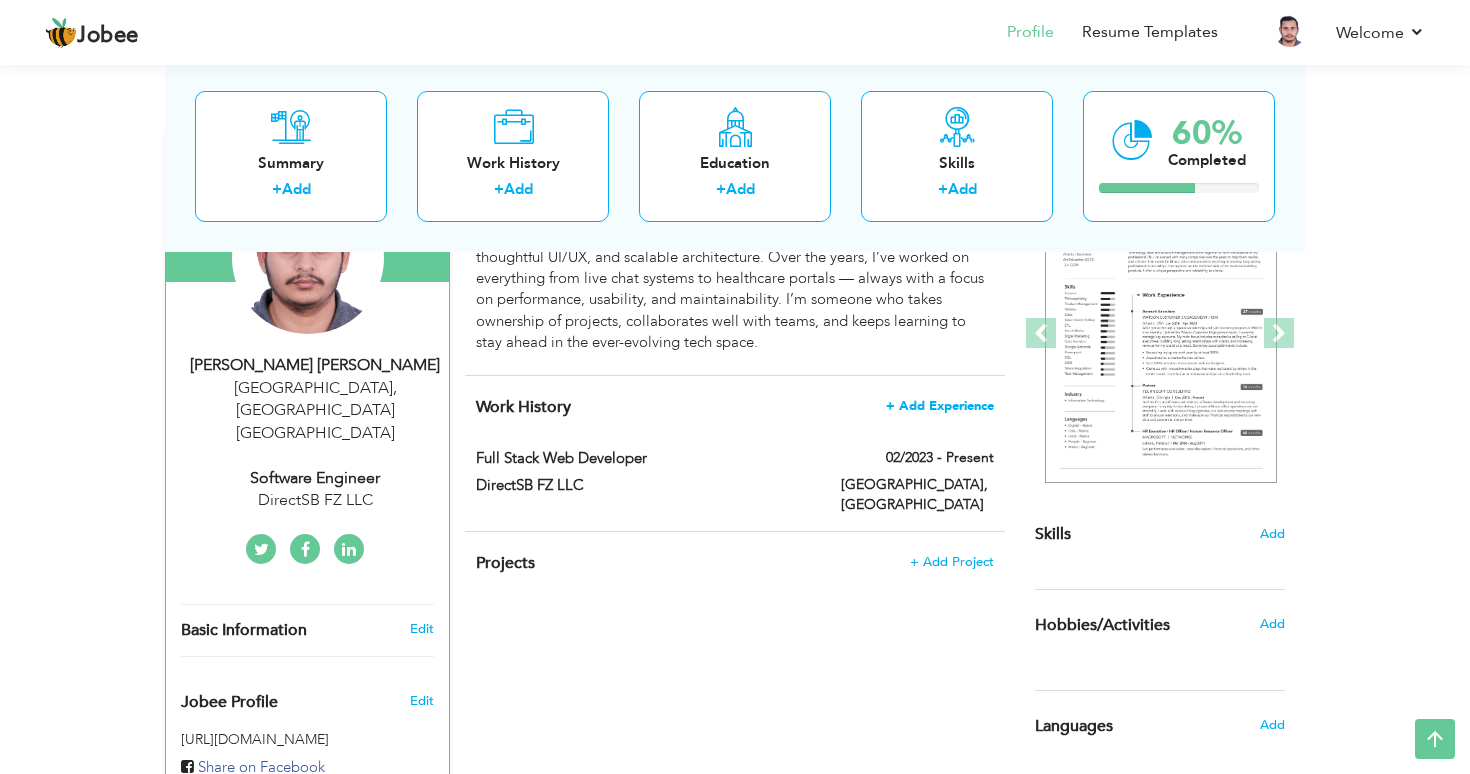 click on "+ Add Experience" at bounding box center [940, 406] 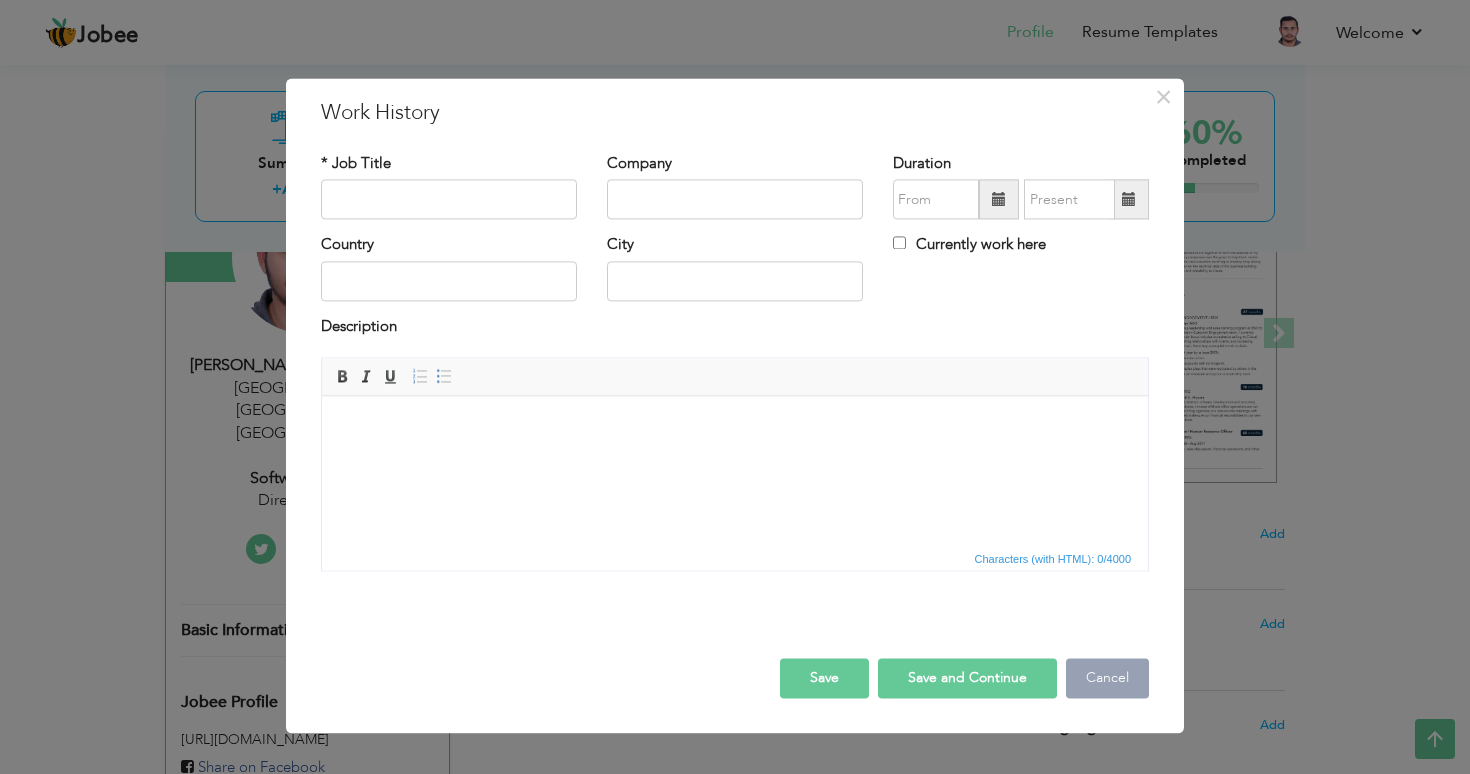 click on "Cancel" at bounding box center [1107, 679] 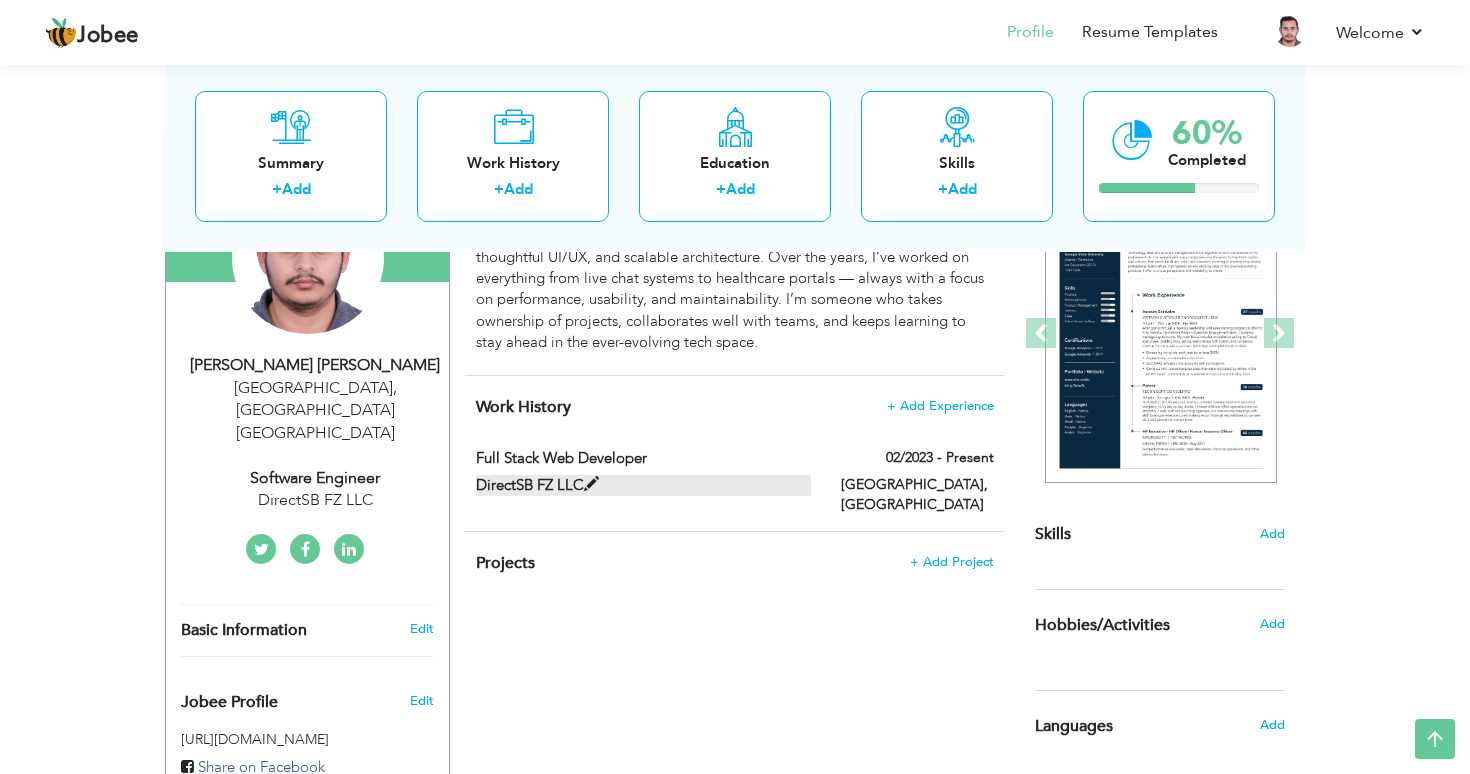 click at bounding box center (591, 484) 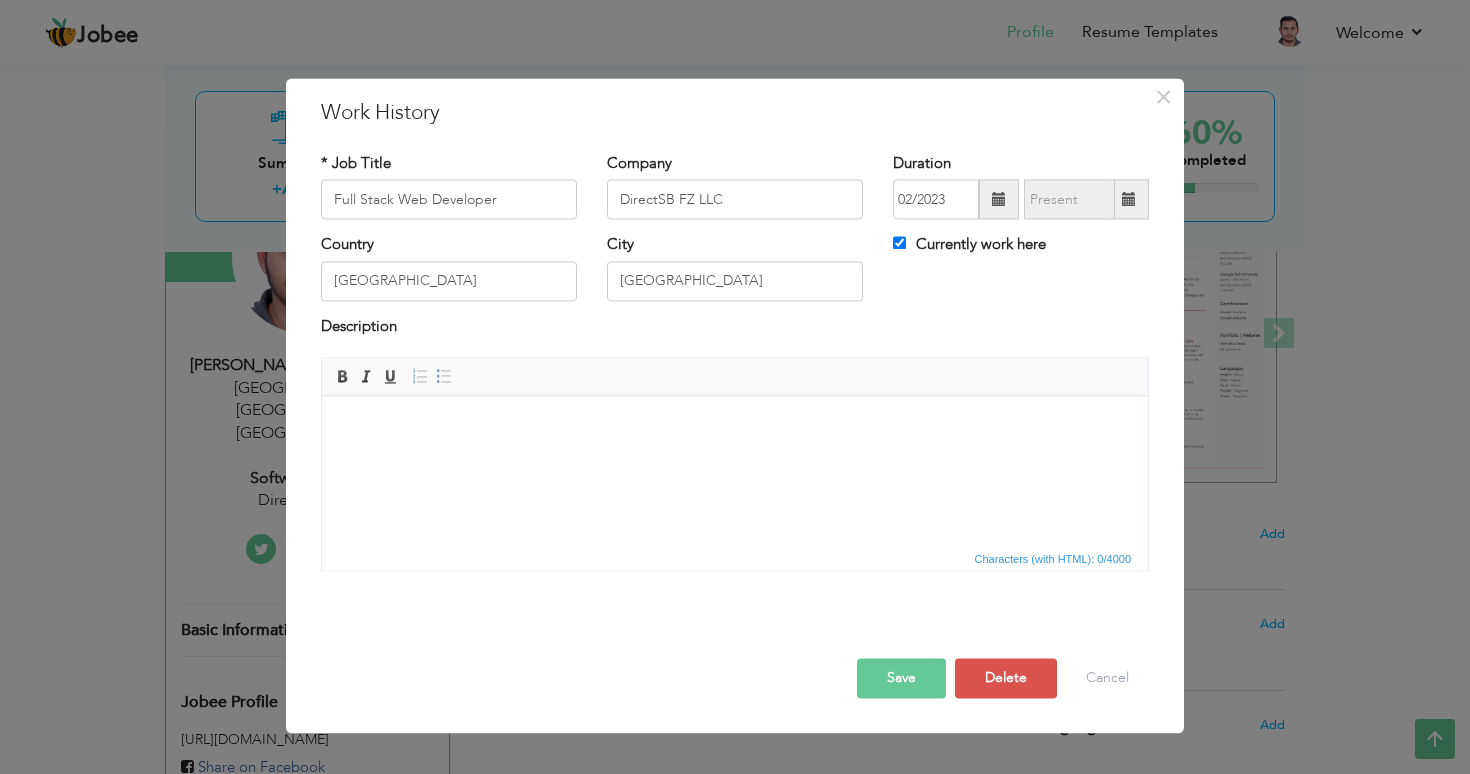 click at bounding box center (735, 426) 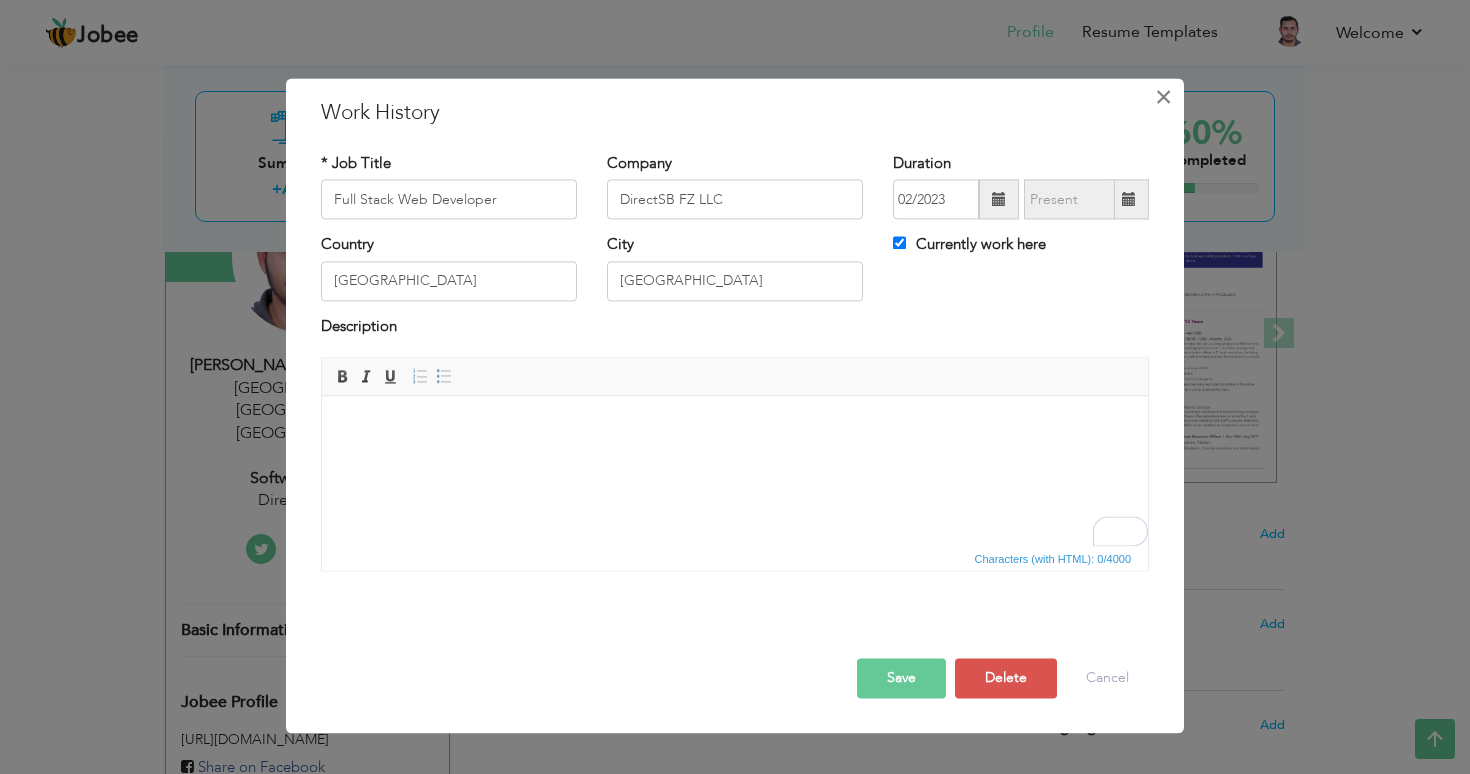 click on "×" at bounding box center (1163, 97) 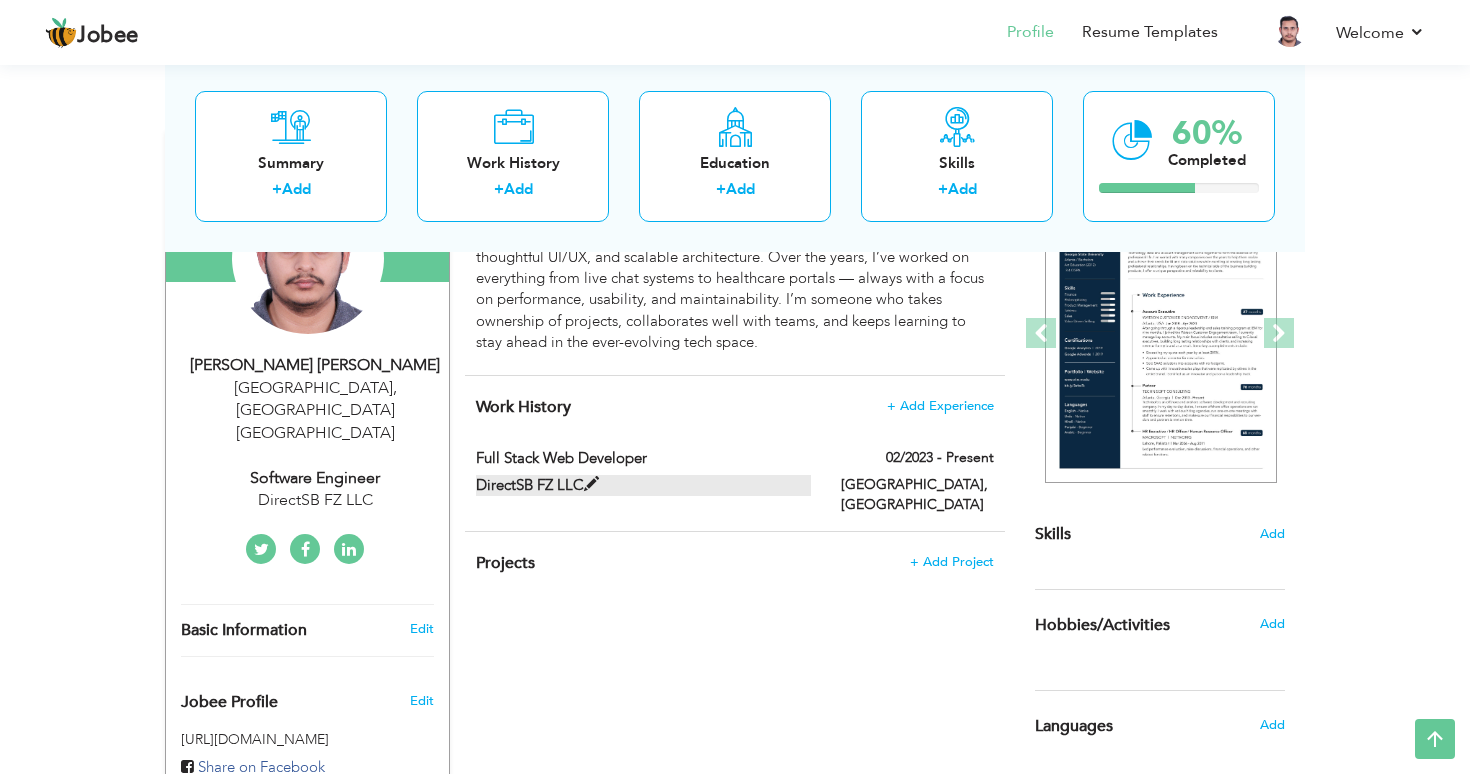 click at bounding box center (591, 484) 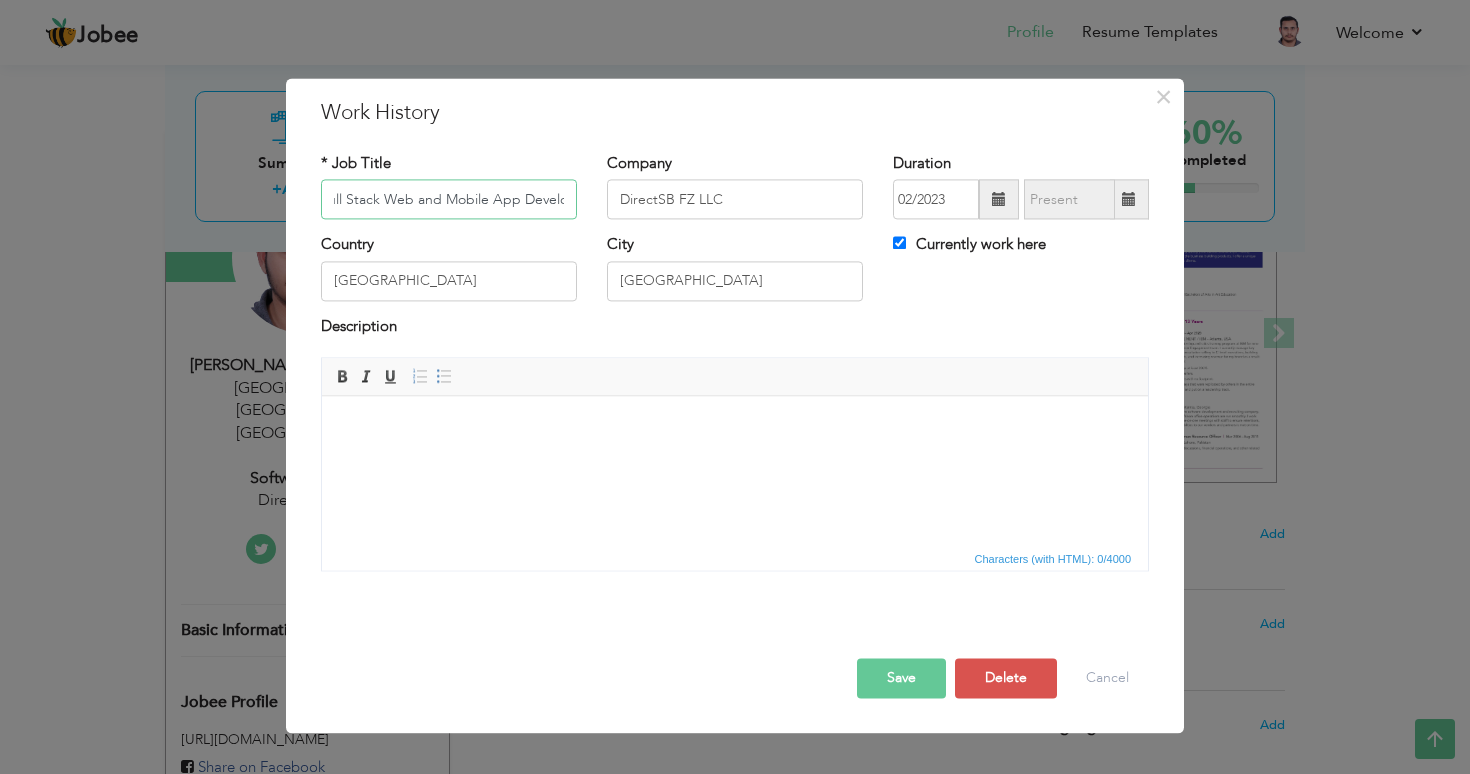 scroll, scrollTop: 0, scrollLeft: 35, axis: horizontal 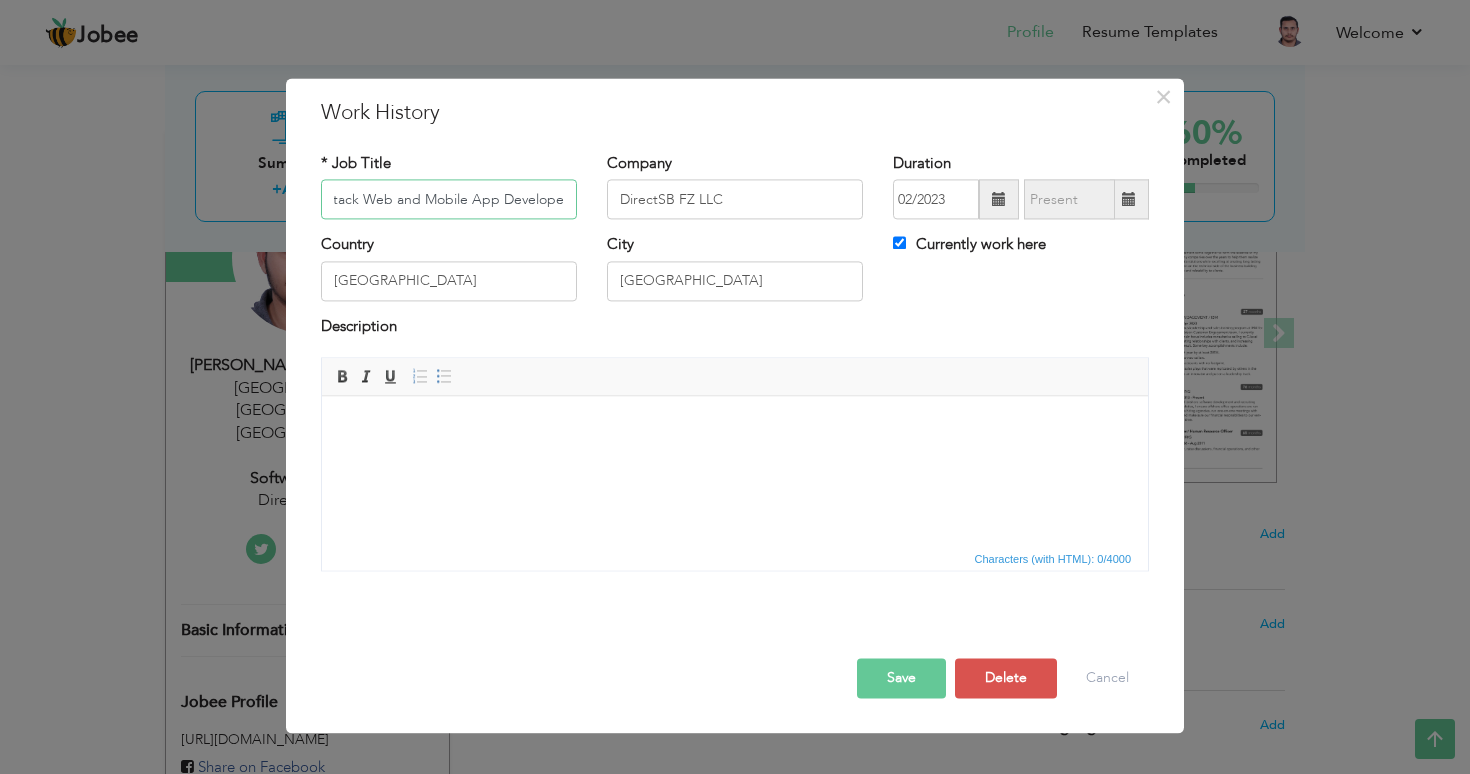 type on "Full Stack Web and Mobile App Developer" 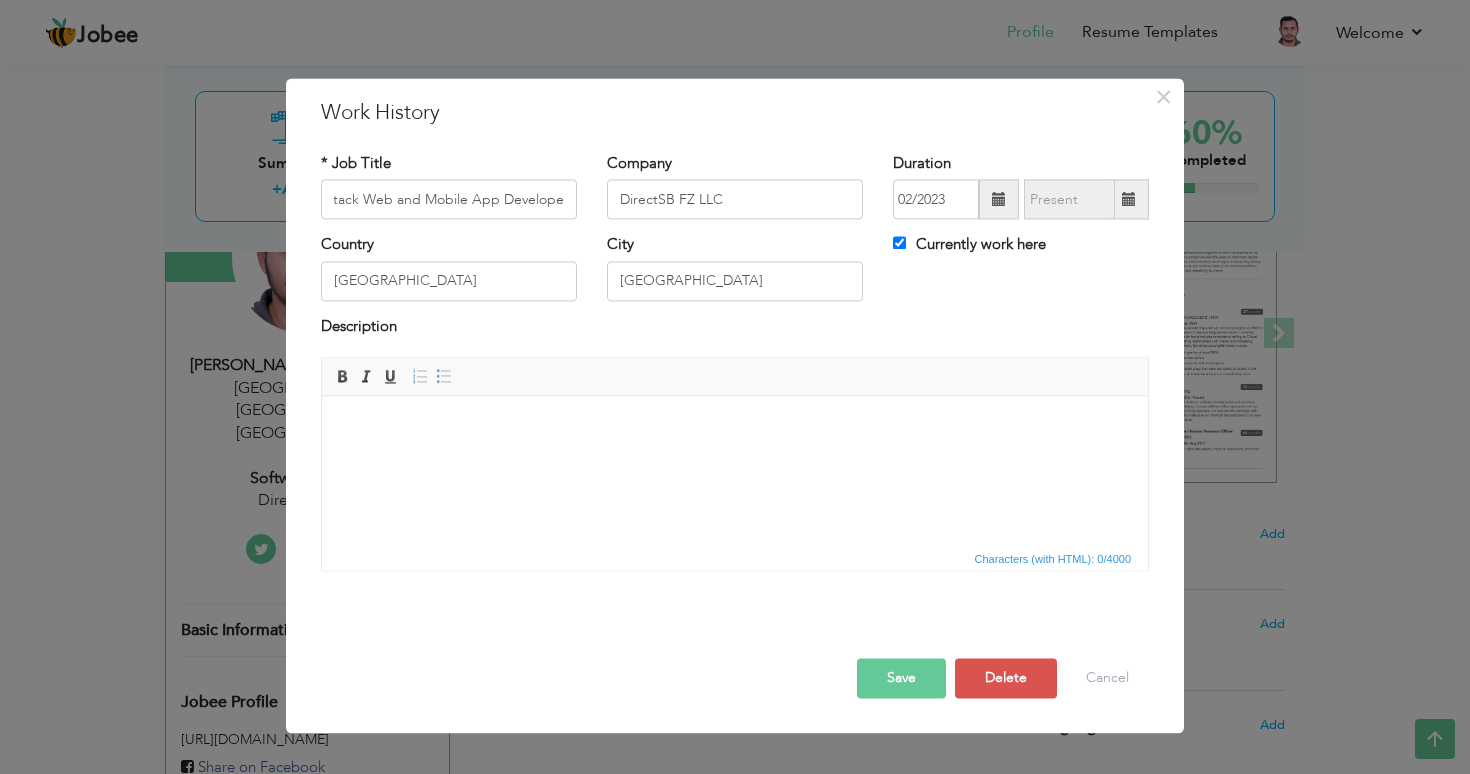 scroll, scrollTop: 0, scrollLeft: 0, axis: both 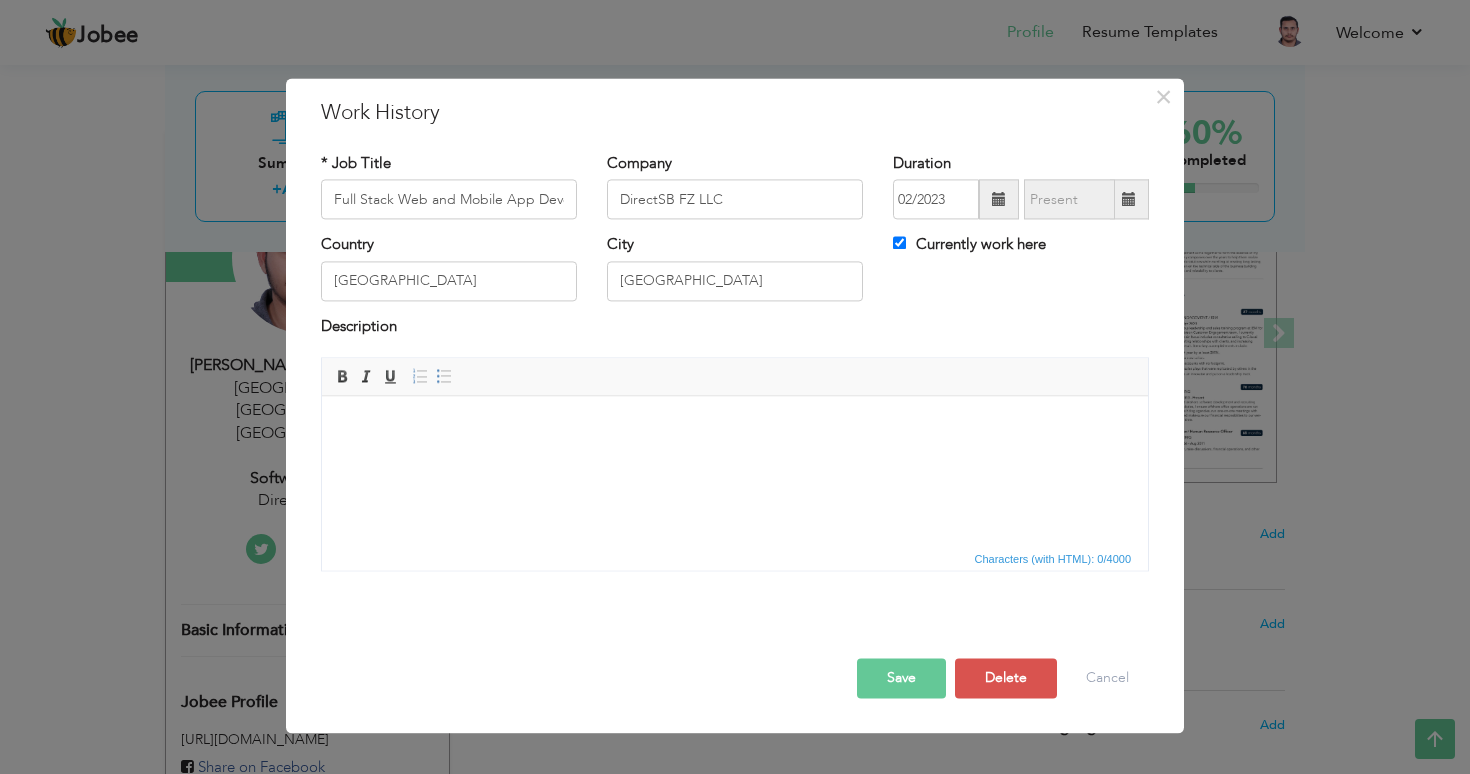 click on "Save" at bounding box center (901, 679) 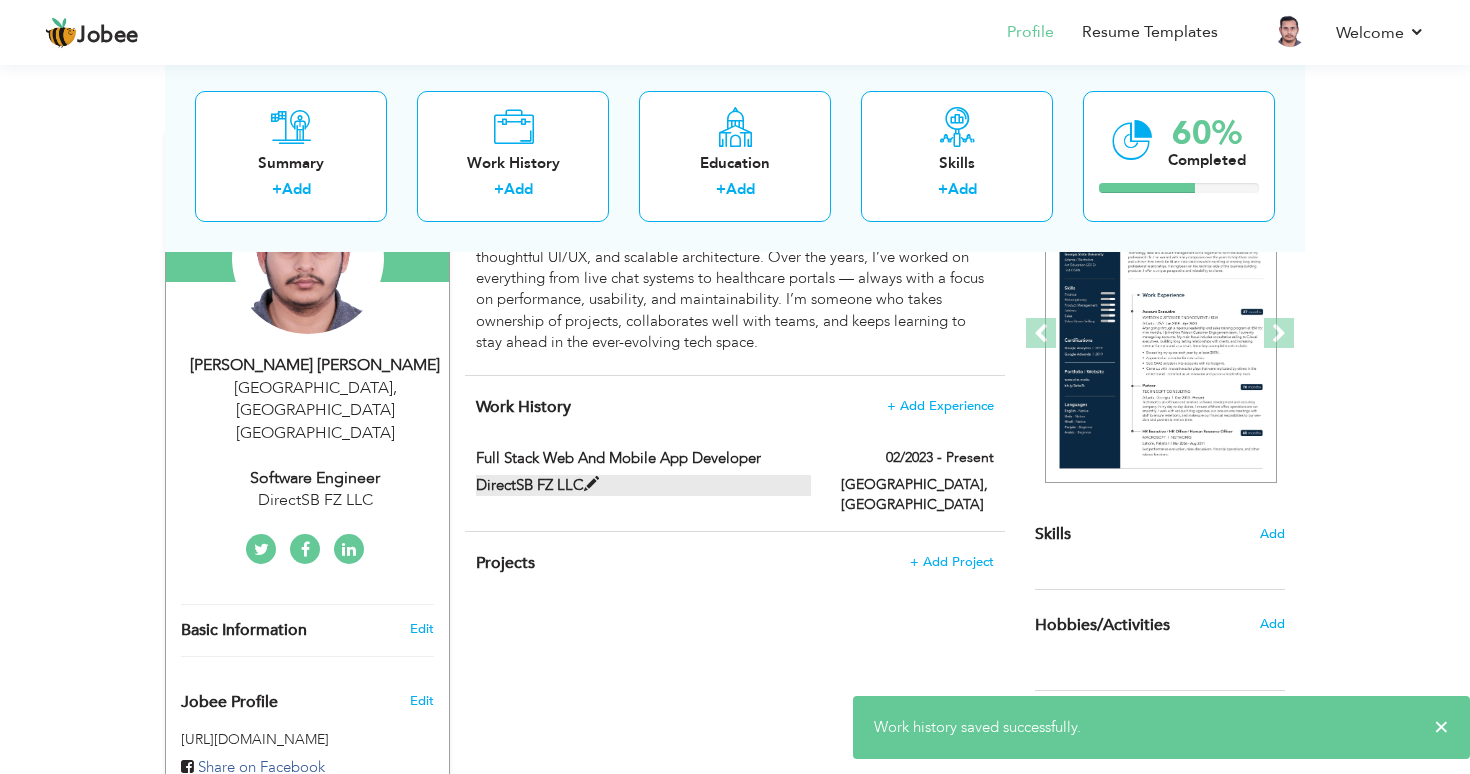 click at bounding box center [591, 484] 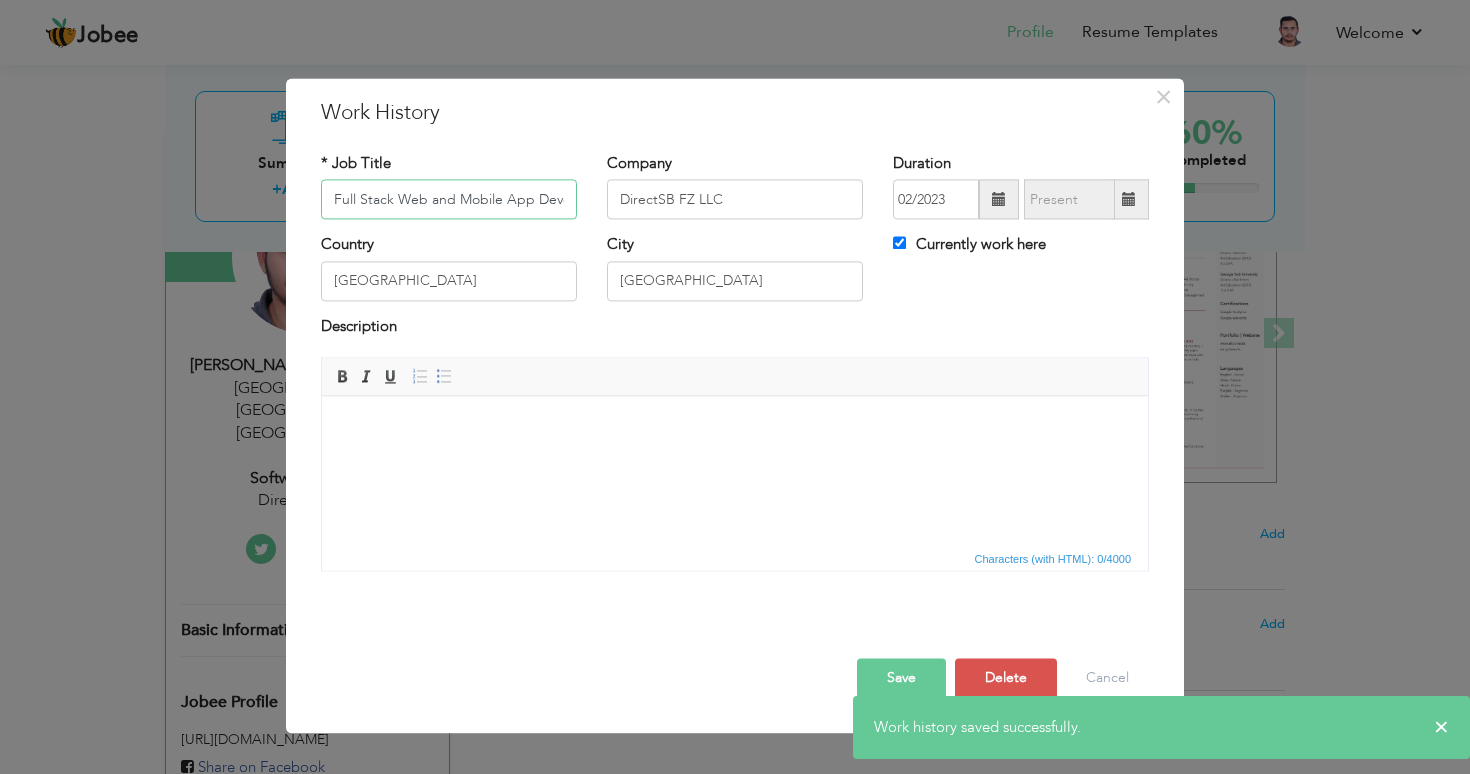 scroll, scrollTop: 0, scrollLeft: 36, axis: horizontal 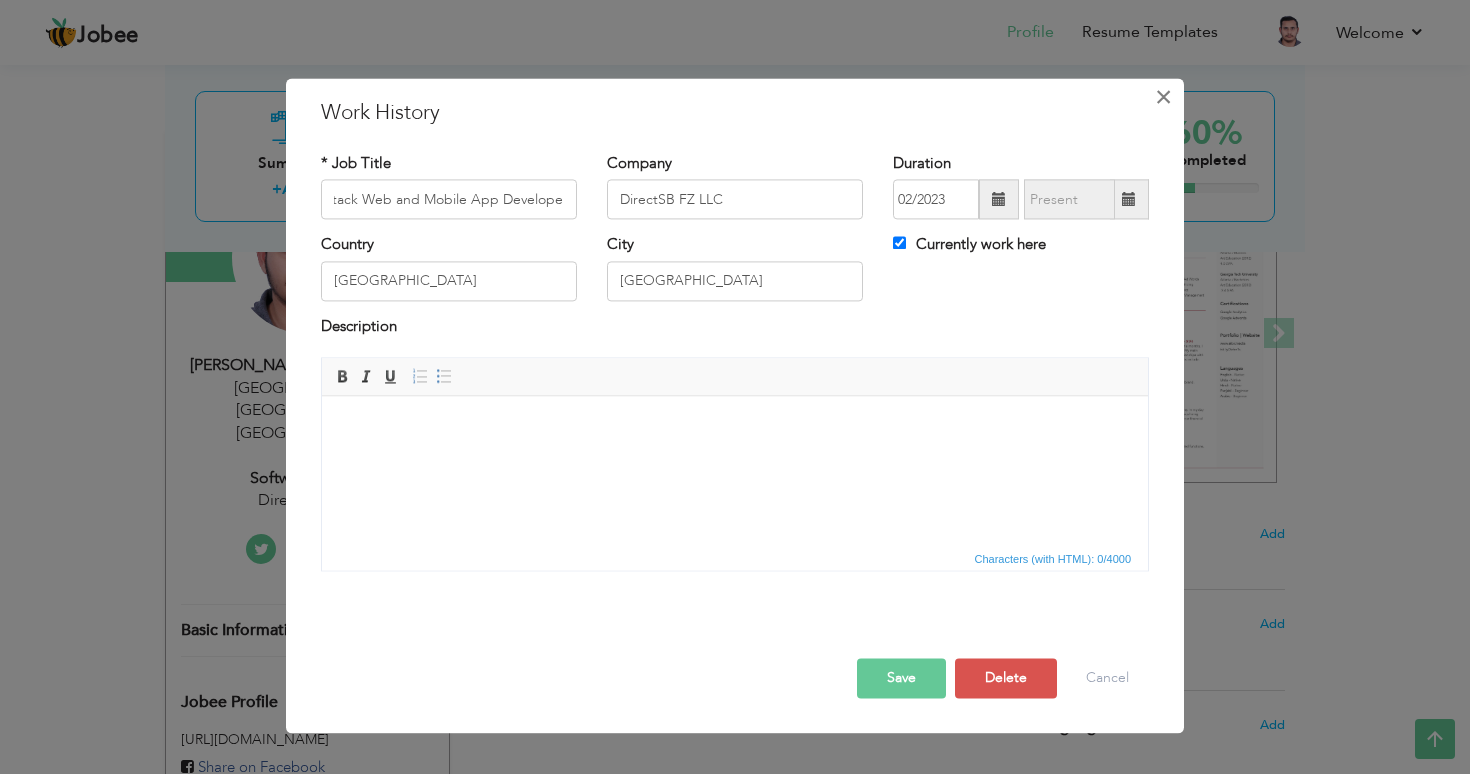 click on "×" at bounding box center [1163, 97] 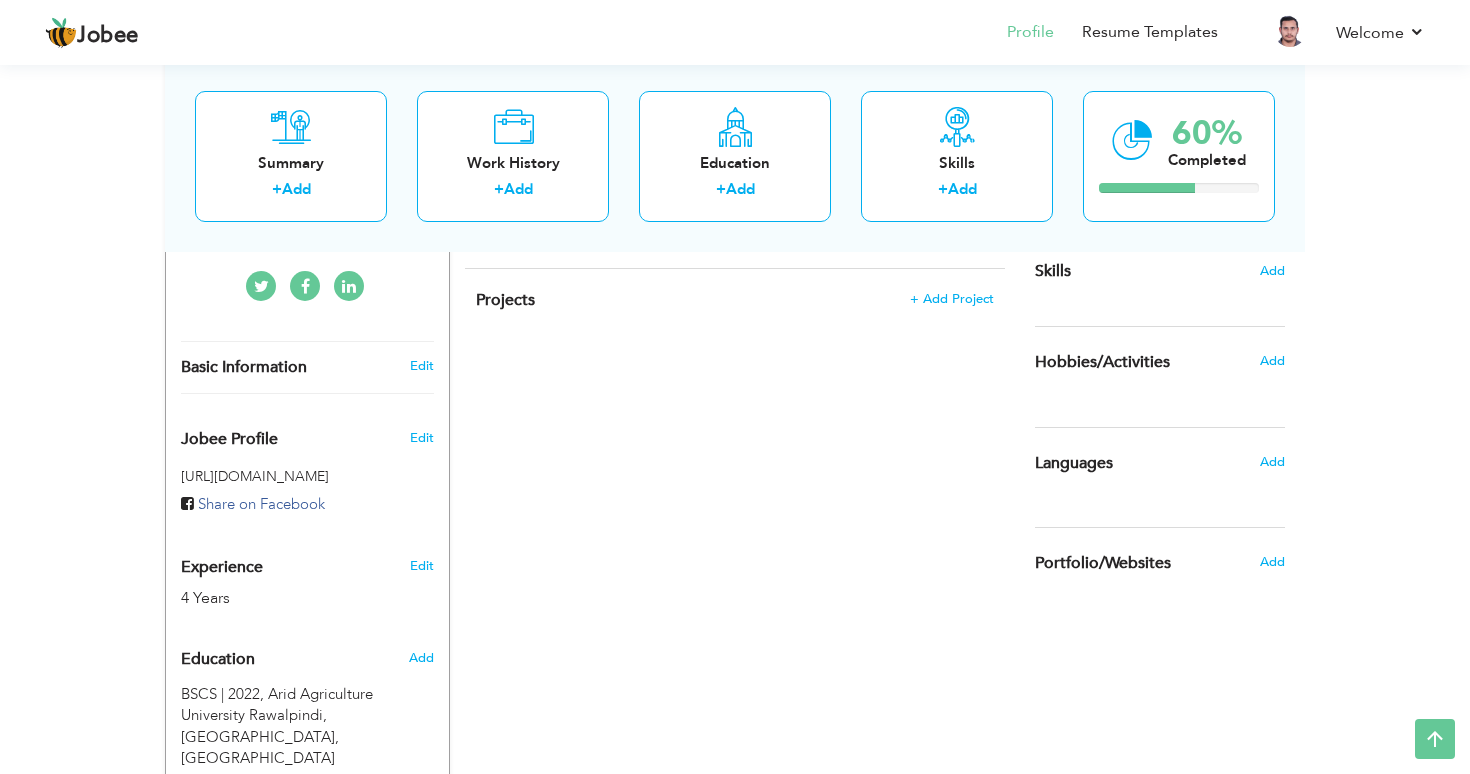 scroll, scrollTop: 524, scrollLeft: 0, axis: vertical 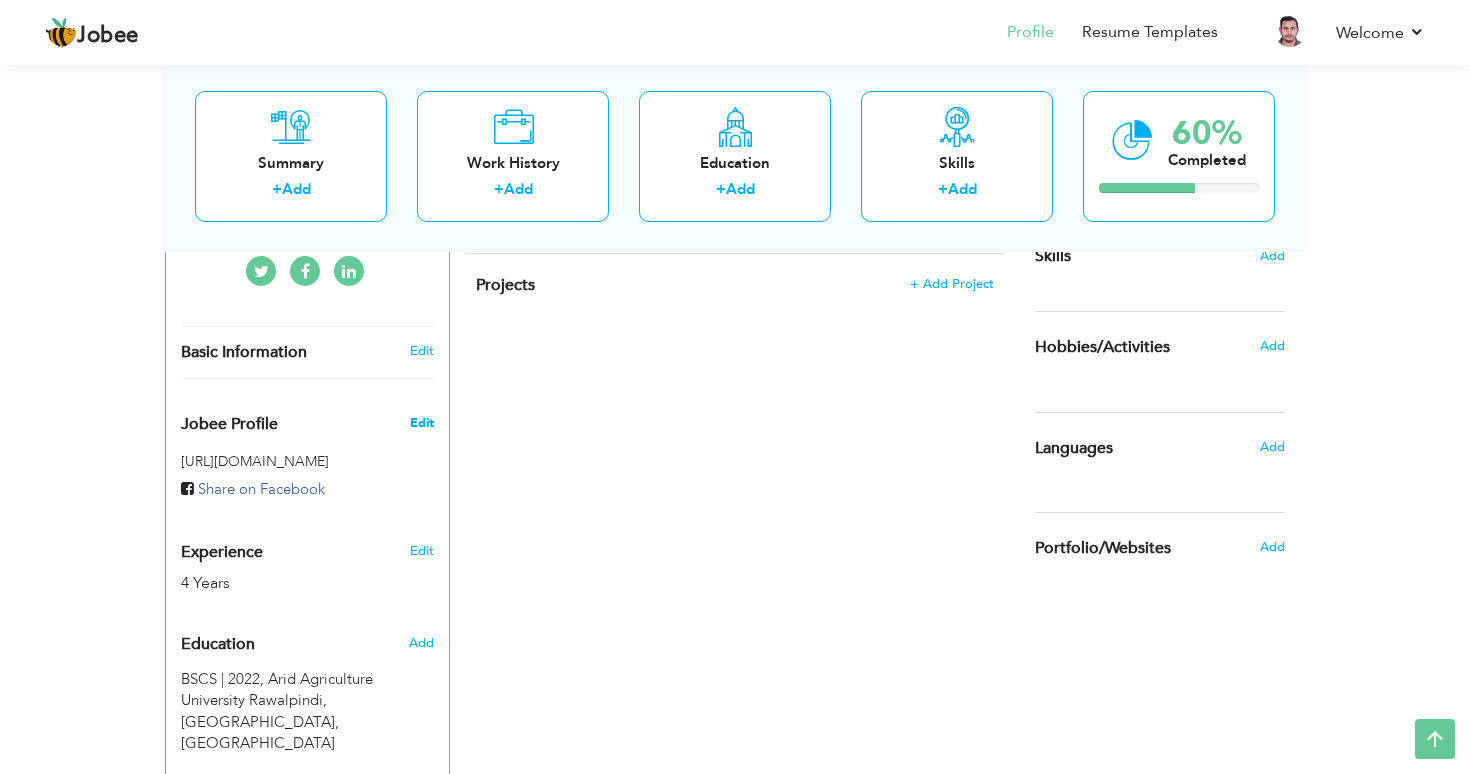 click on "Edit" at bounding box center (422, 423) 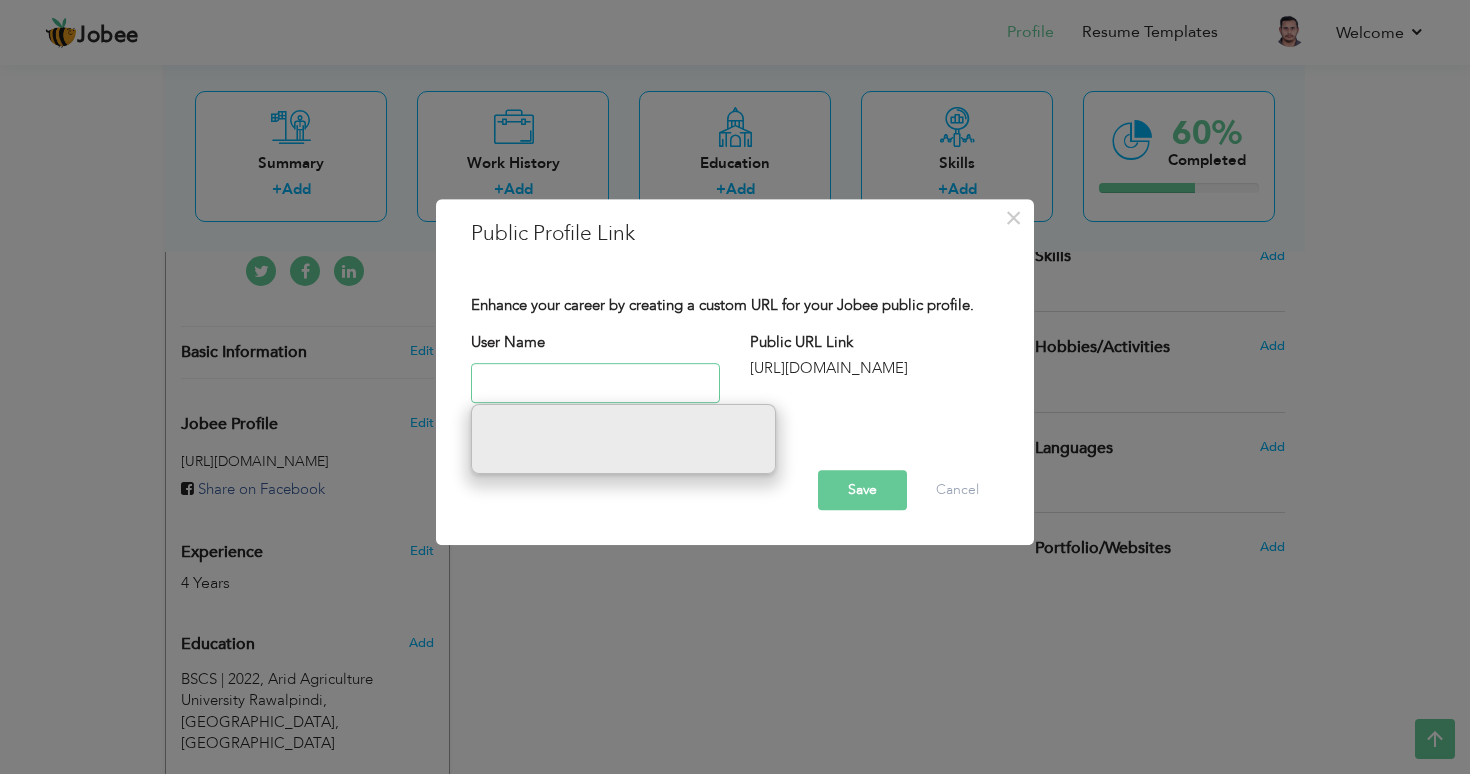click at bounding box center (595, 383) 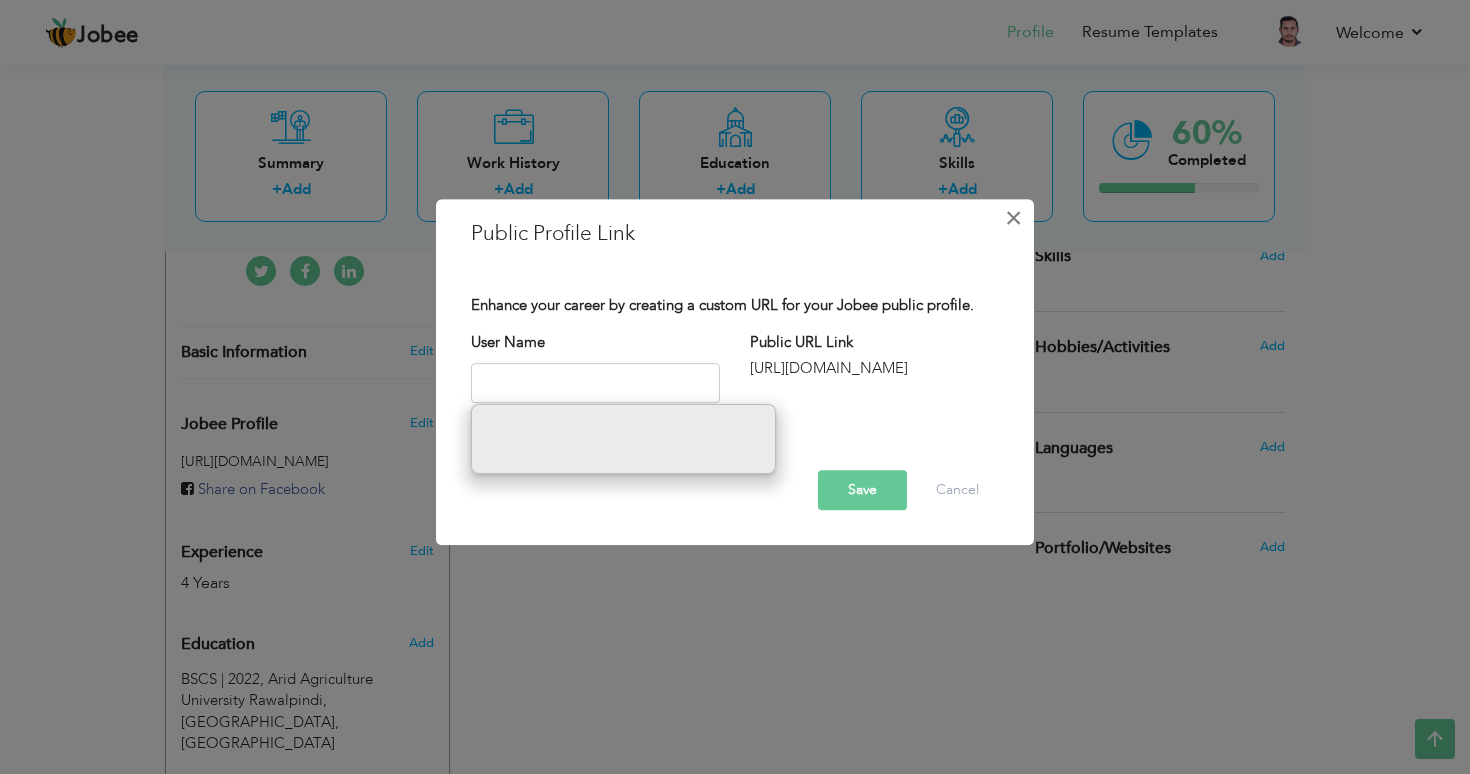 click on "×" at bounding box center [1013, 218] 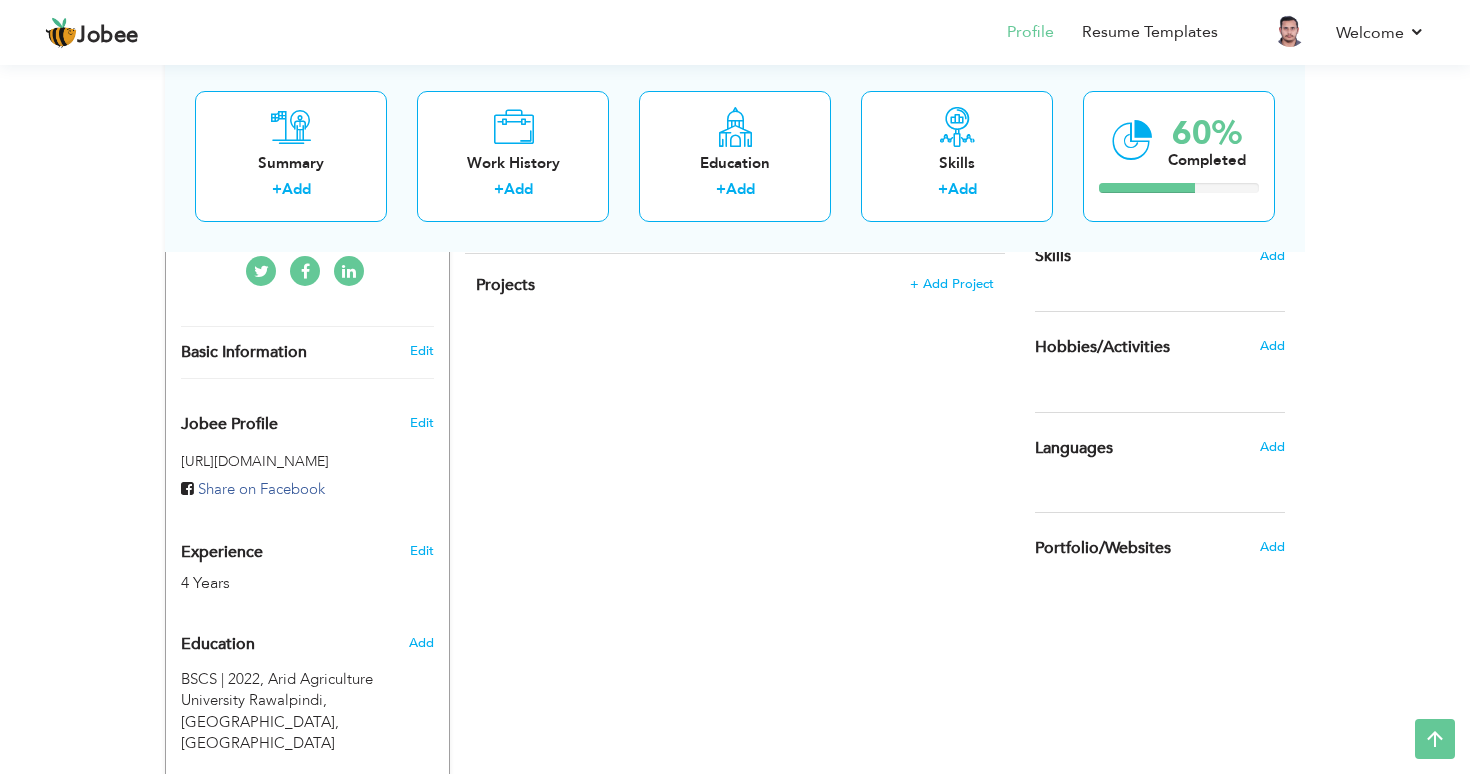 click on "Edit" at bounding box center [425, 418] 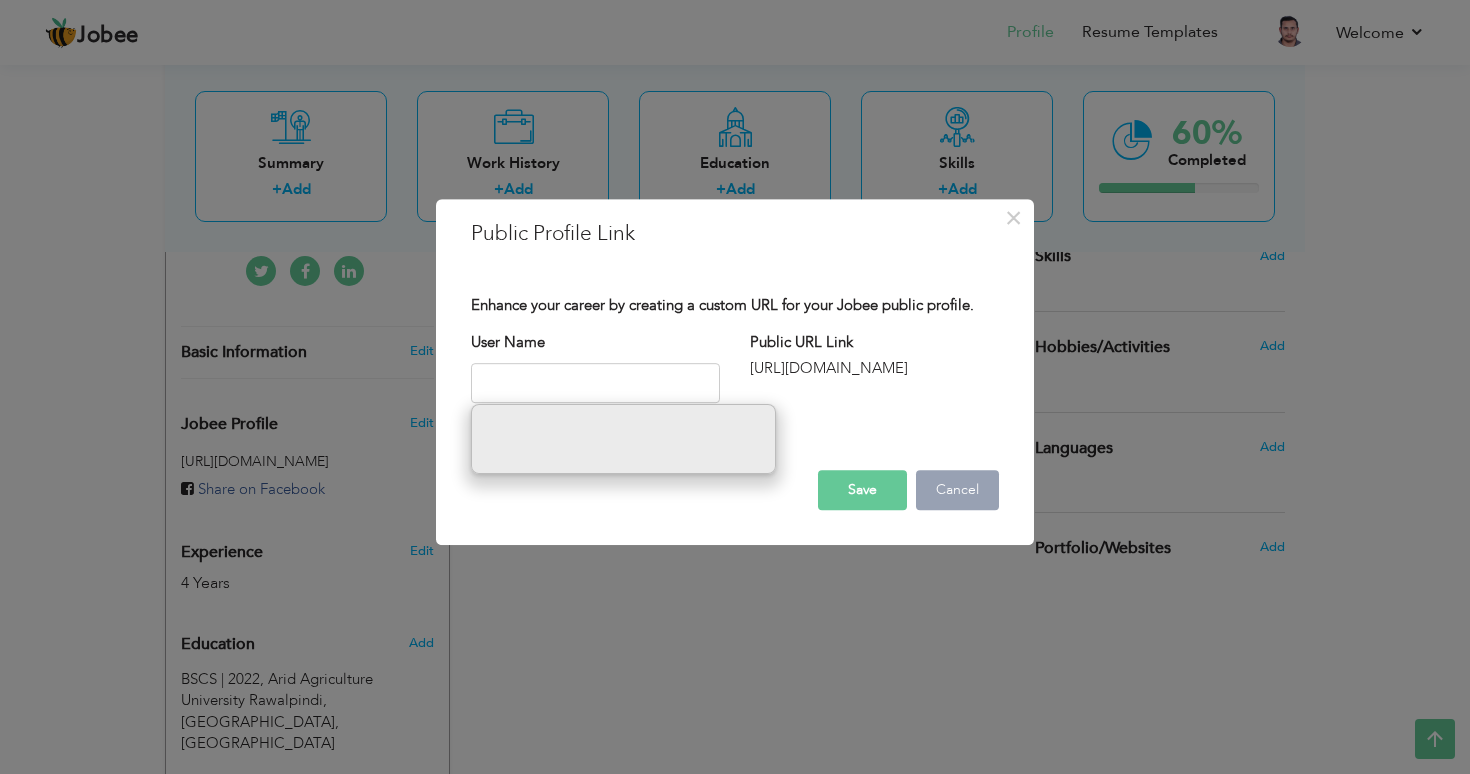 click on "Cancel" at bounding box center [957, 490] 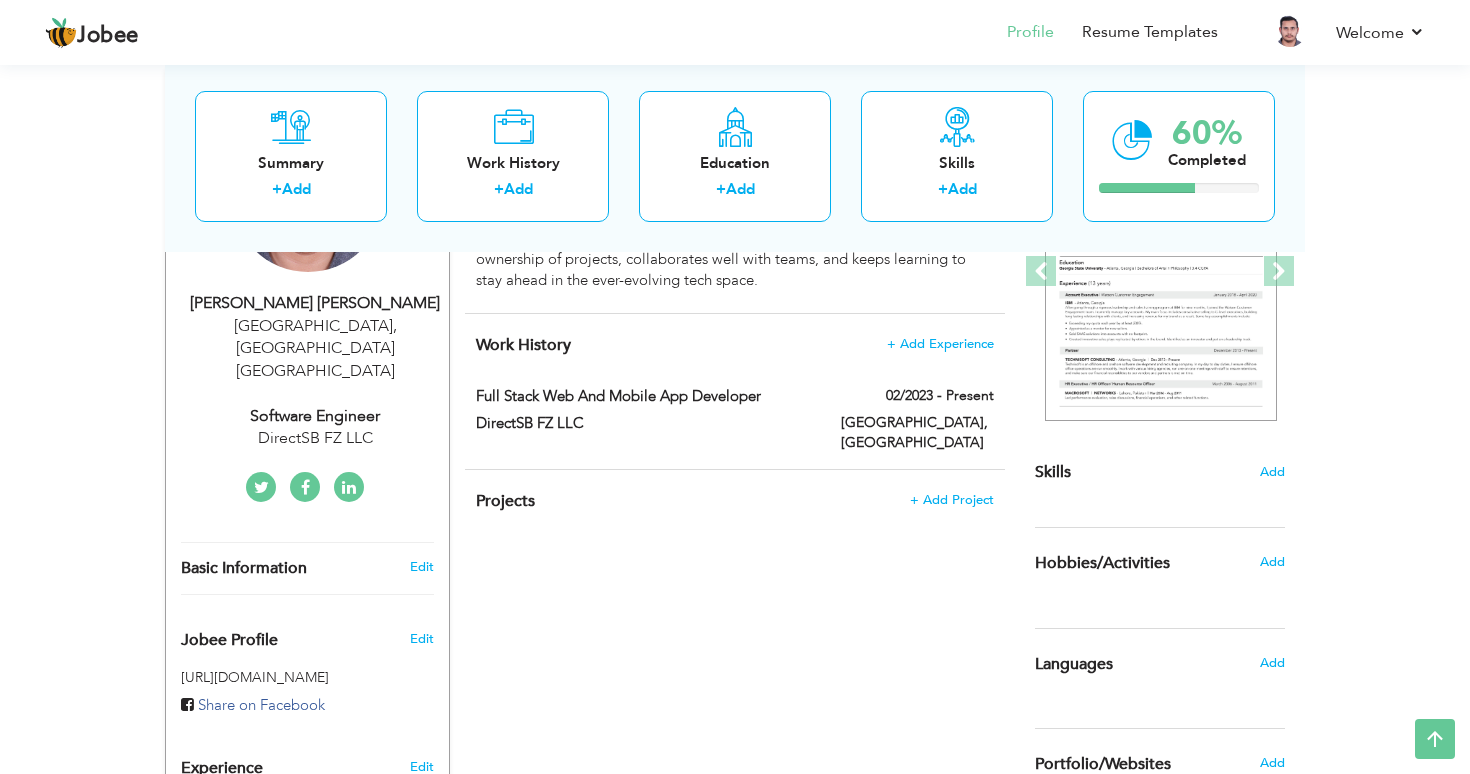 scroll, scrollTop: 295, scrollLeft: 0, axis: vertical 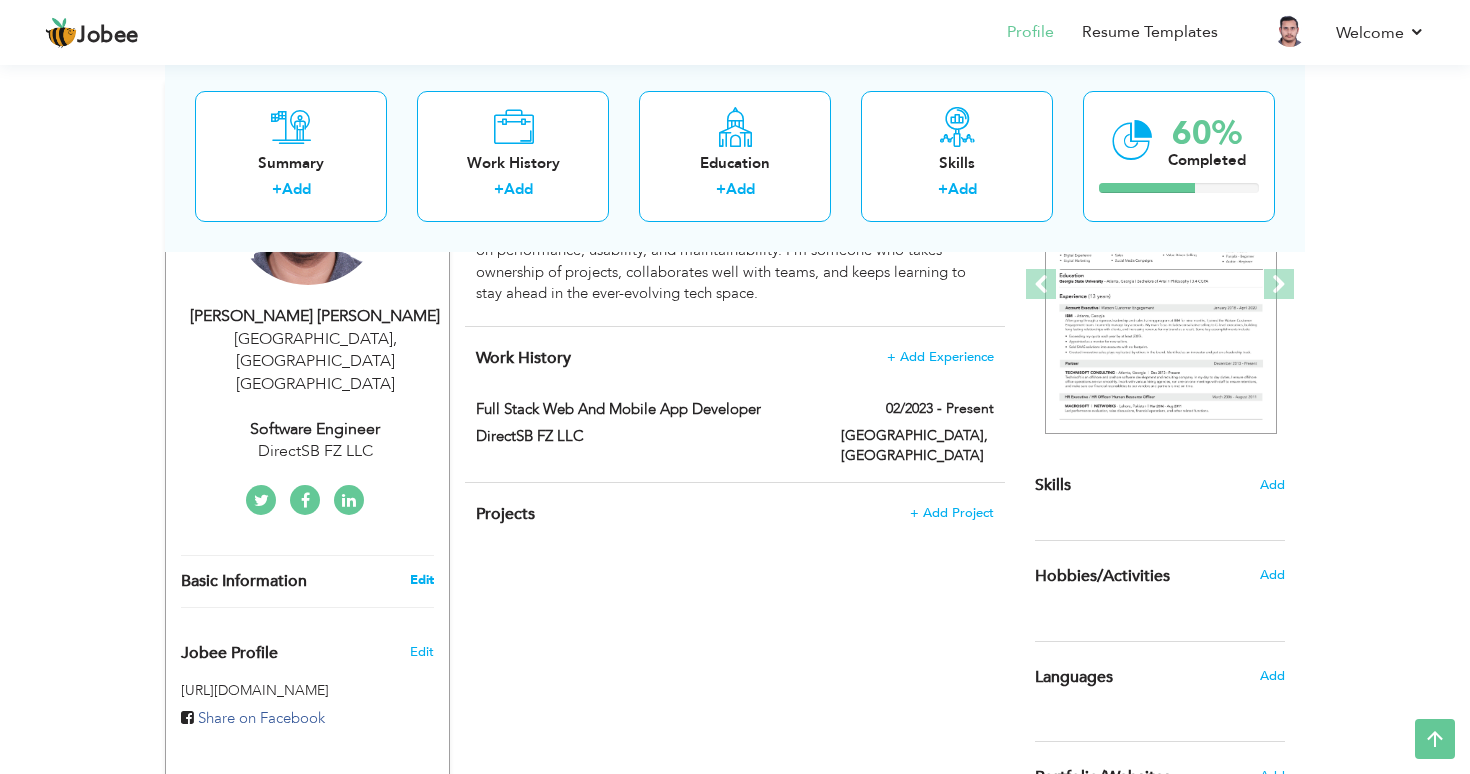 click on "Edit" at bounding box center (422, 580) 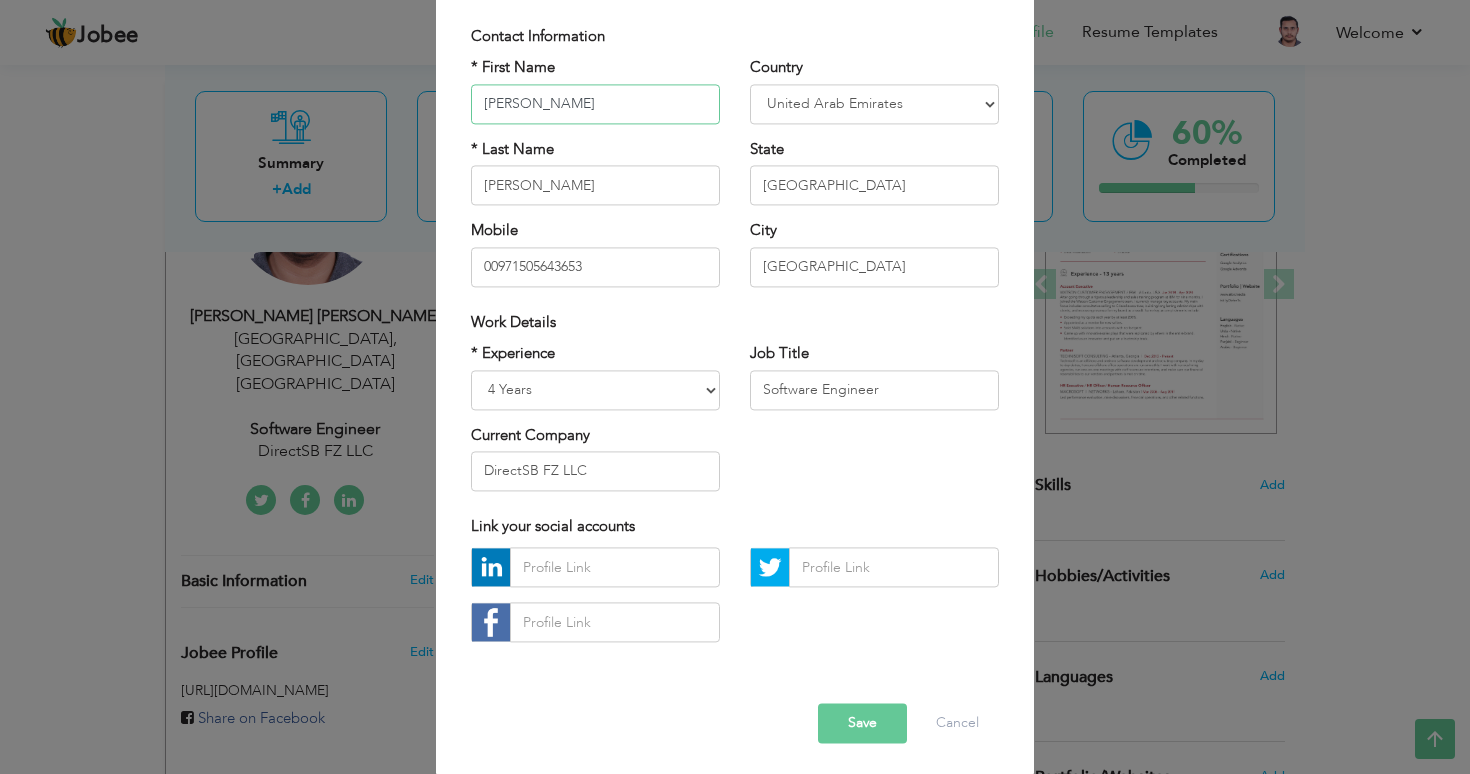 scroll, scrollTop: 142, scrollLeft: 0, axis: vertical 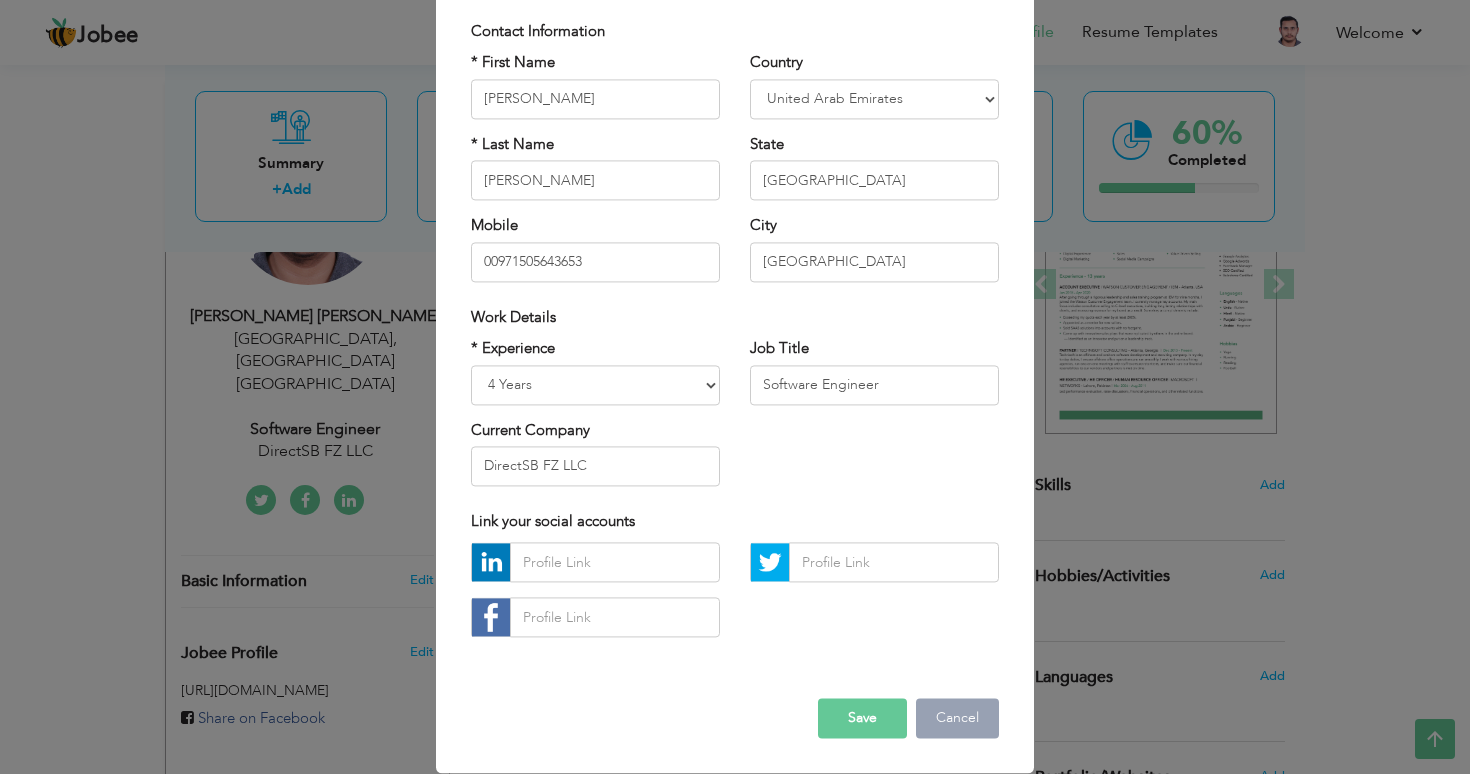 click on "Cancel" at bounding box center [957, 719] 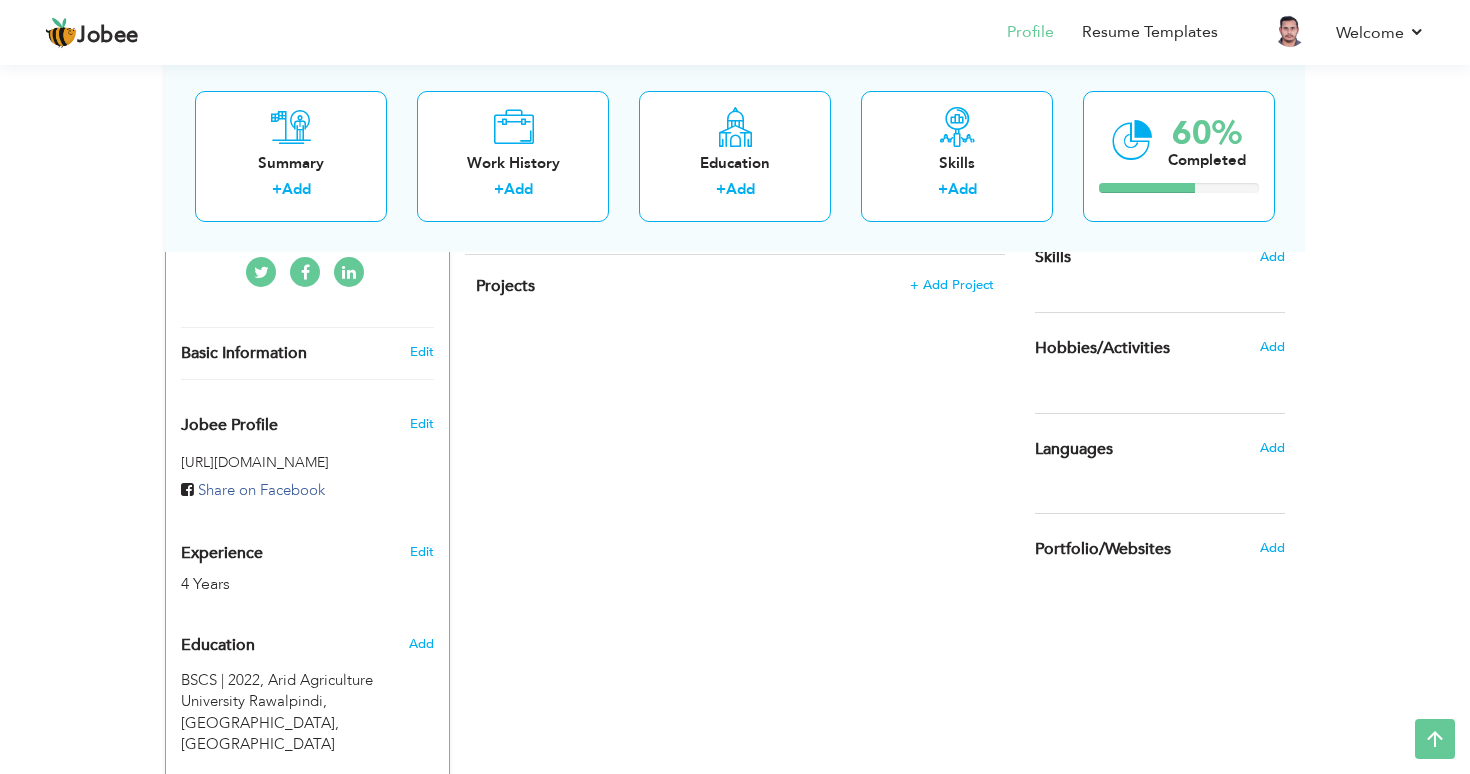 scroll, scrollTop: 525, scrollLeft: 0, axis: vertical 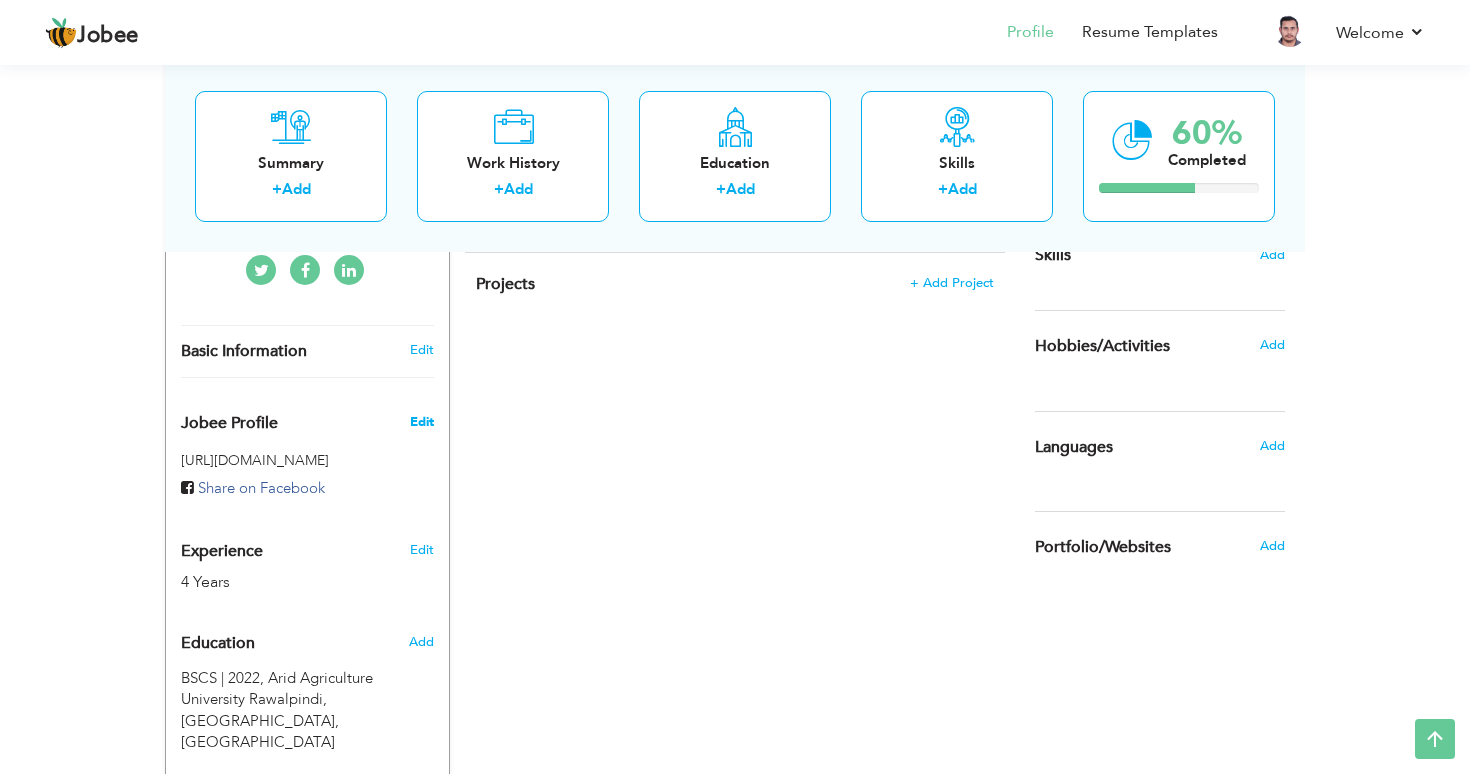click on "Edit" at bounding box center (422, 422) 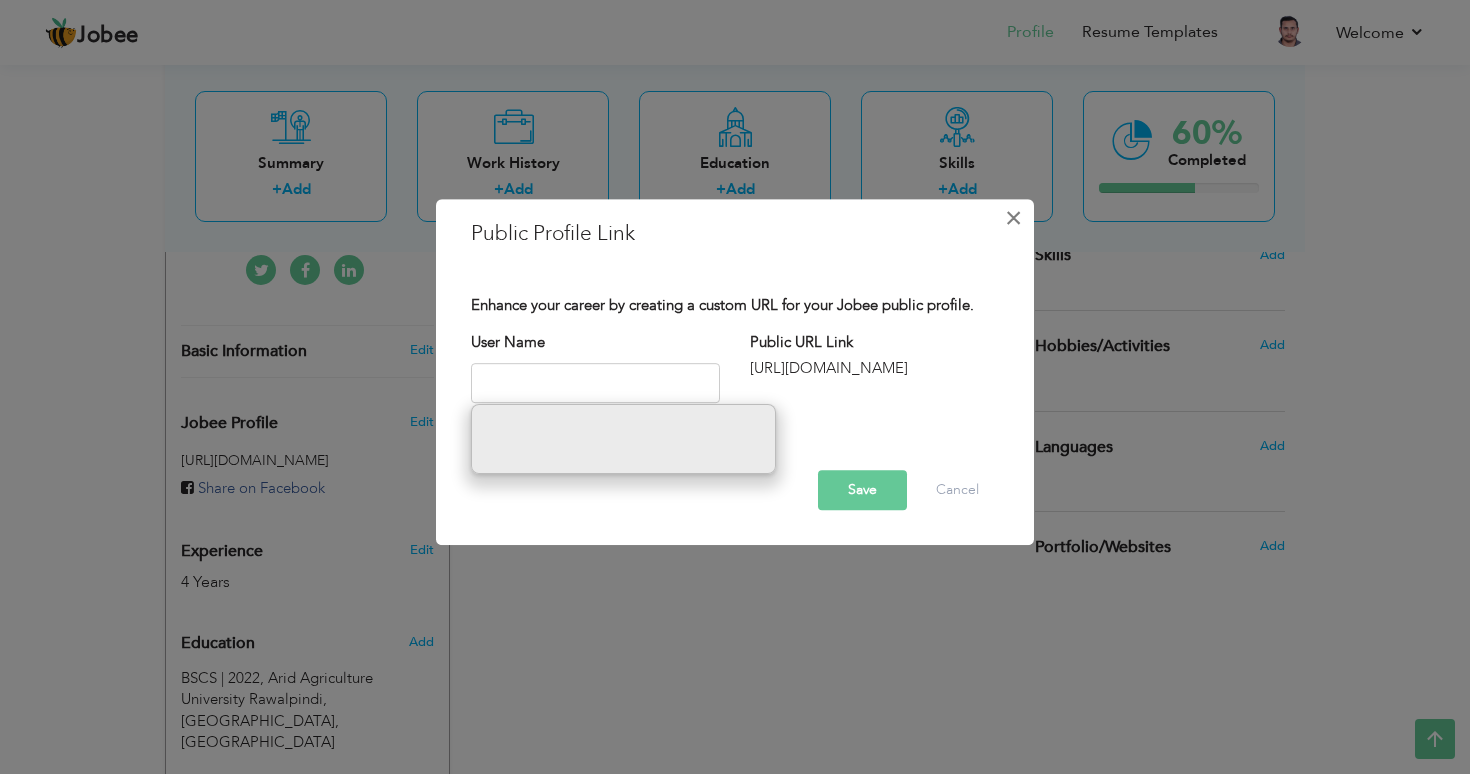 click on "×" at bounding box center (1013, 218) 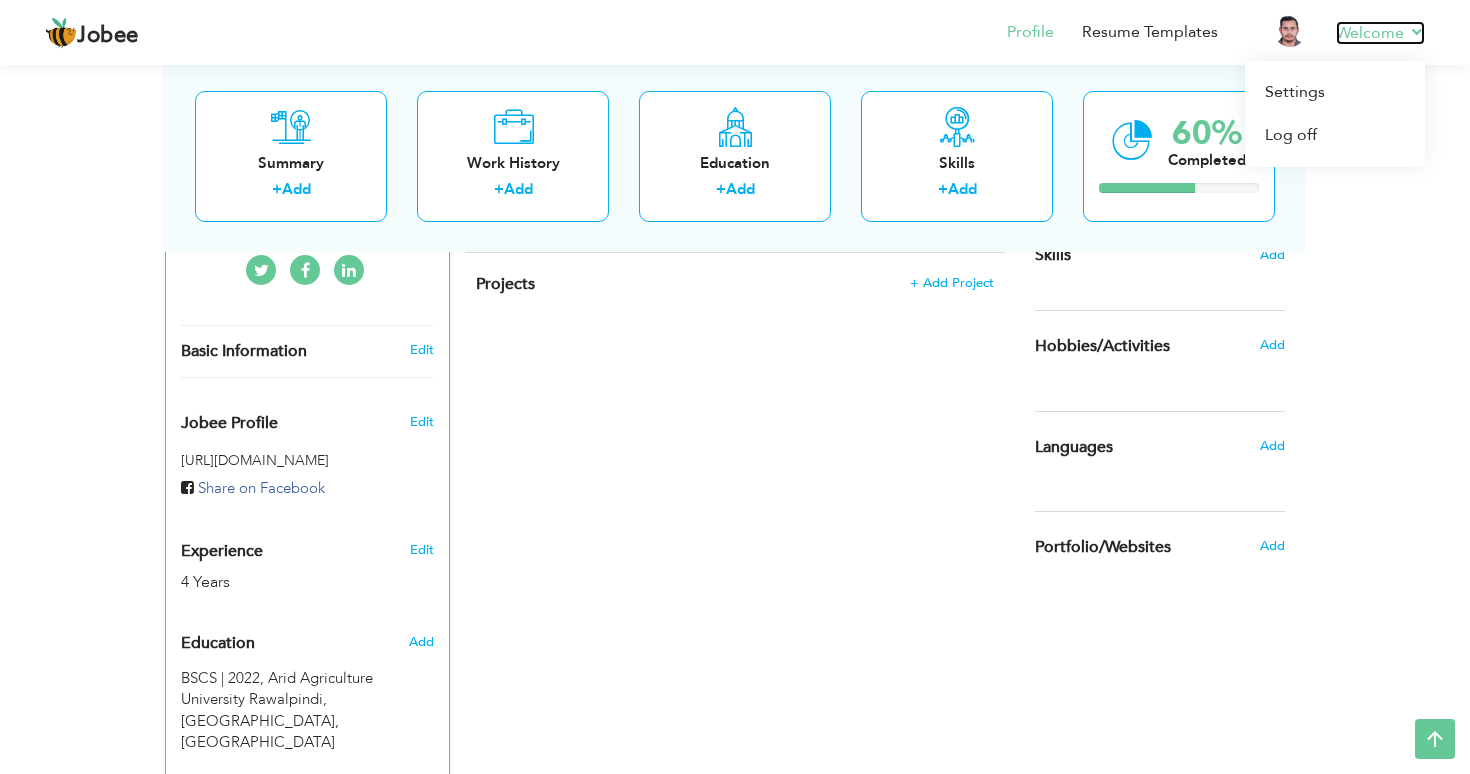 click on "Welcome" at bounding box center (1380, 33) 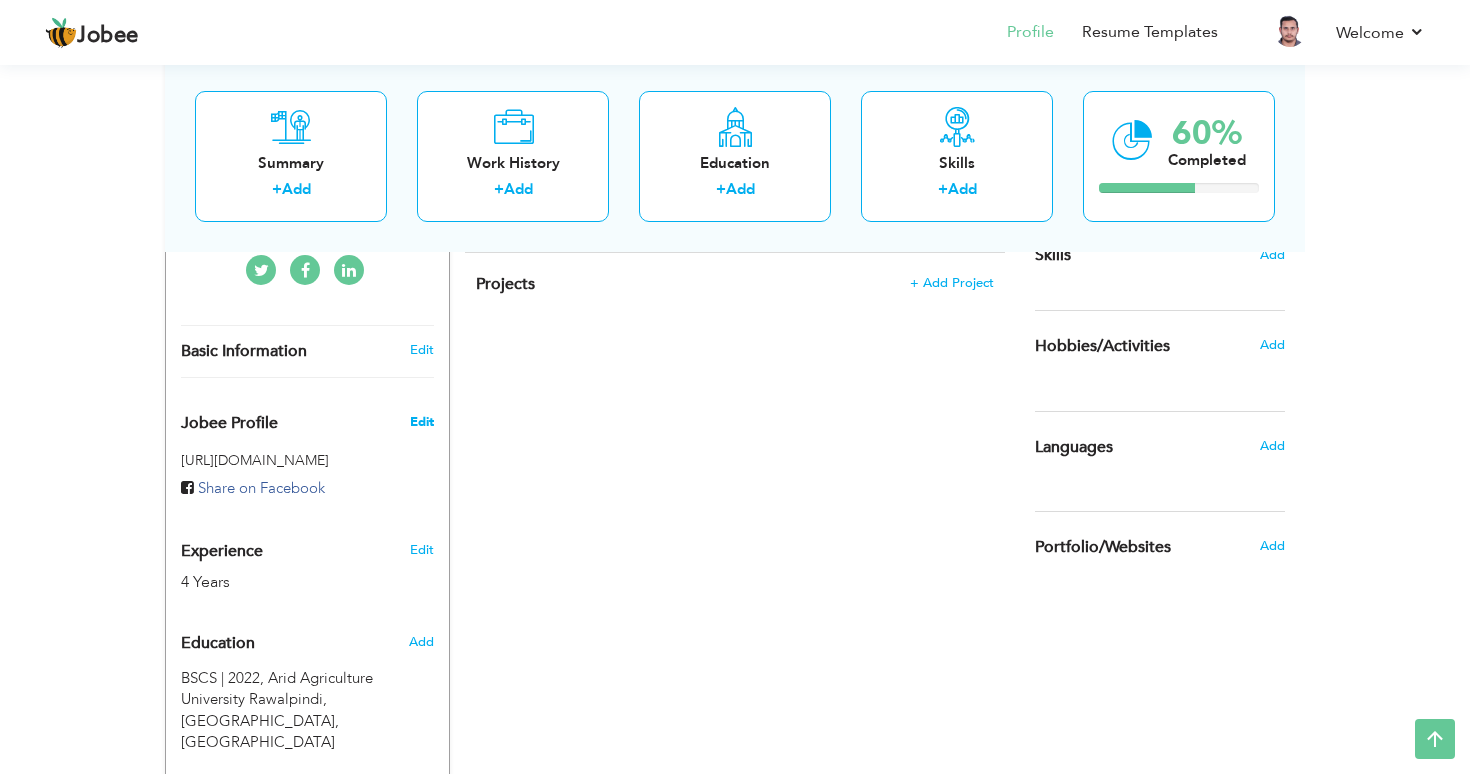 click on "Edit" at bounding box center (422, 422) 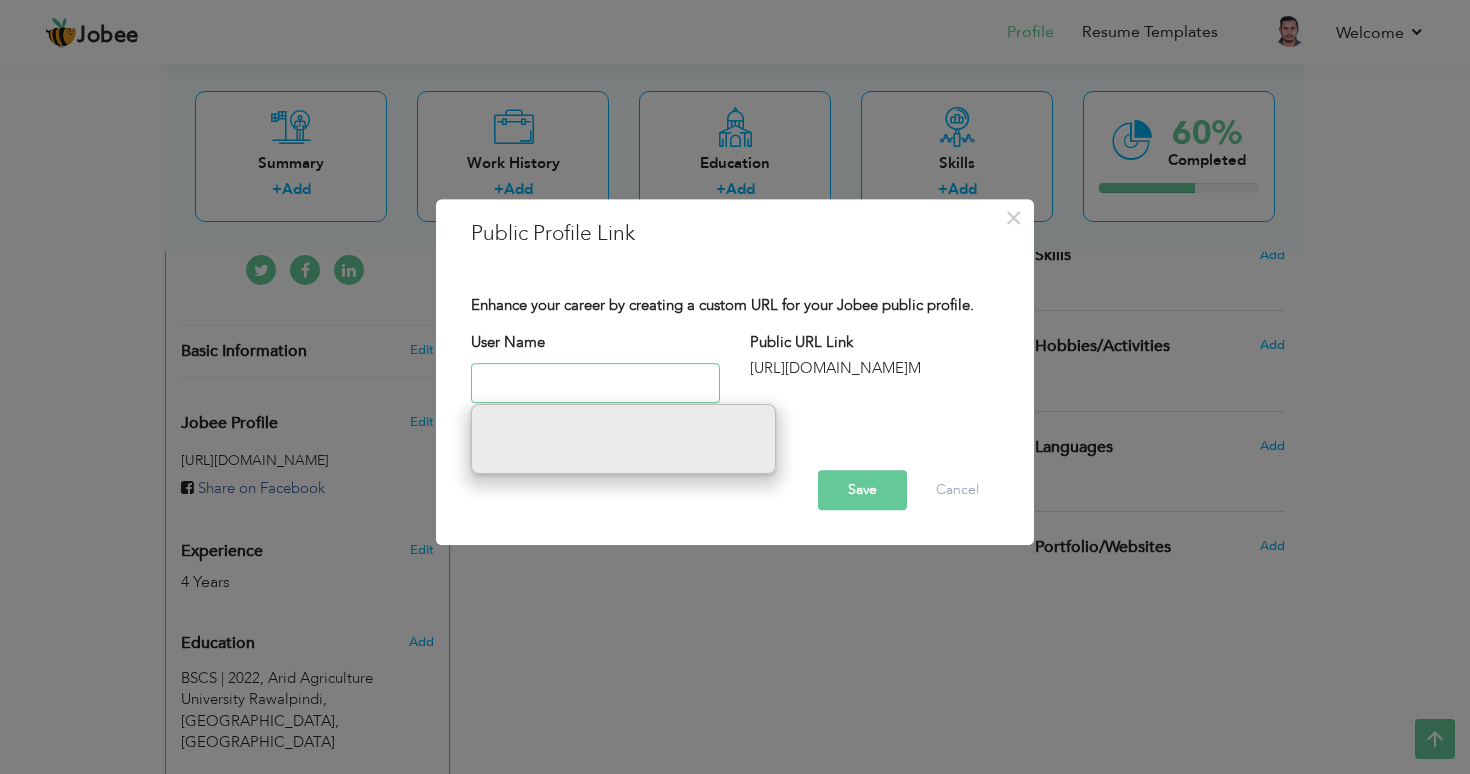 type on "M" 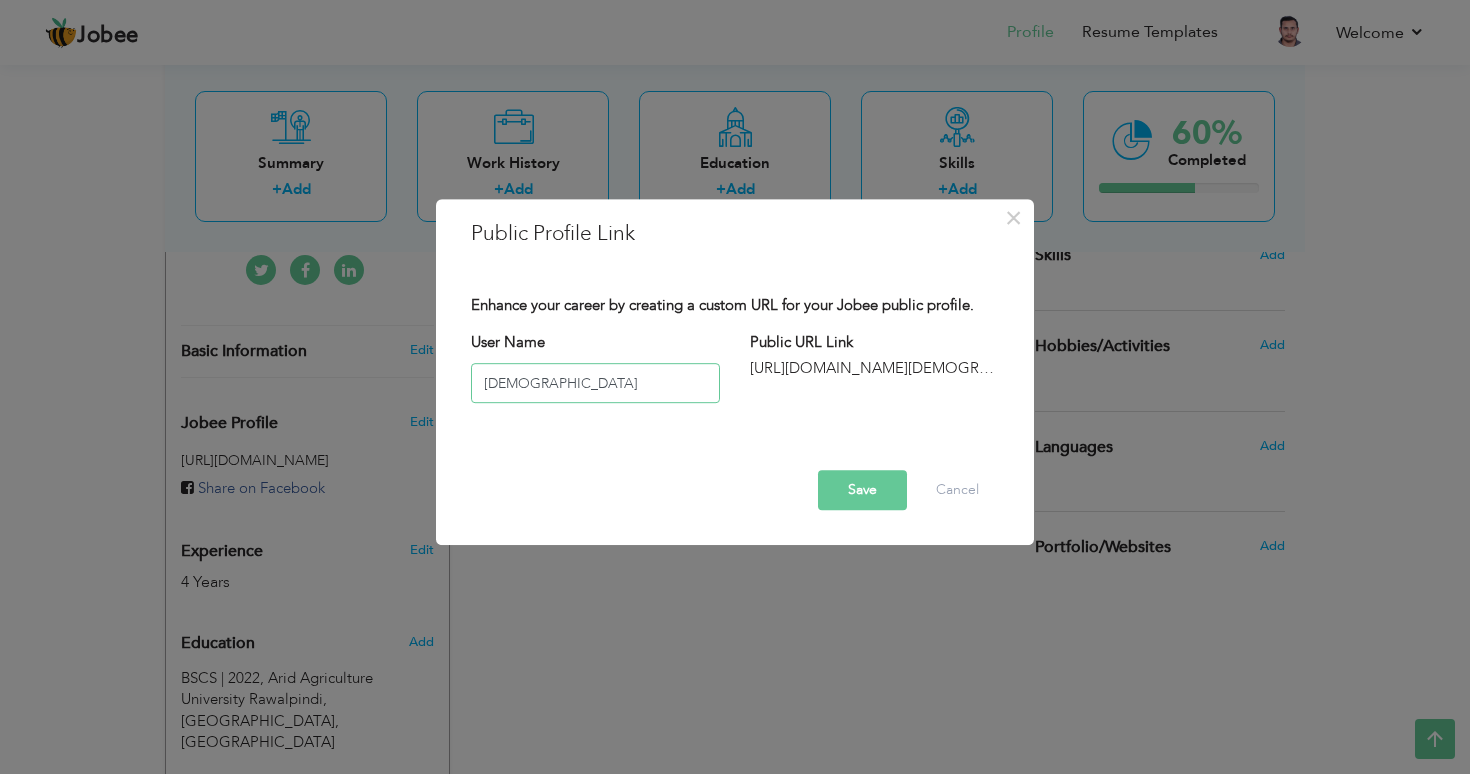 type on "[DEMOGRAPHIC_DATA]" 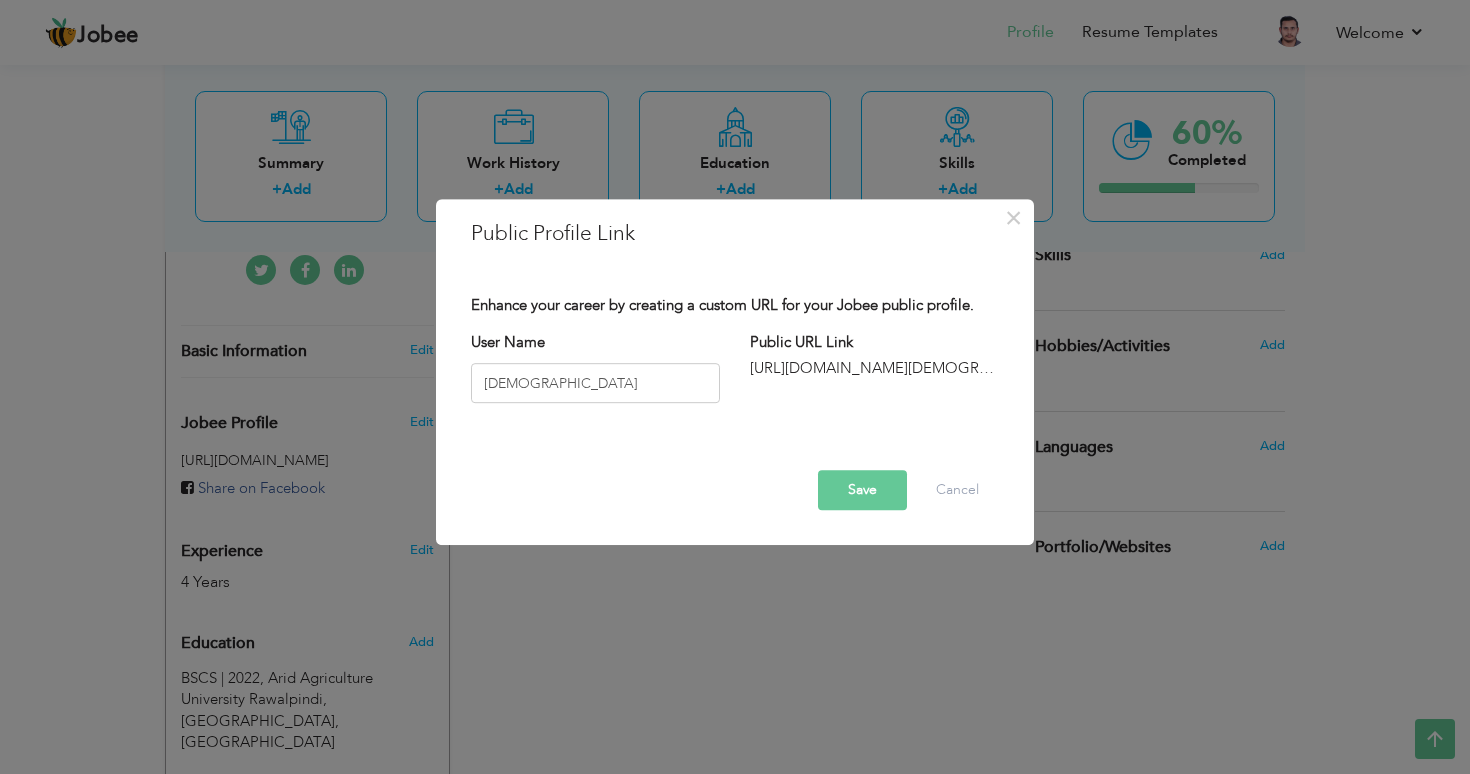click on "Save" at bounding box center (862, 490) 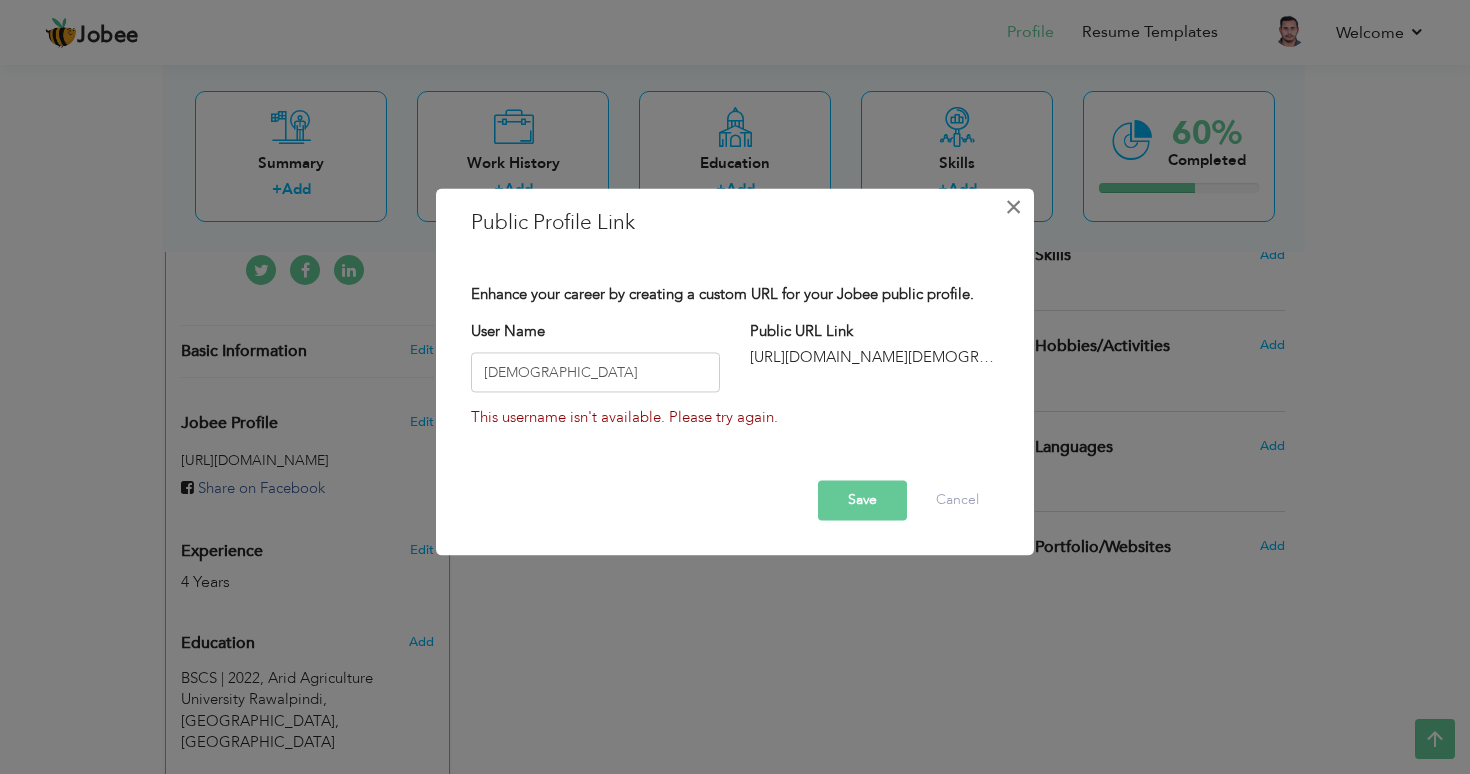 click on "×" at bounding box center [1013, 207] 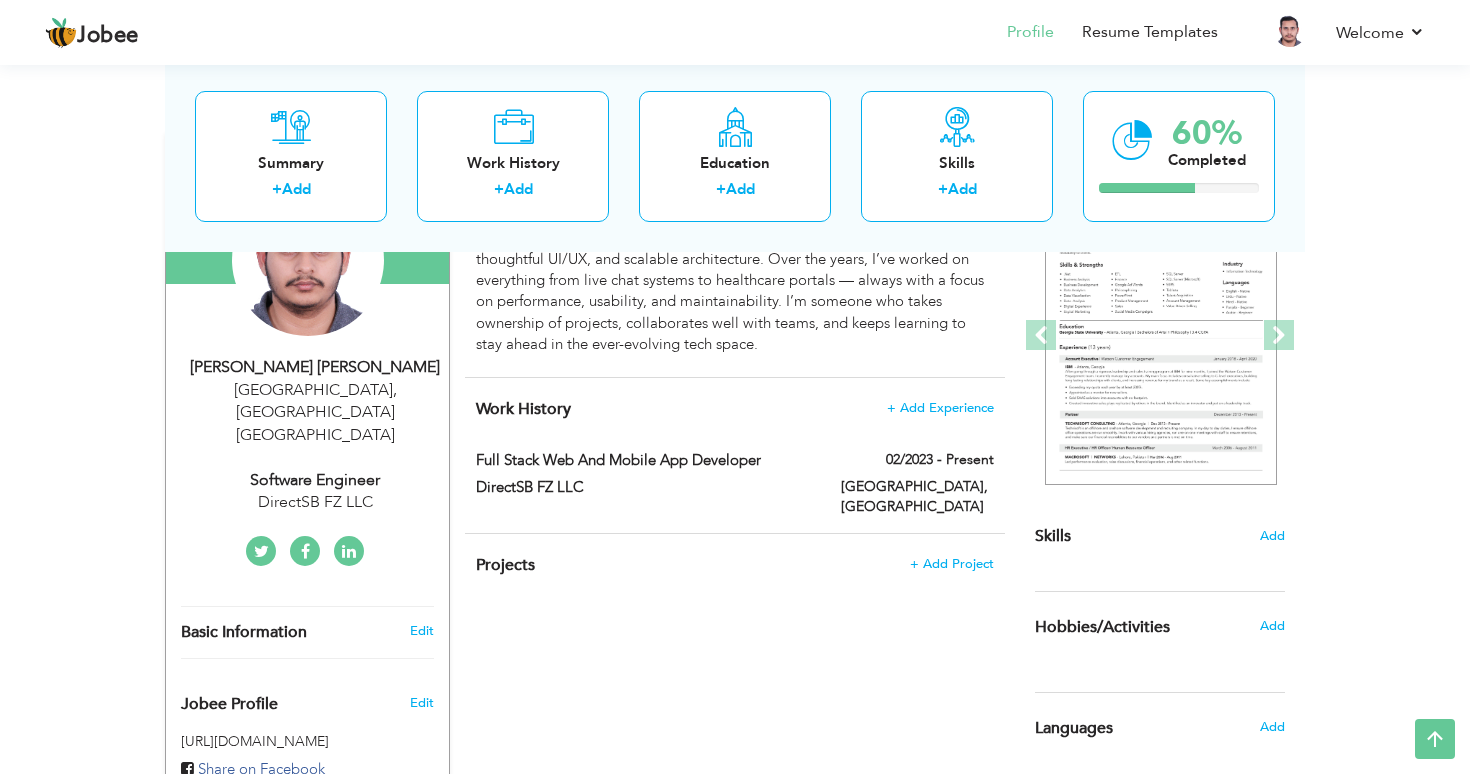 scroll, scrollTop: 238, scrollLeft: 0, axis: vertical 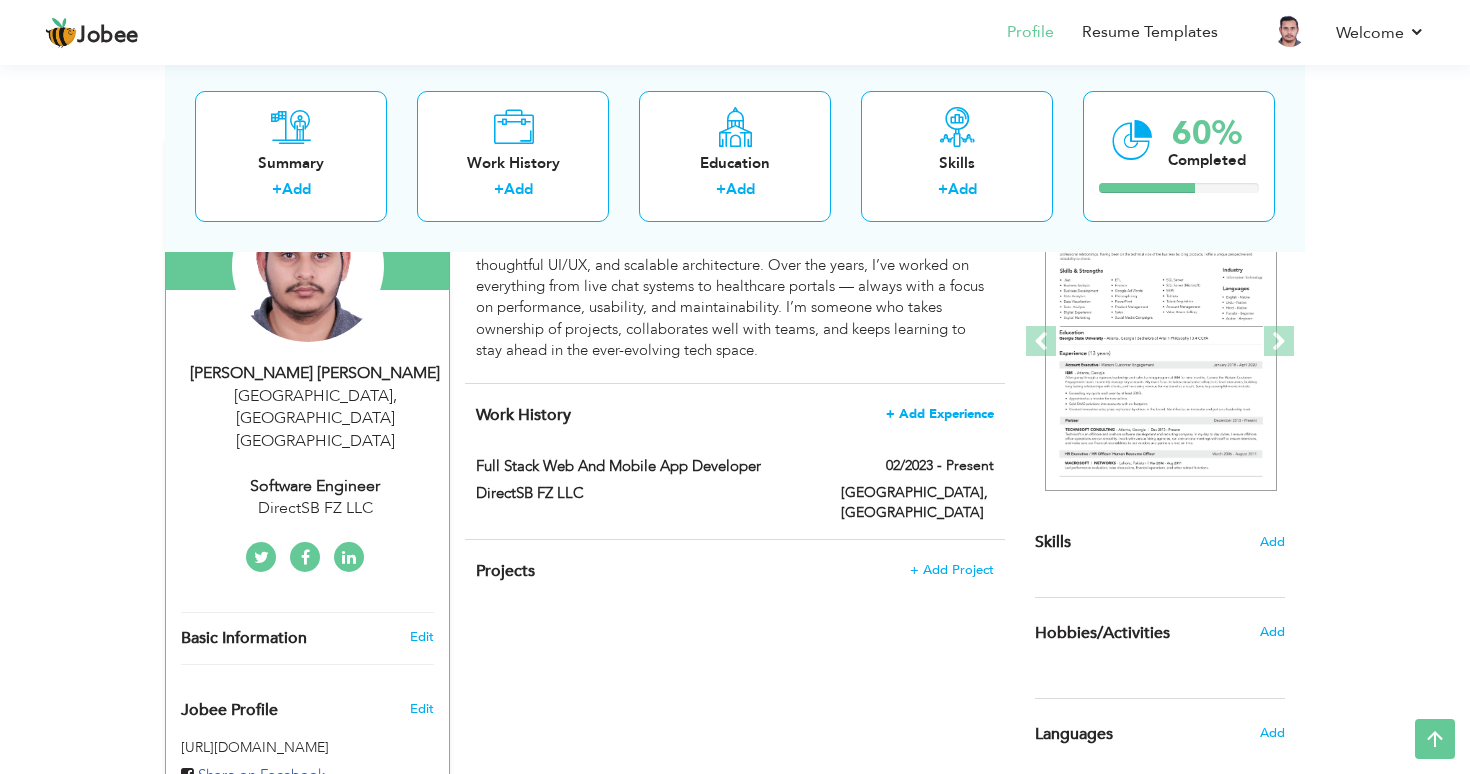 click on "+ Add Experience" at bounding box center [940, 414] 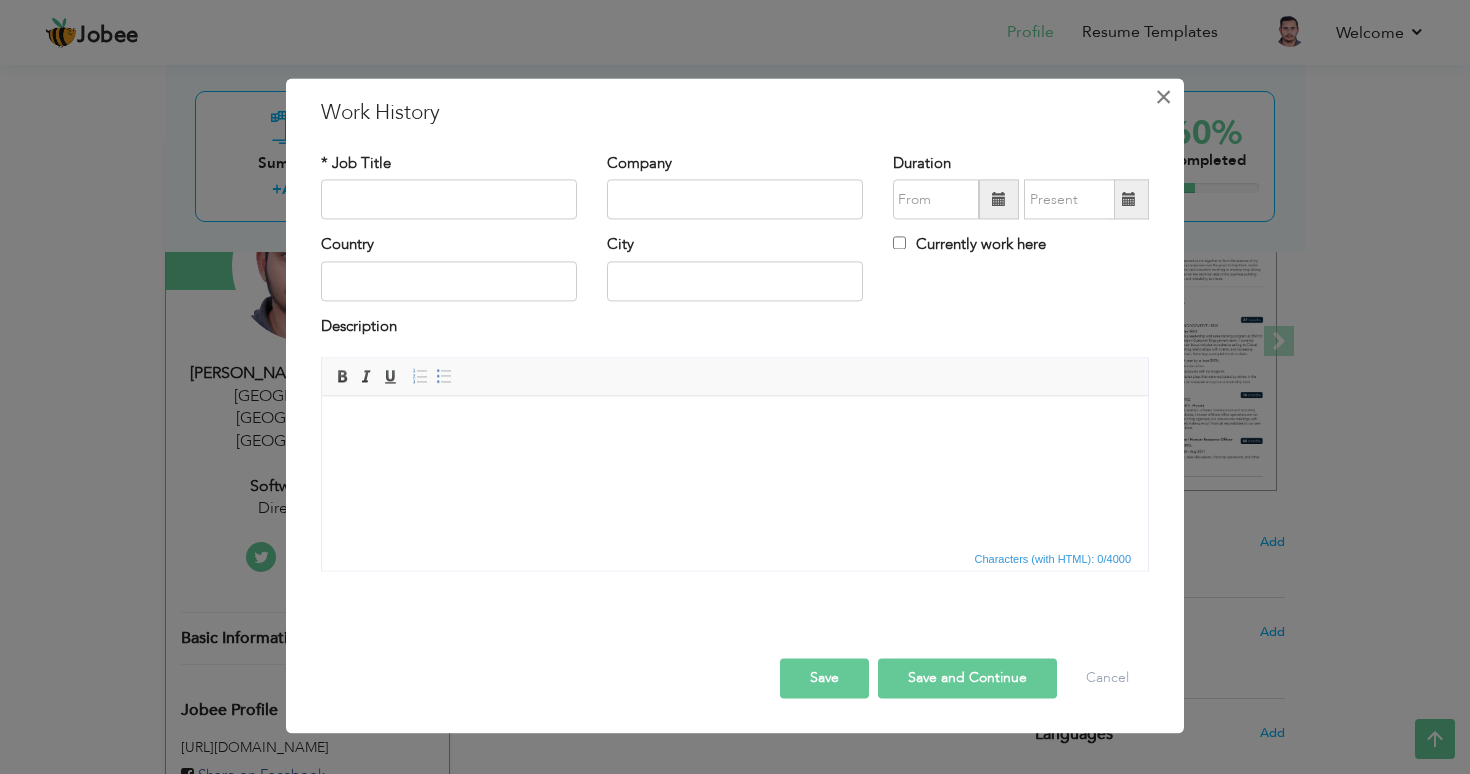 click on "×" at bounding box center [1163, 97] 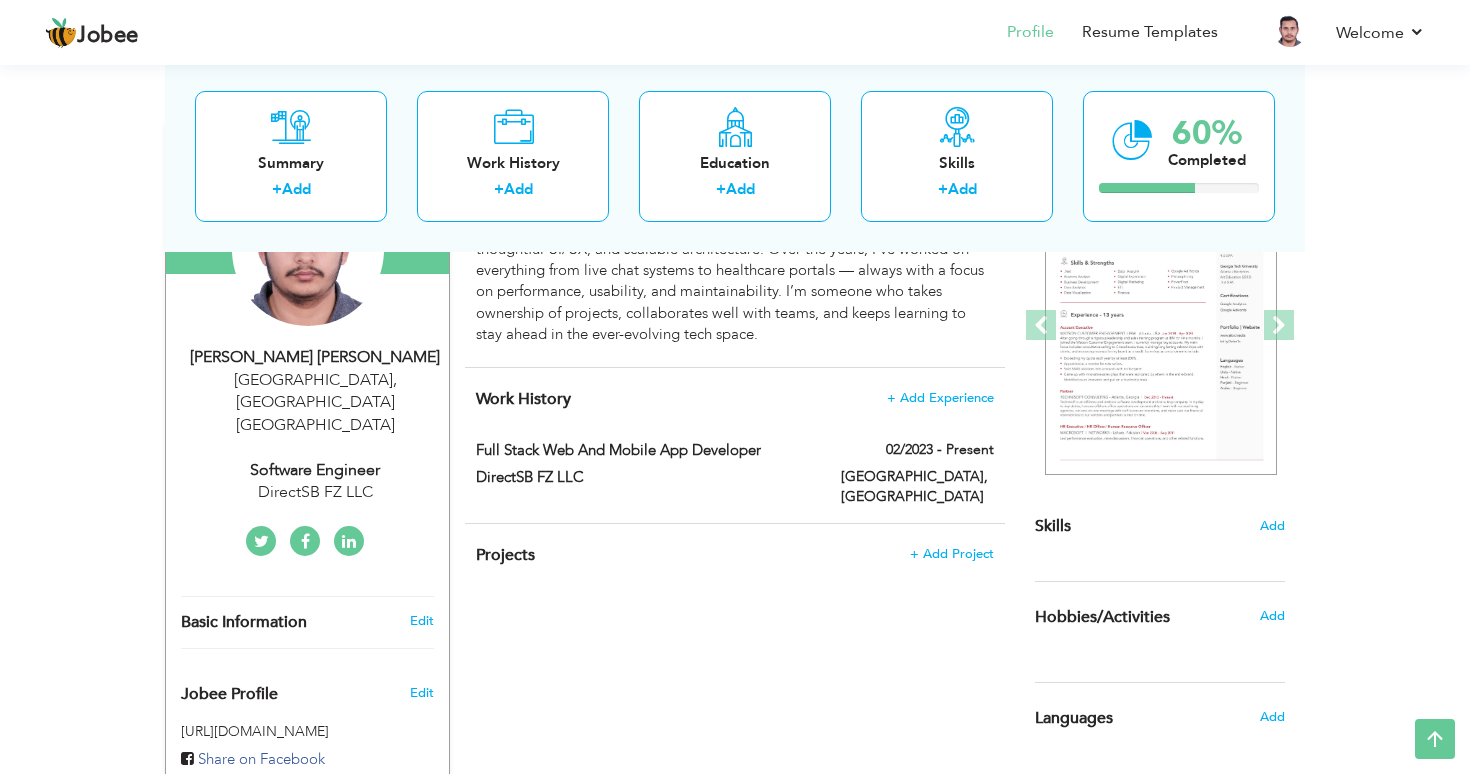 scroll, scrollTop: 230, scrollLeft: 0, axis: vertical 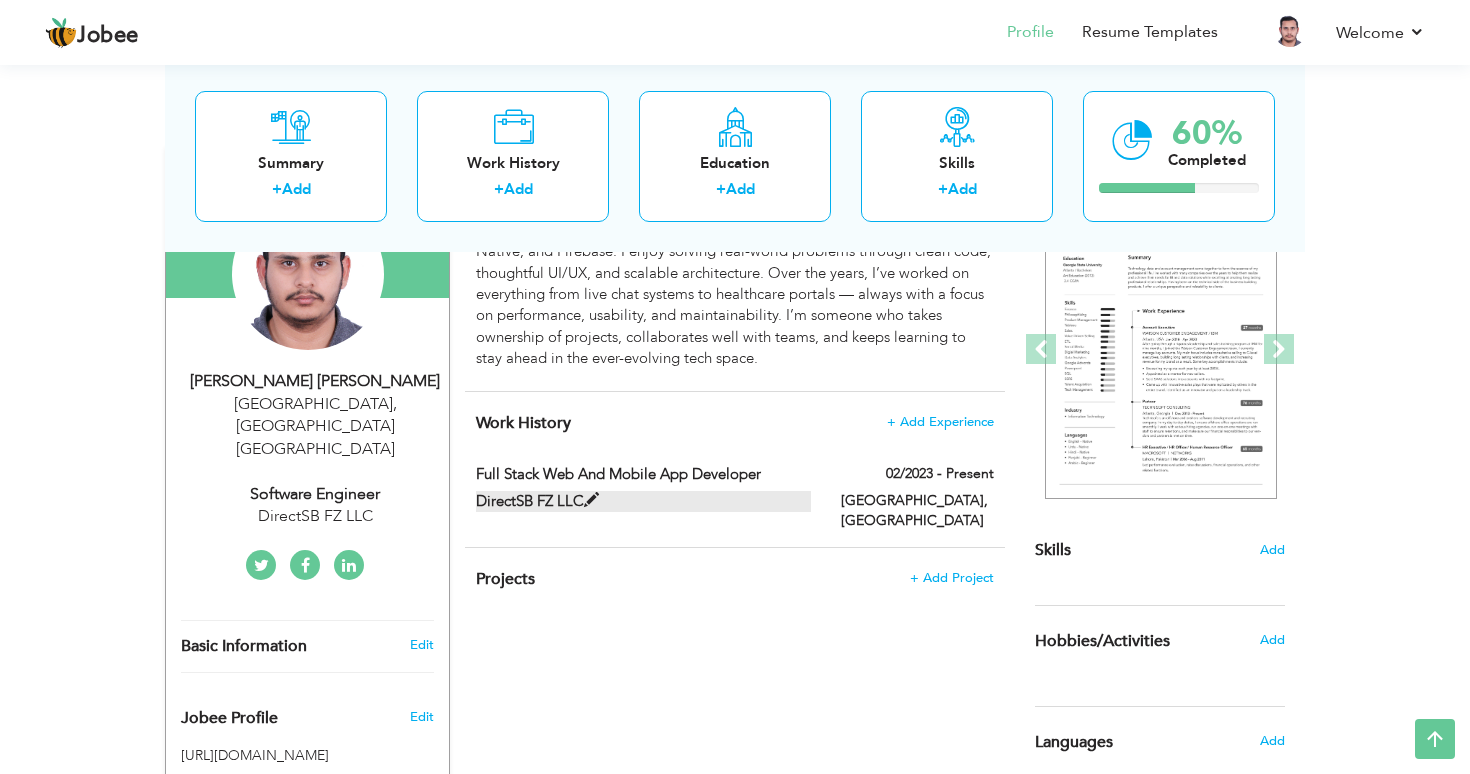 click at bounding box center (591, 500) 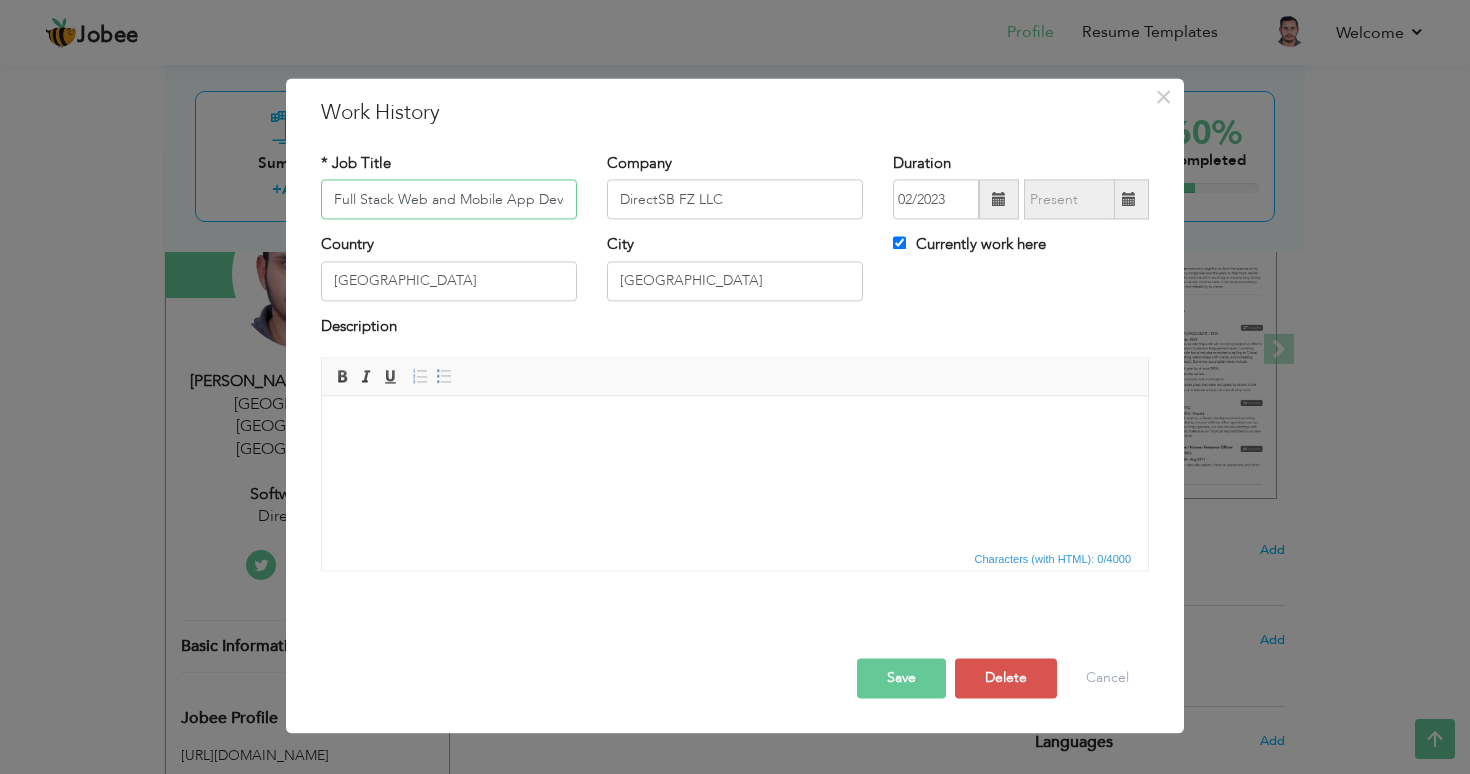 scroll, scrollTop: 0, scrollLeft: 36, axis: horizontal 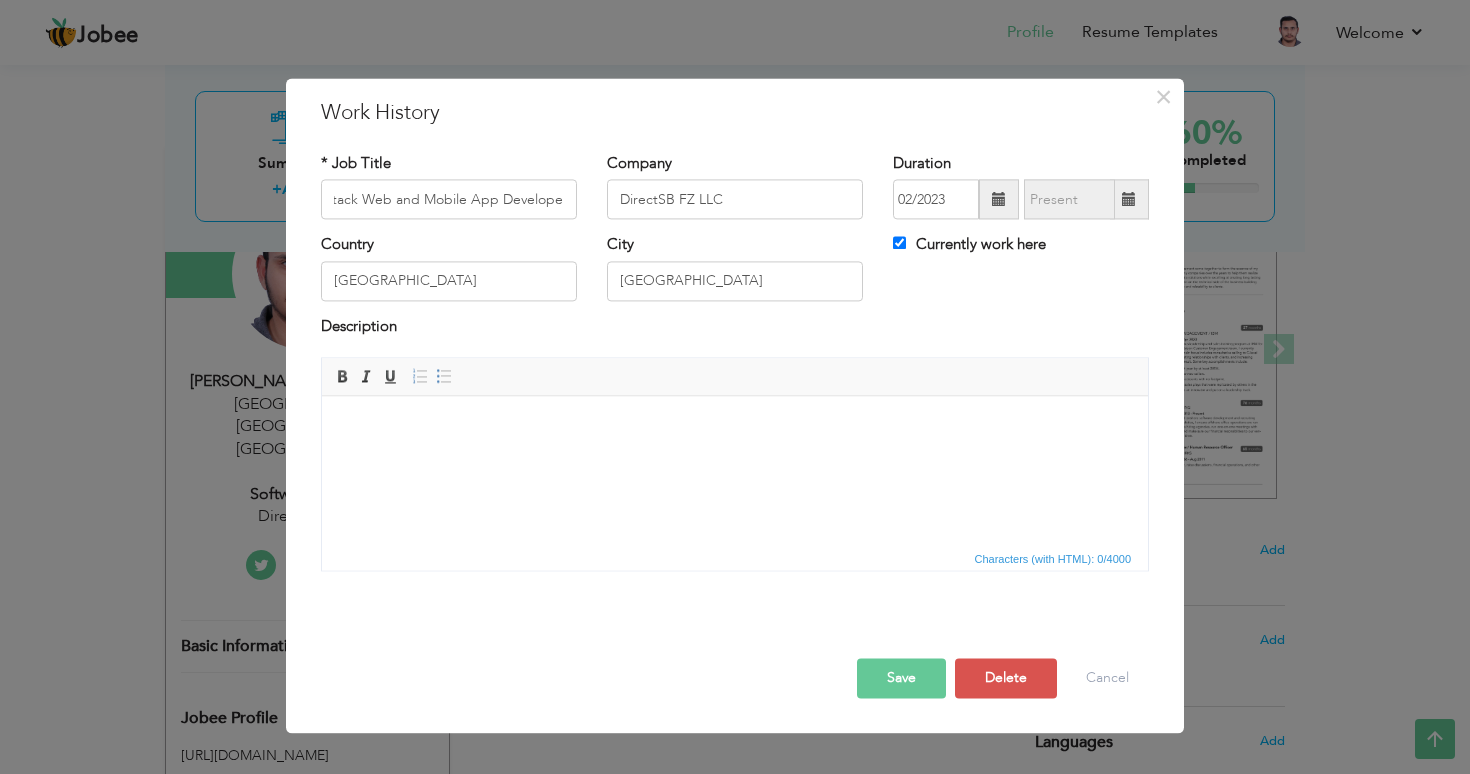 click at bounding box center [735, 426] 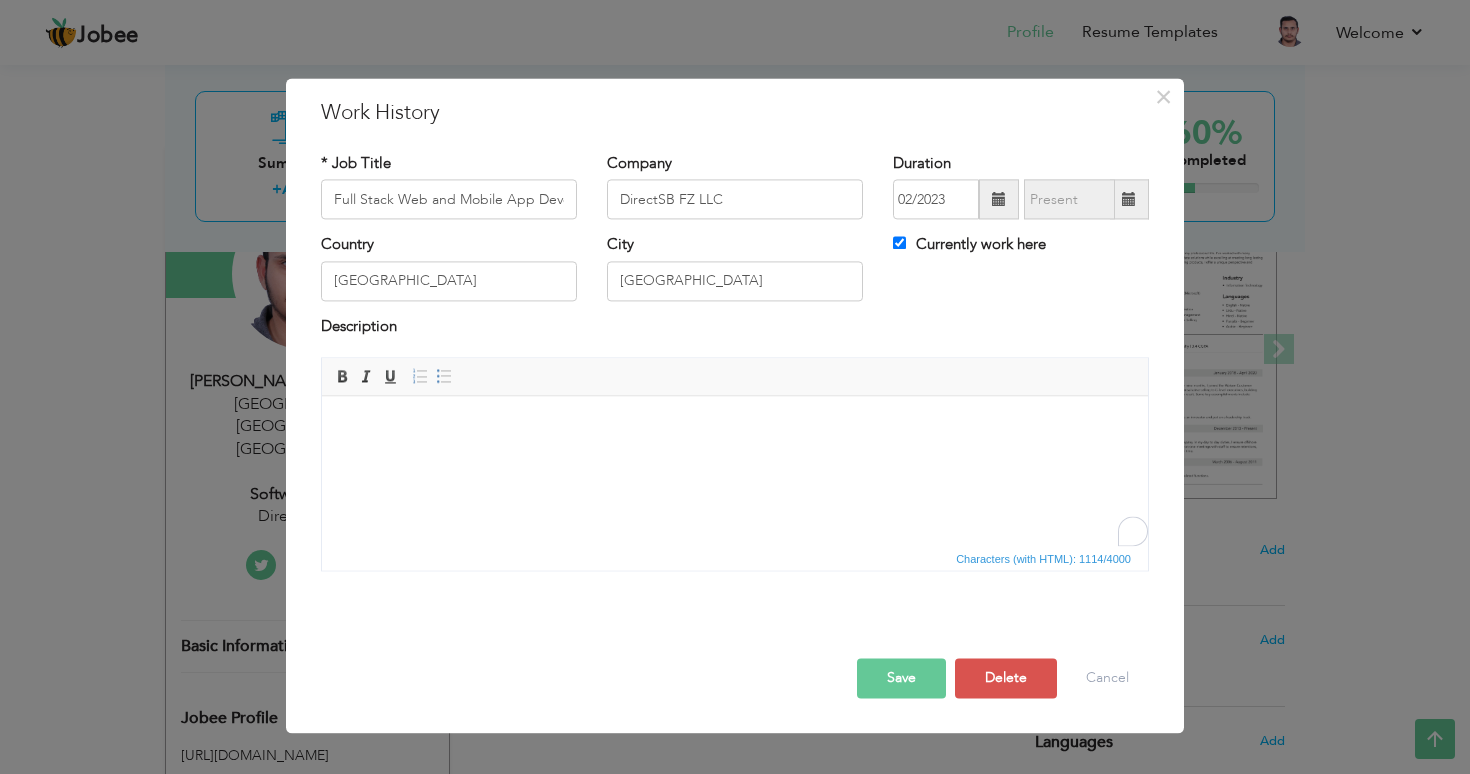 scroll, scrollTop: 126, scrollLeft: 0, axis: vertical 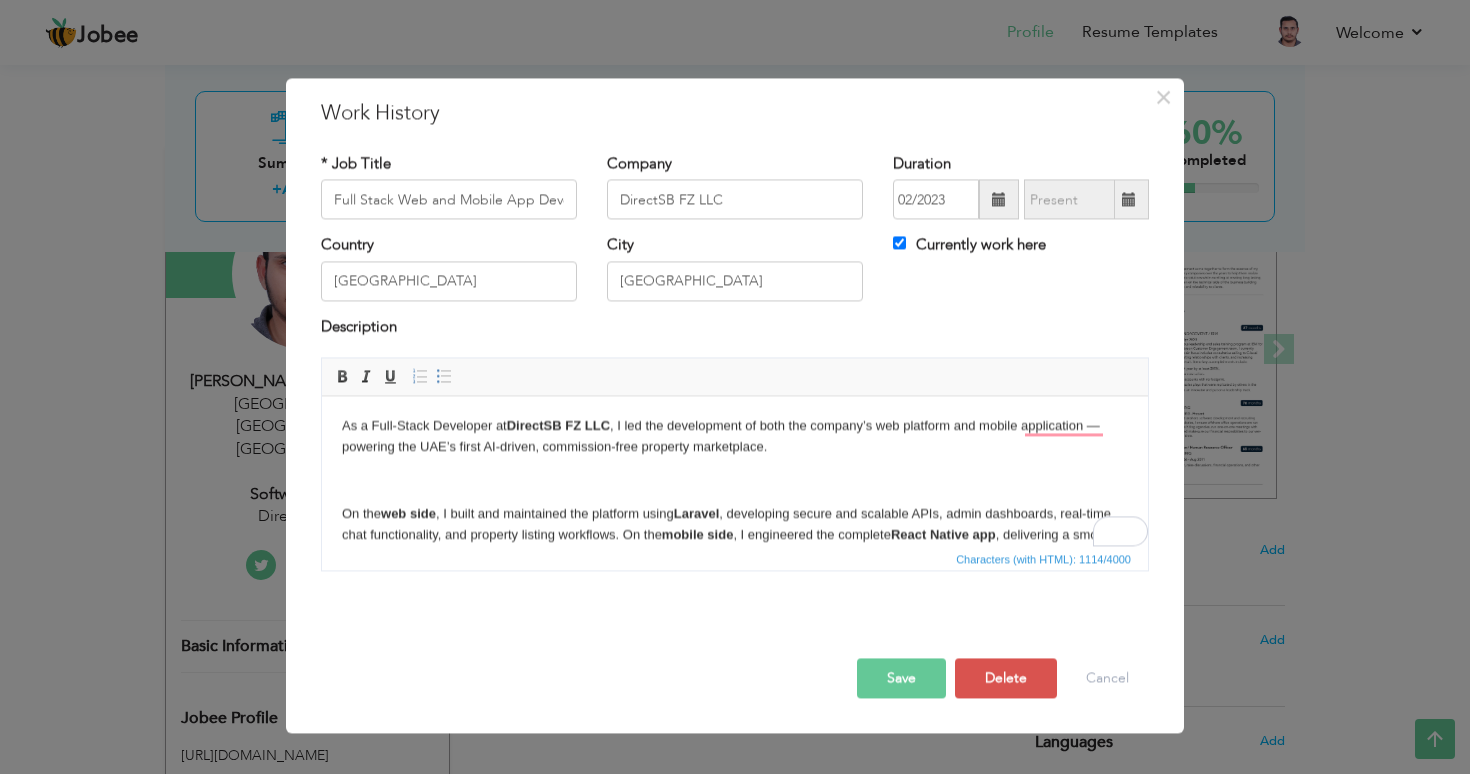 click on "On the  web side , I built and maintained the platform using  Laravel , developing secure and scalable APIs, admin dashboards, real-time chat functionality, and property listing workflows. On the  mobile side , I engineered the complete  React Native app , delivering a smooth cross-platform experience for iOS and Android users. Key features included in-app chat with an AI assistant, push notifications, appointment booking, listing management, and dark mode." at bounding box center [735, 545] 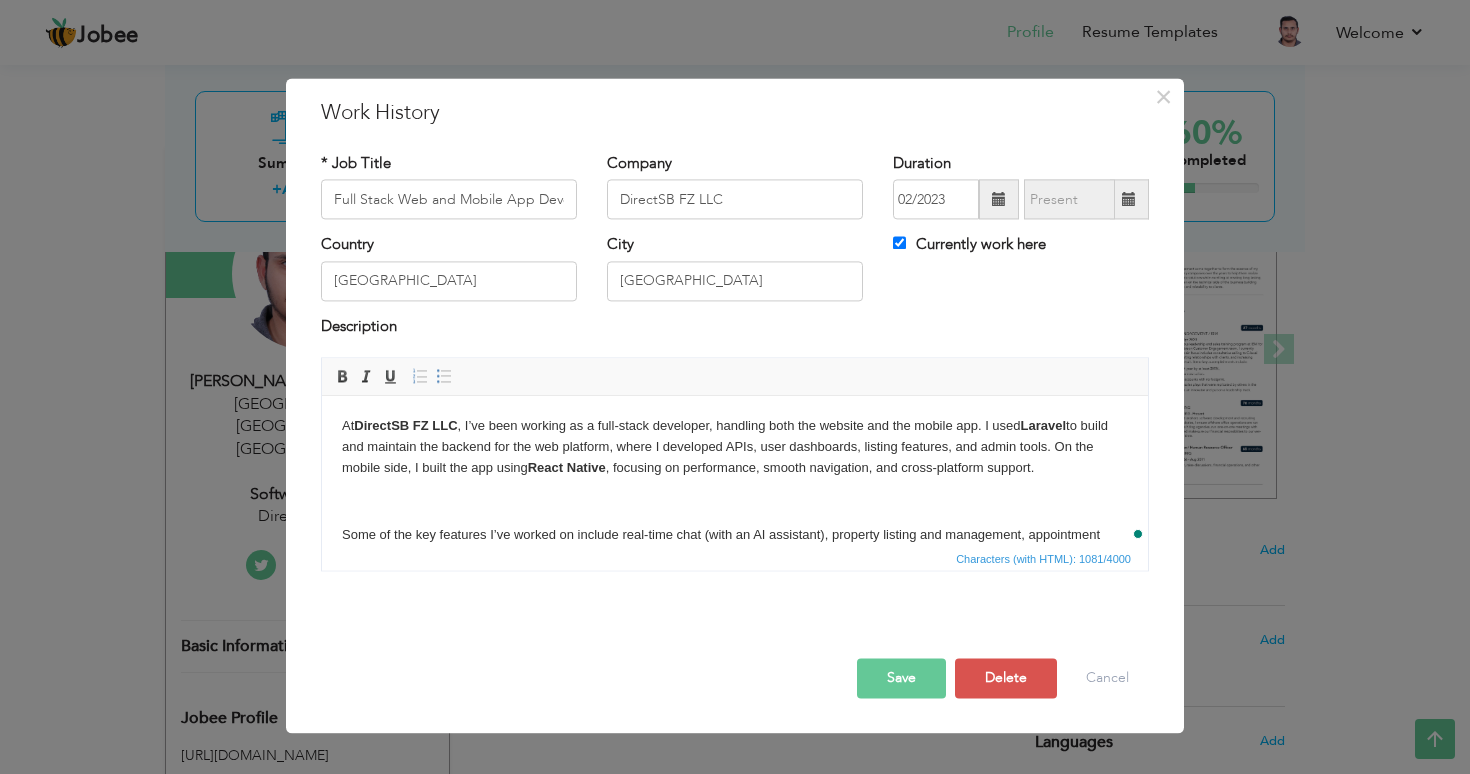 scroll, scrollTop: 126, scrollLeft: 0, axis: vertical 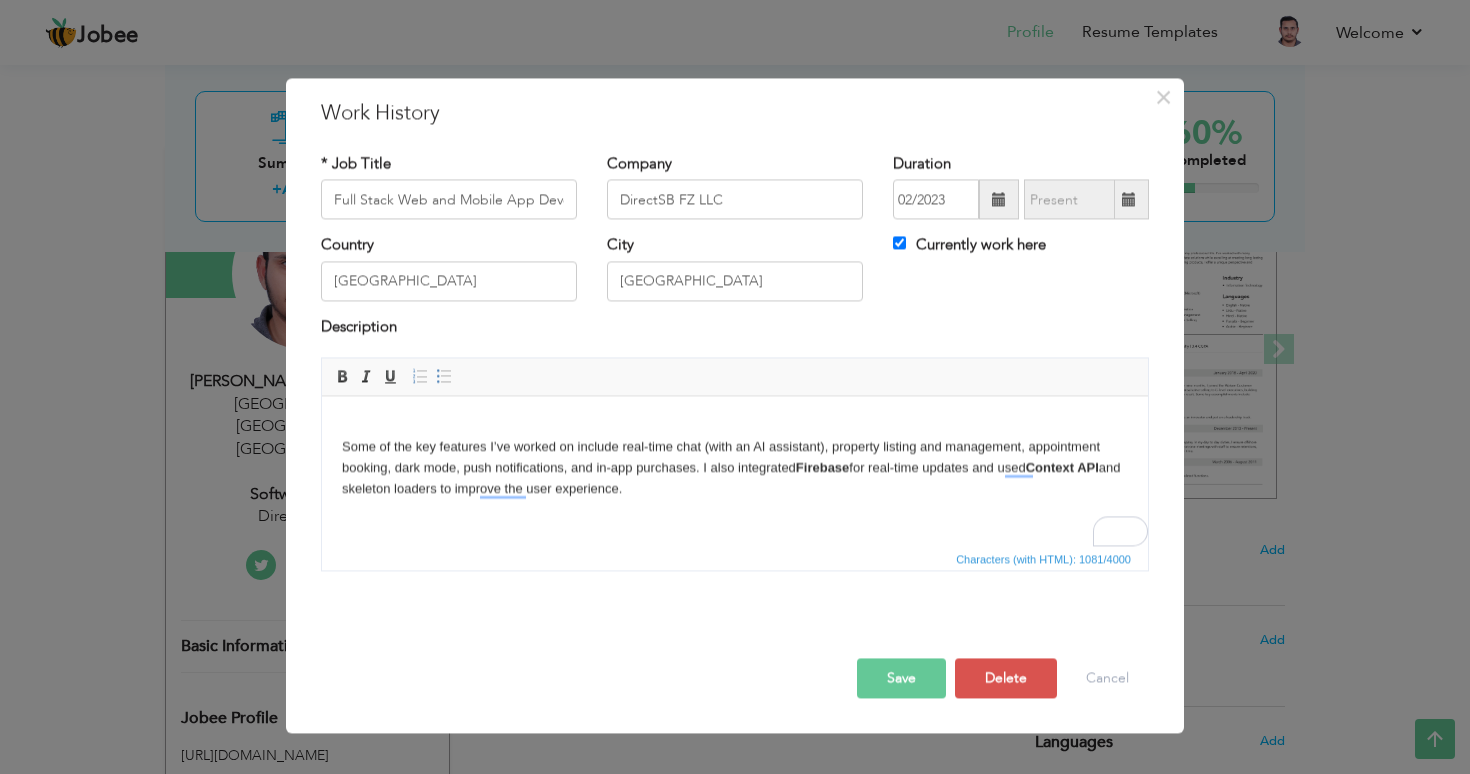 click on "Some of the key features I’ve worked on include real-time chat (with an AI assistant), property listing and management, appointment booking, dark mode, push notifications, and in-app purchases. I also integrated  Firebase  for real-time updates and used  Context API  and skeleton loaders to improve the user experience." at bounding box center [735, 468] 